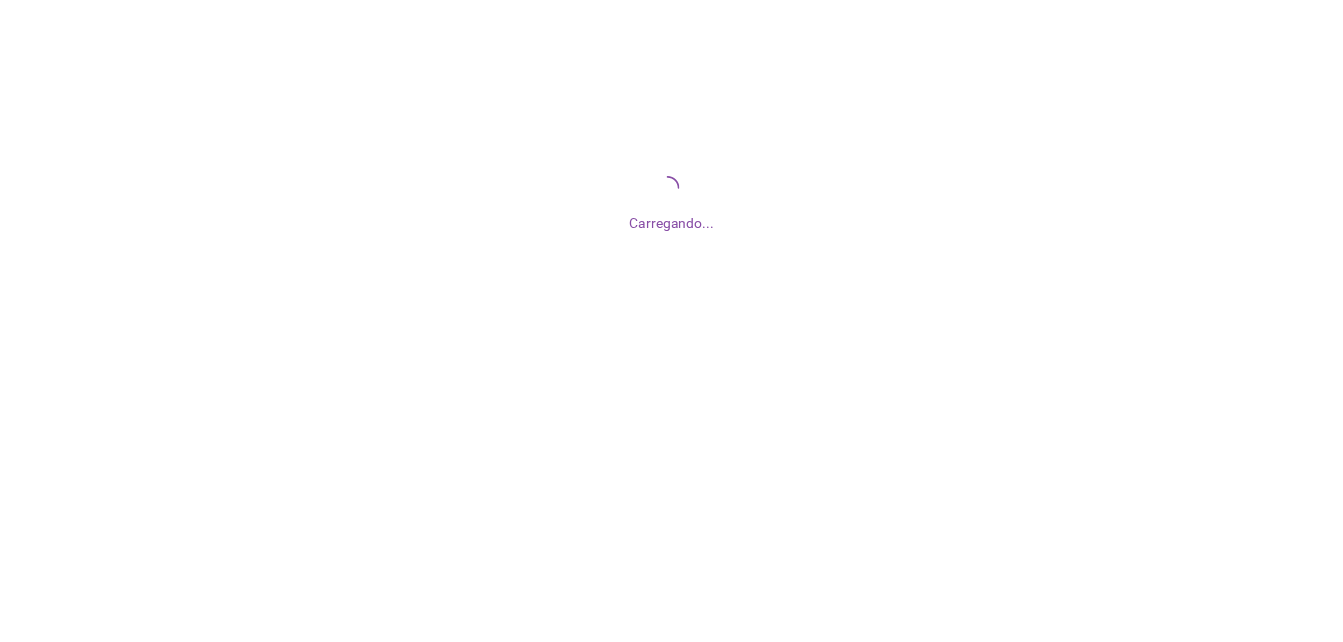 scroll, scrollTop: 0, scrollLeft: 0, axis: both 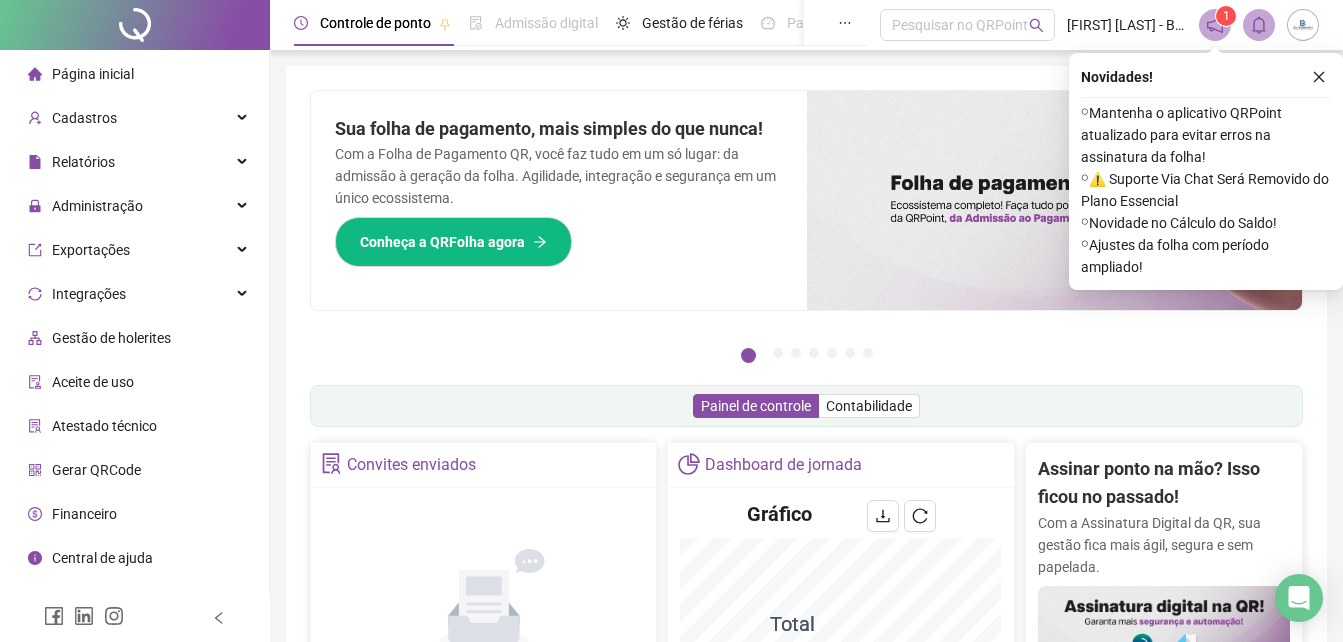 click on "Gestão de holerites" at bounding box center (111, 338) 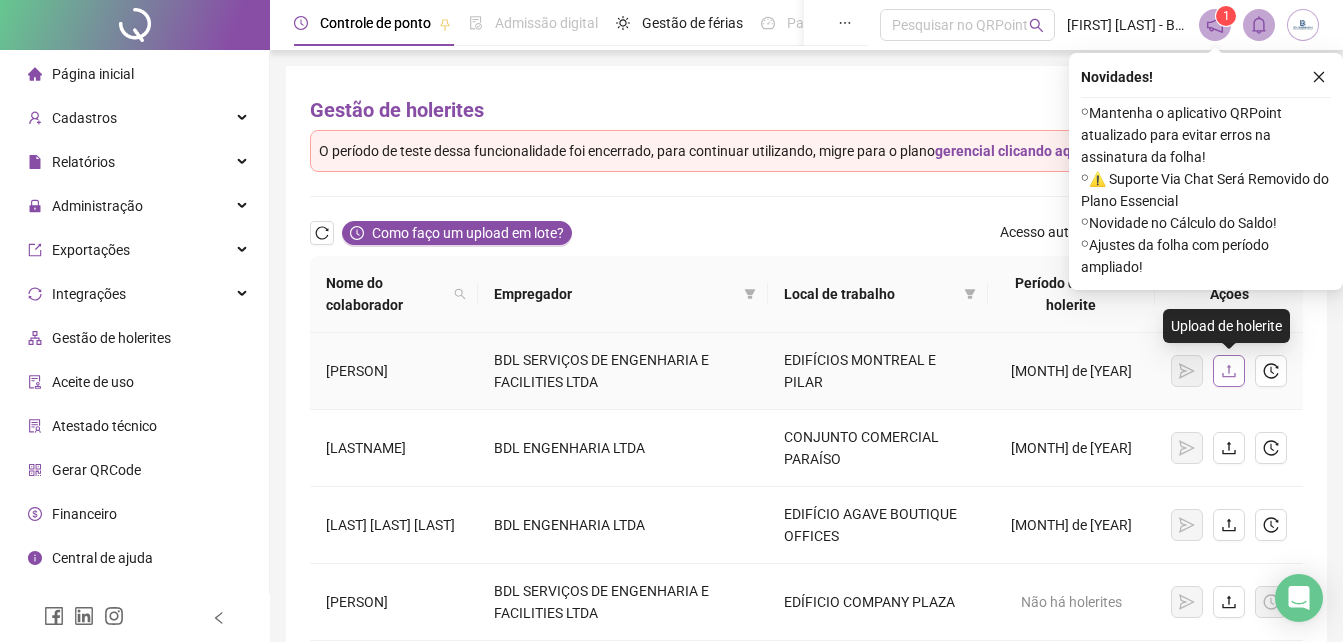 click 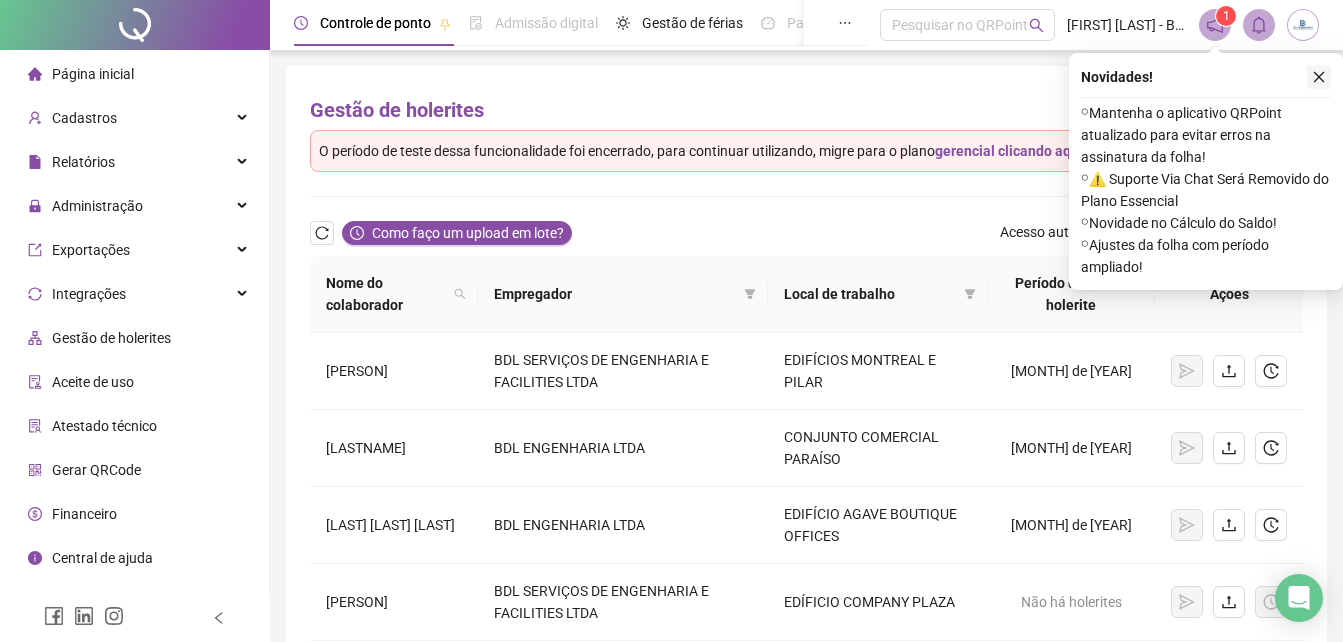 click 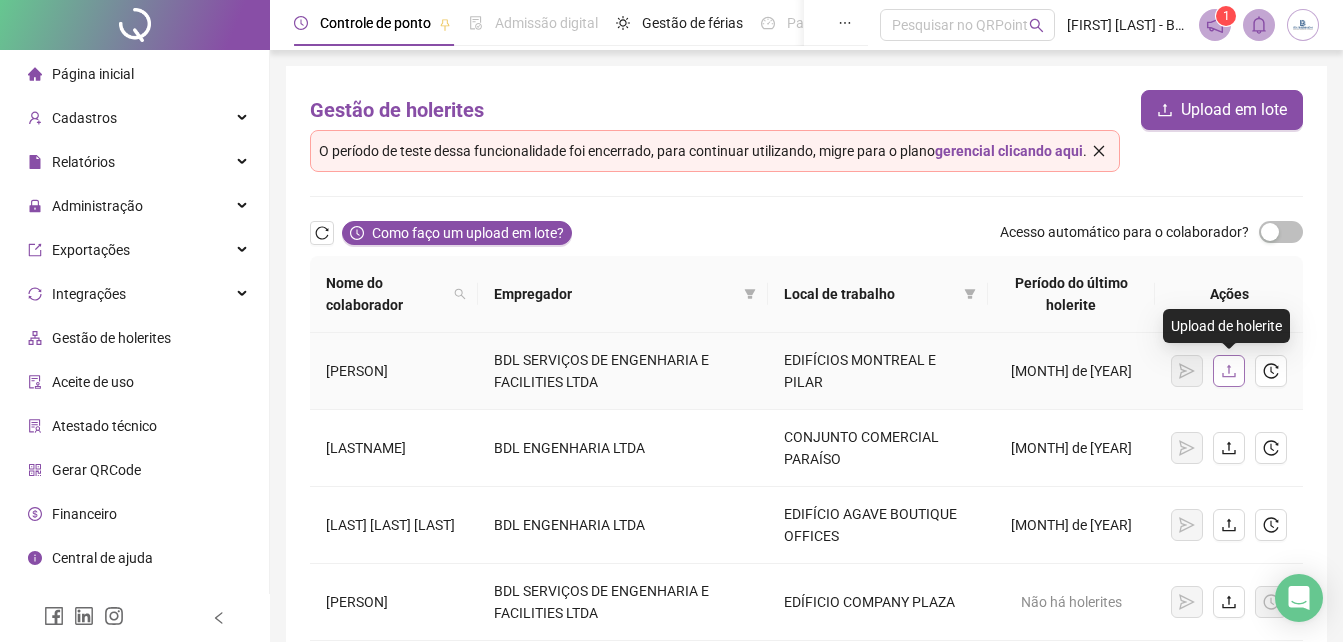 click 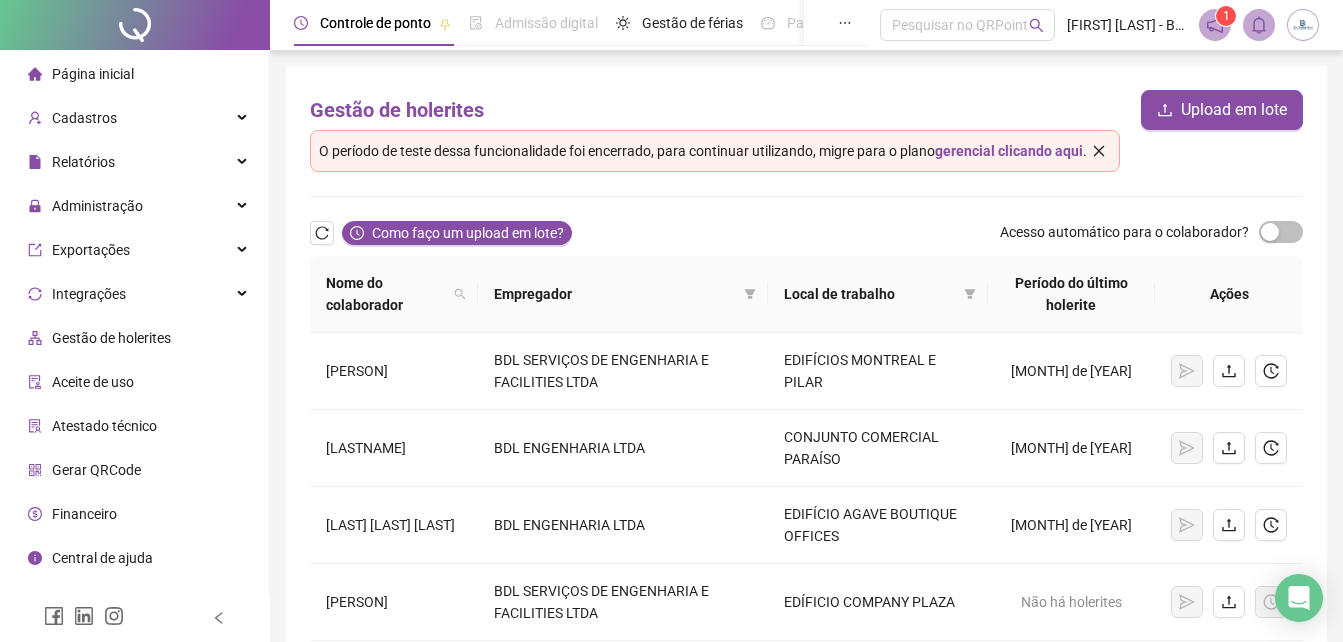 click on "gerencial clicando aqui" at bounding box center (1009, 151) 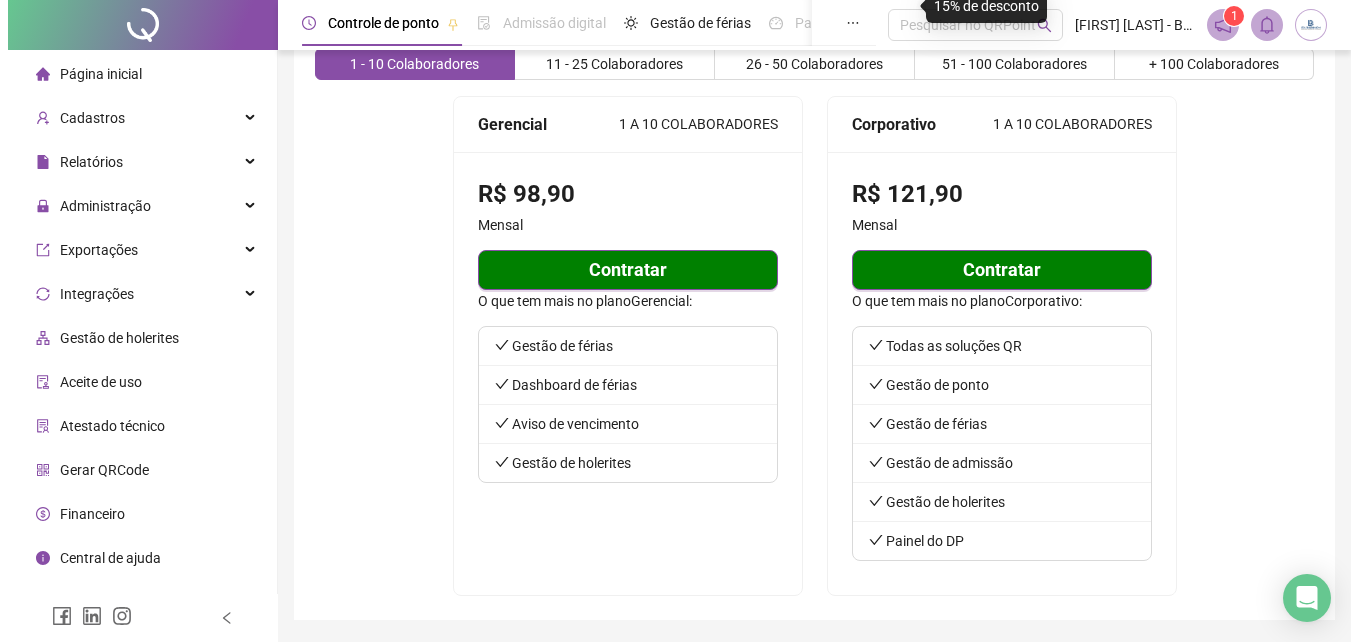 scroll, scrollTop: 118, scrollLeft: 0, axis: vertical 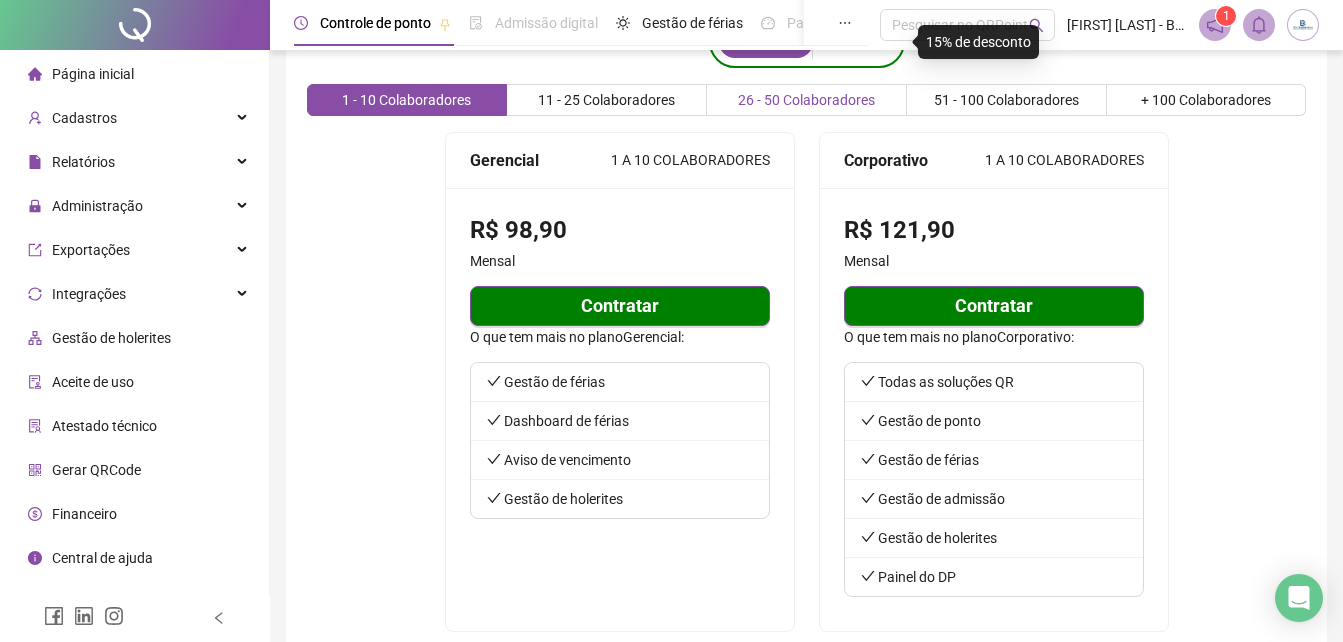 click on "26 - 50 Colaboradores" at bounding box center (806, 100) 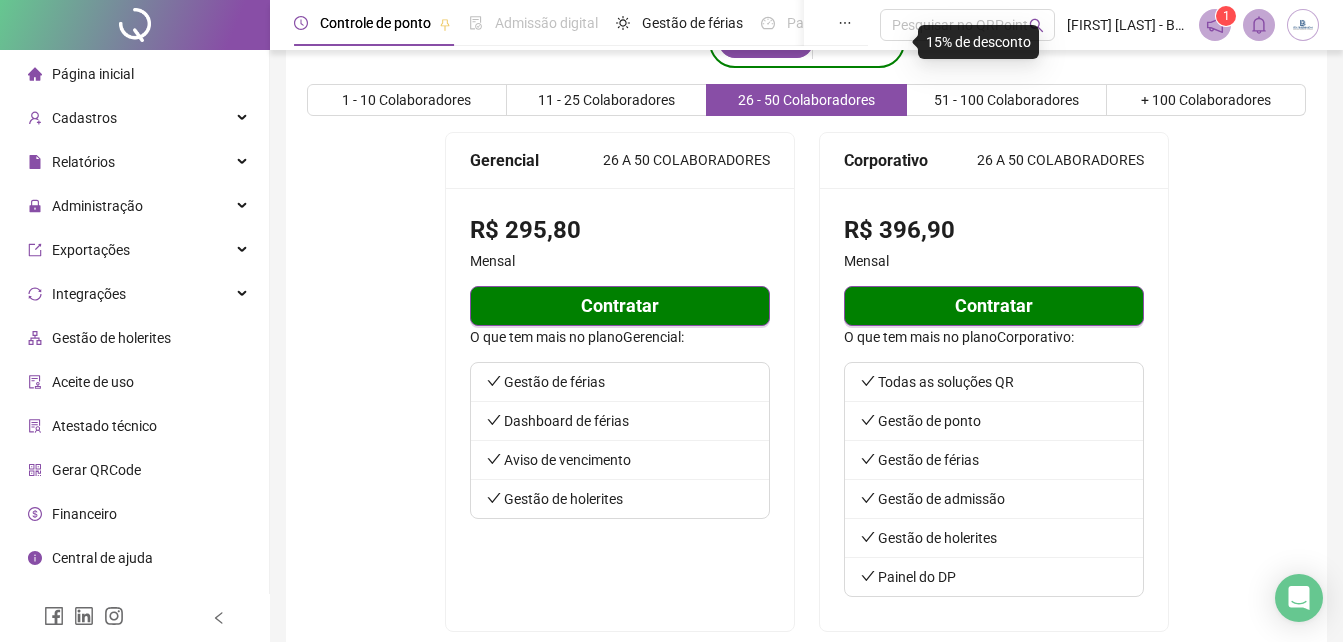 click on "Contratar" at bounding box center [620, 306] 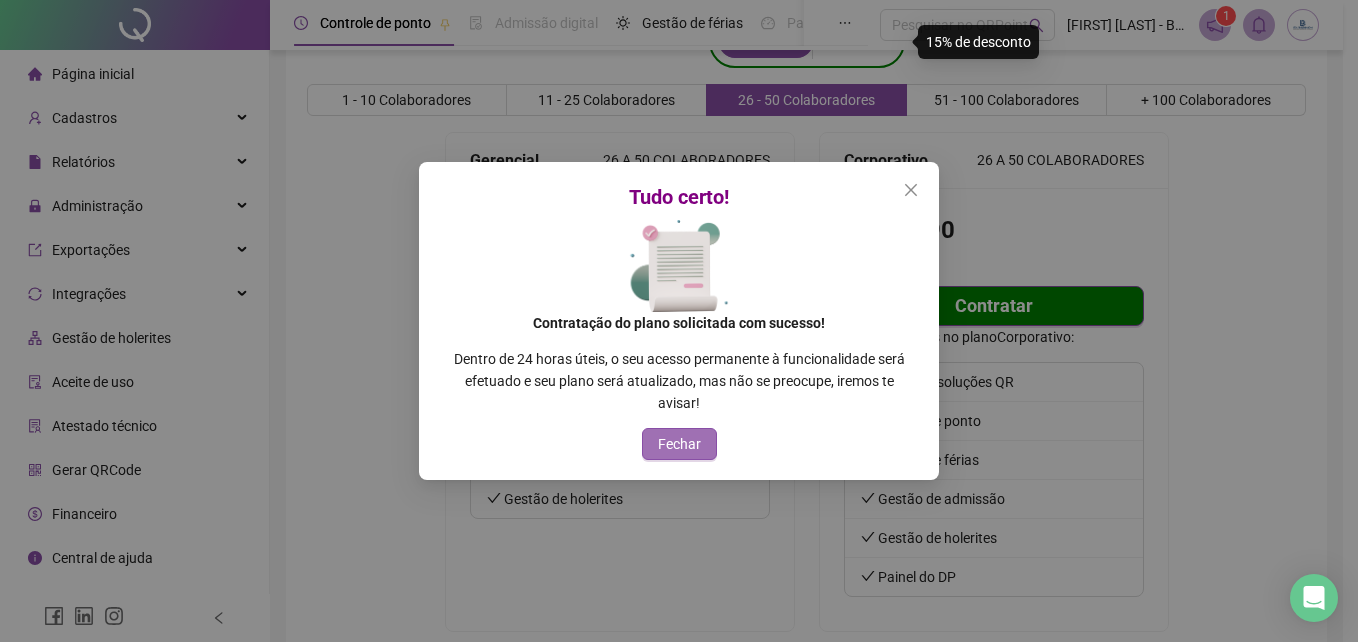 click on "Fechar" at bounding box center (679, 444) 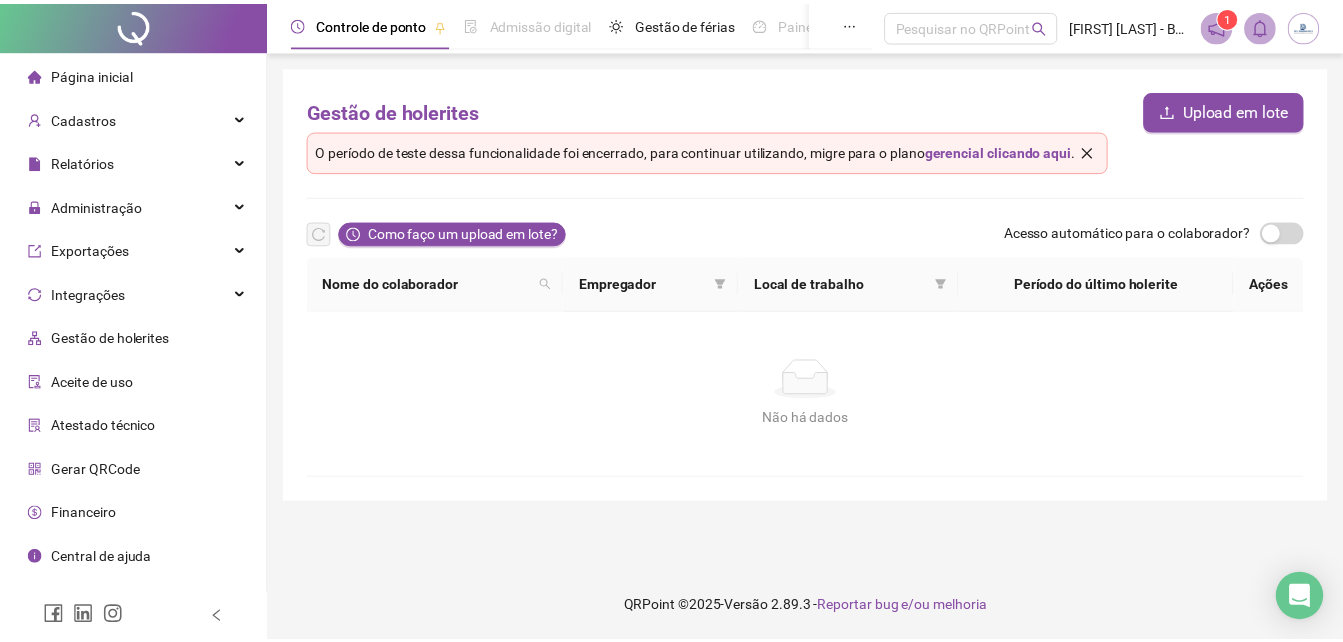 scroll, scrollTop: 0, scrollLeft: 0, axis: both 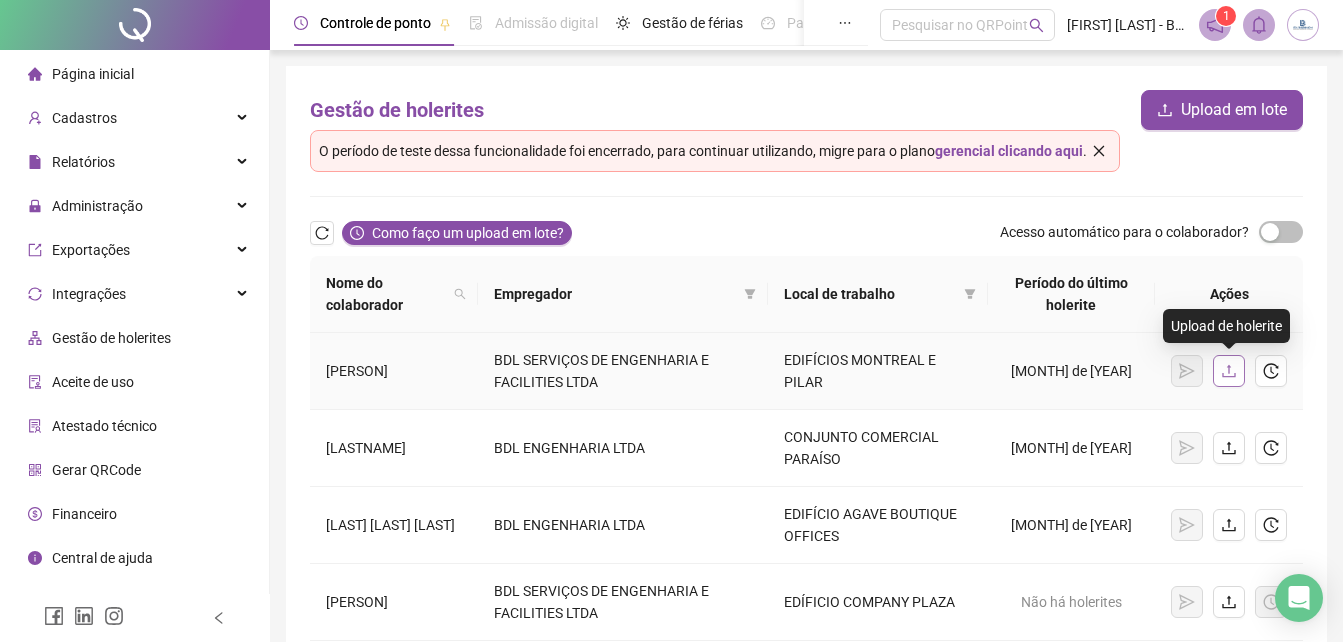 click 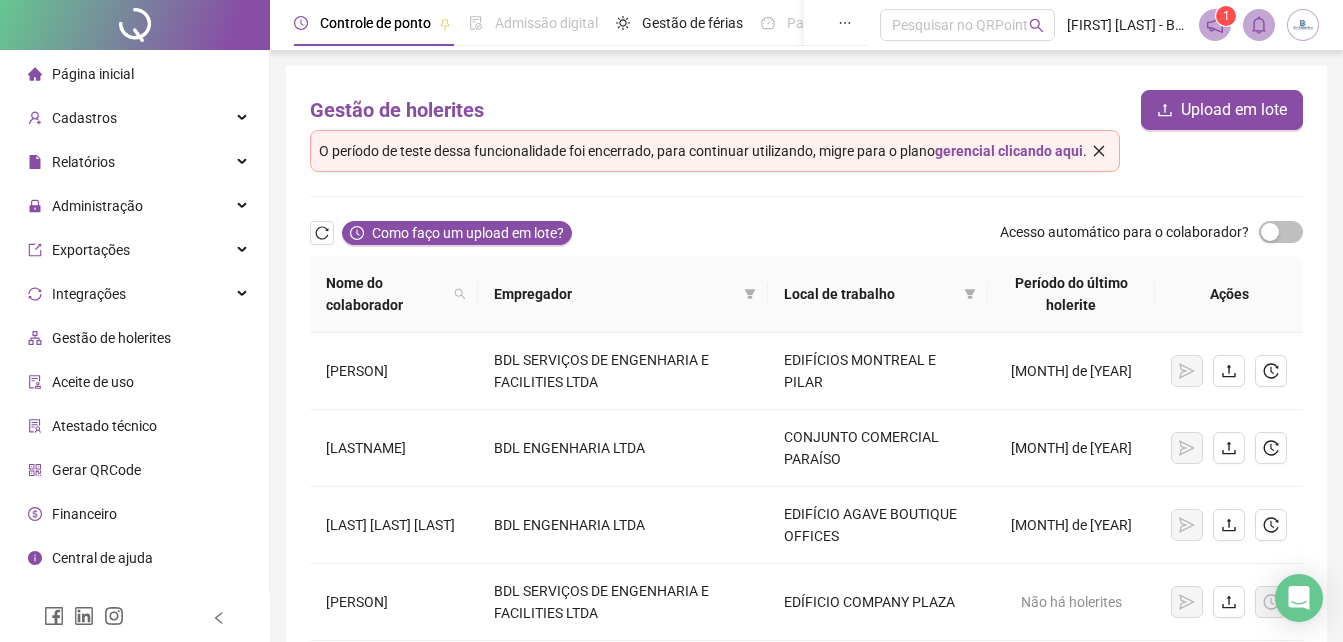 click 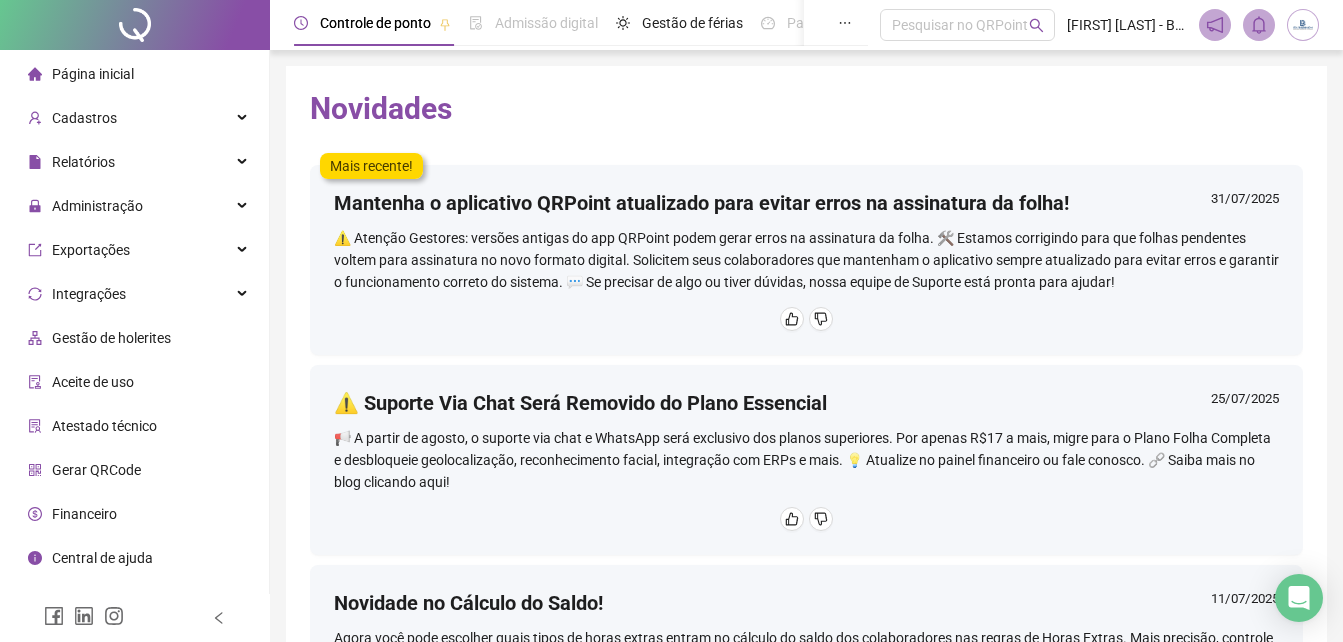 click on "Mais recente!" at bounding box center [371, 166] 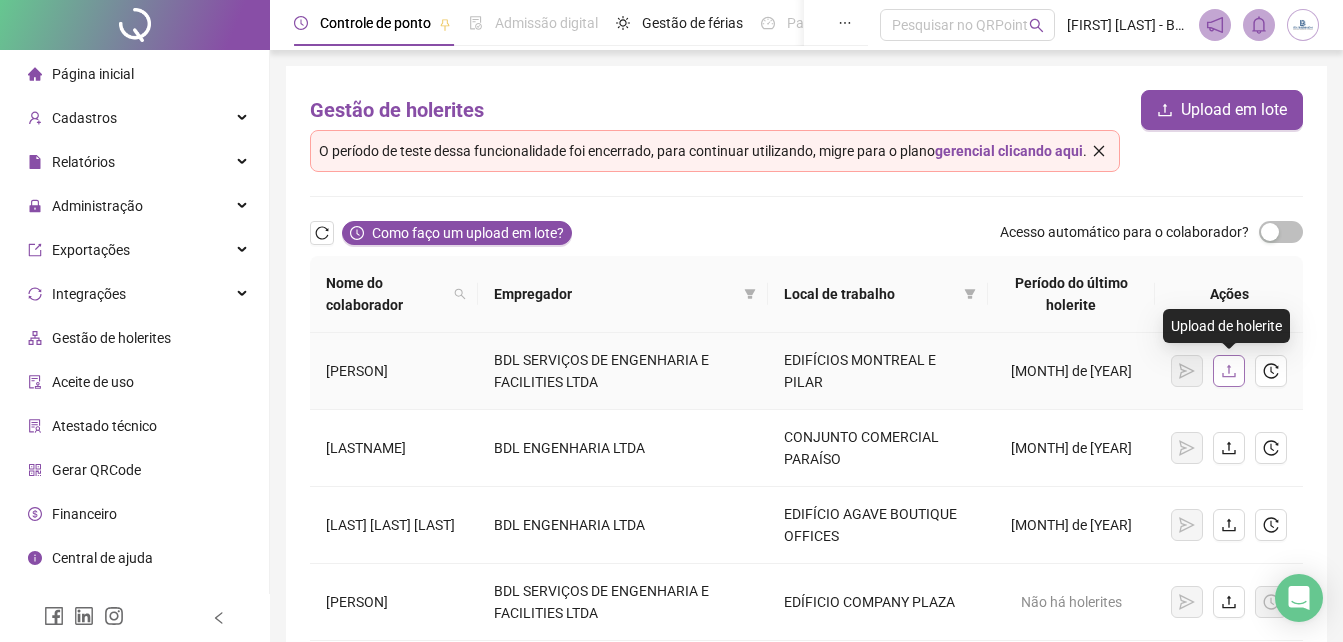 click 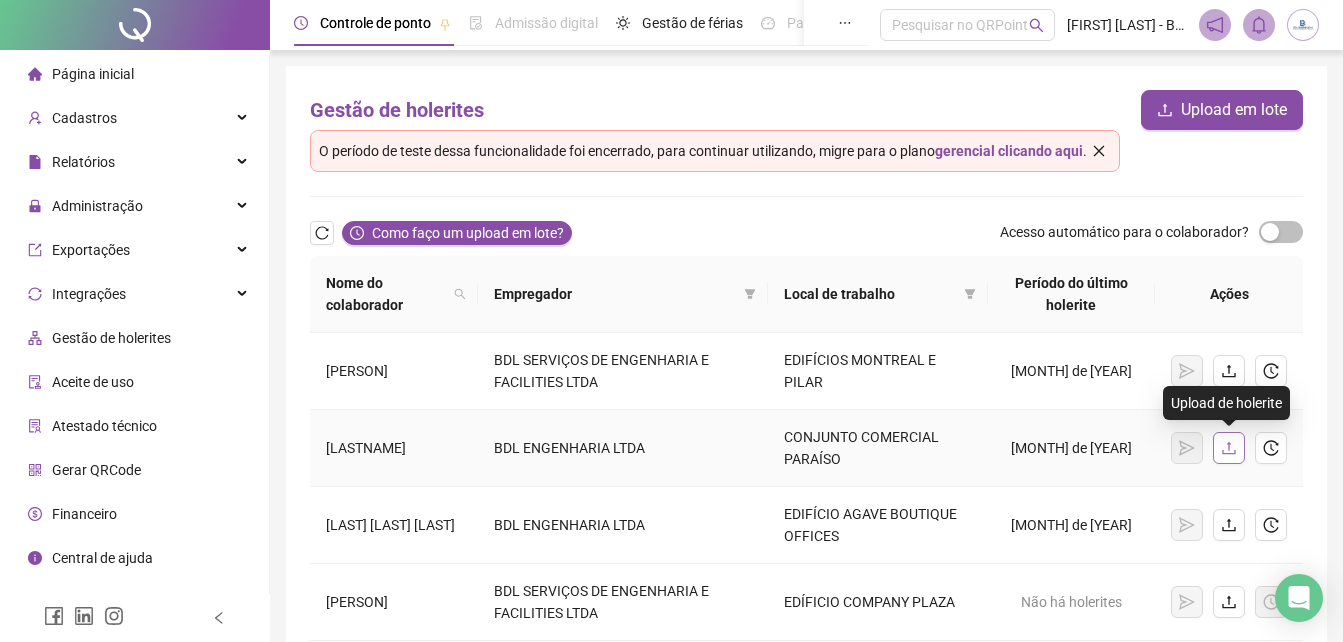 click 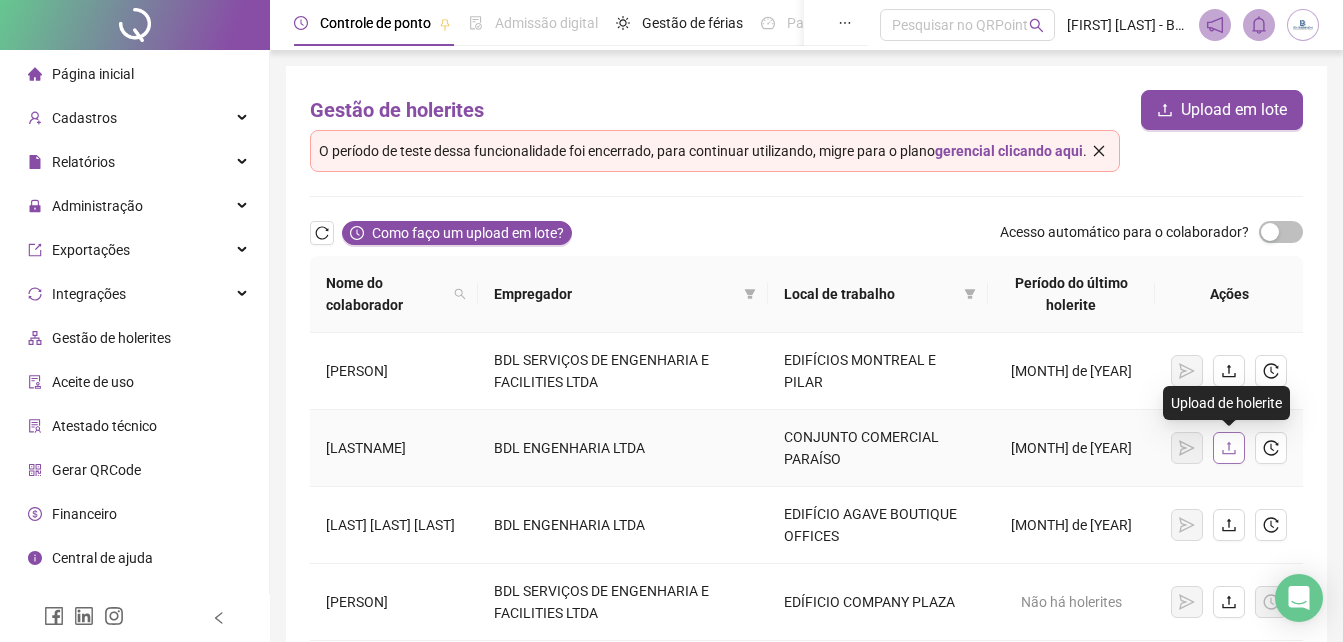 click 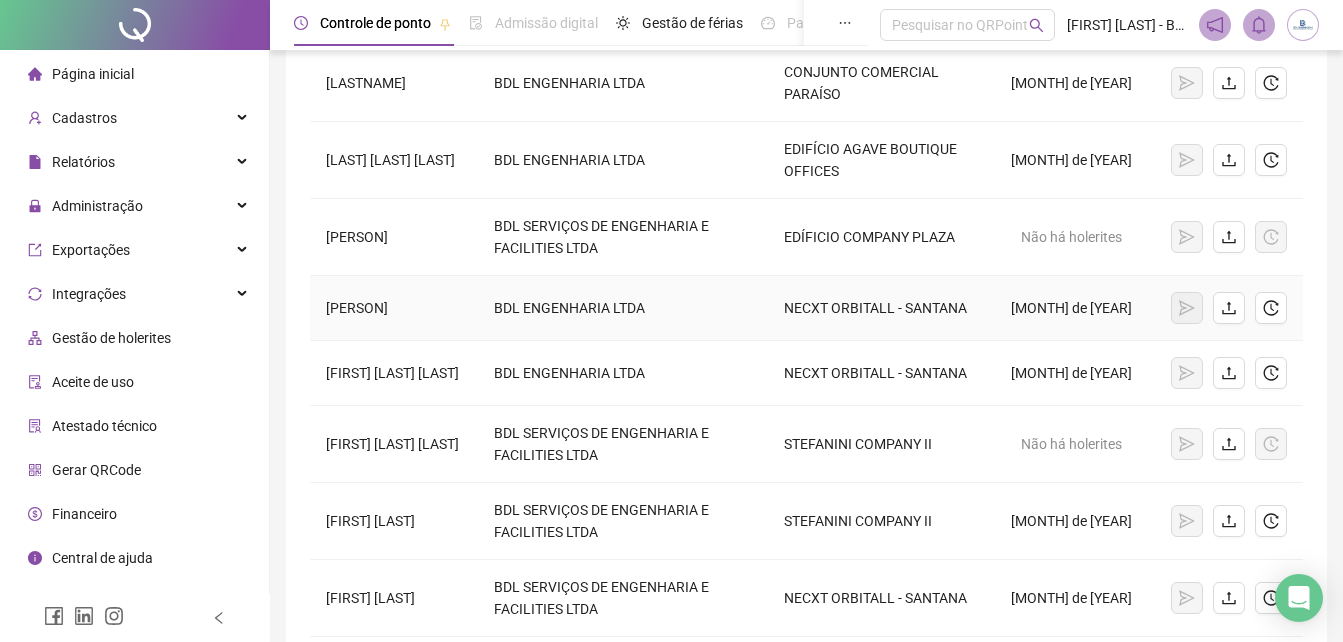 scroll, scrollTop: 400, scrollLeft: 0, axis: vertical 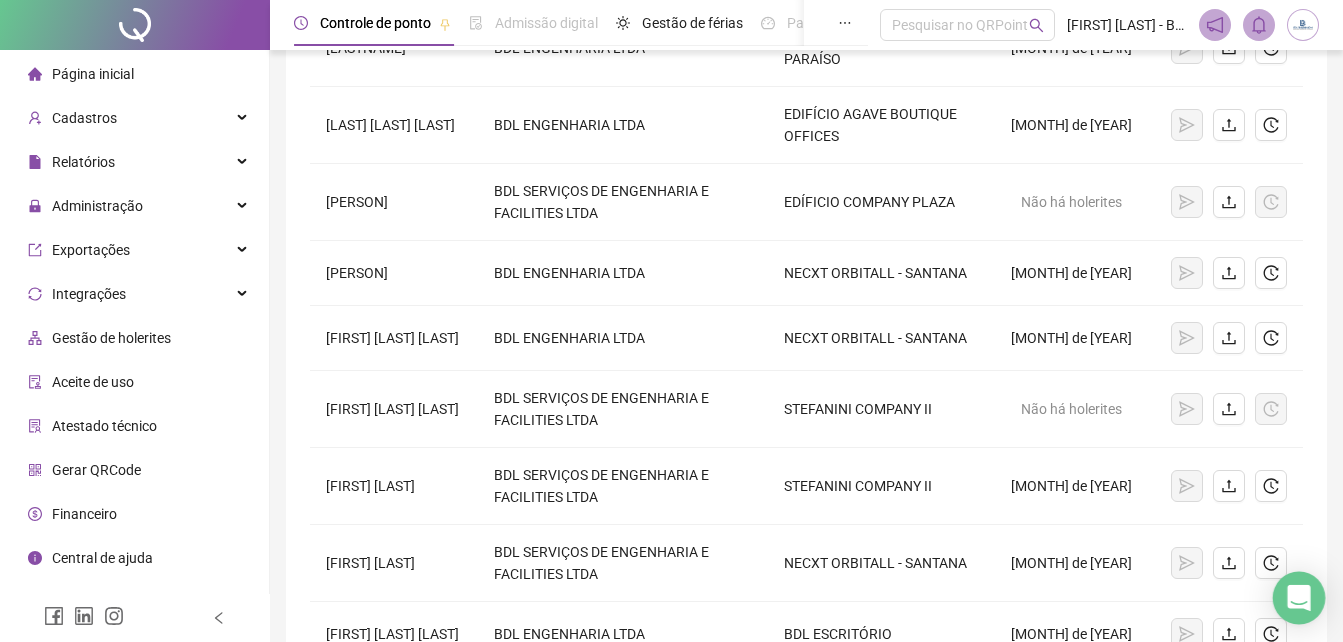click 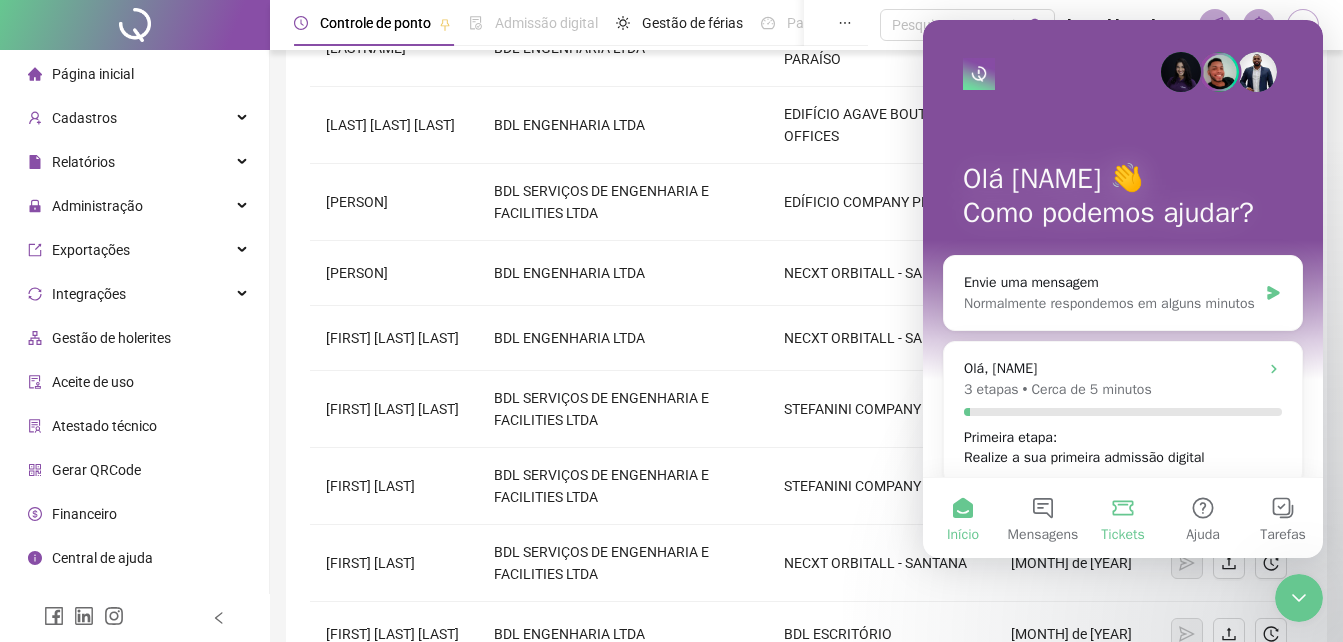scroll, scrollTop: 0, scrollLeft: 0, axis: both 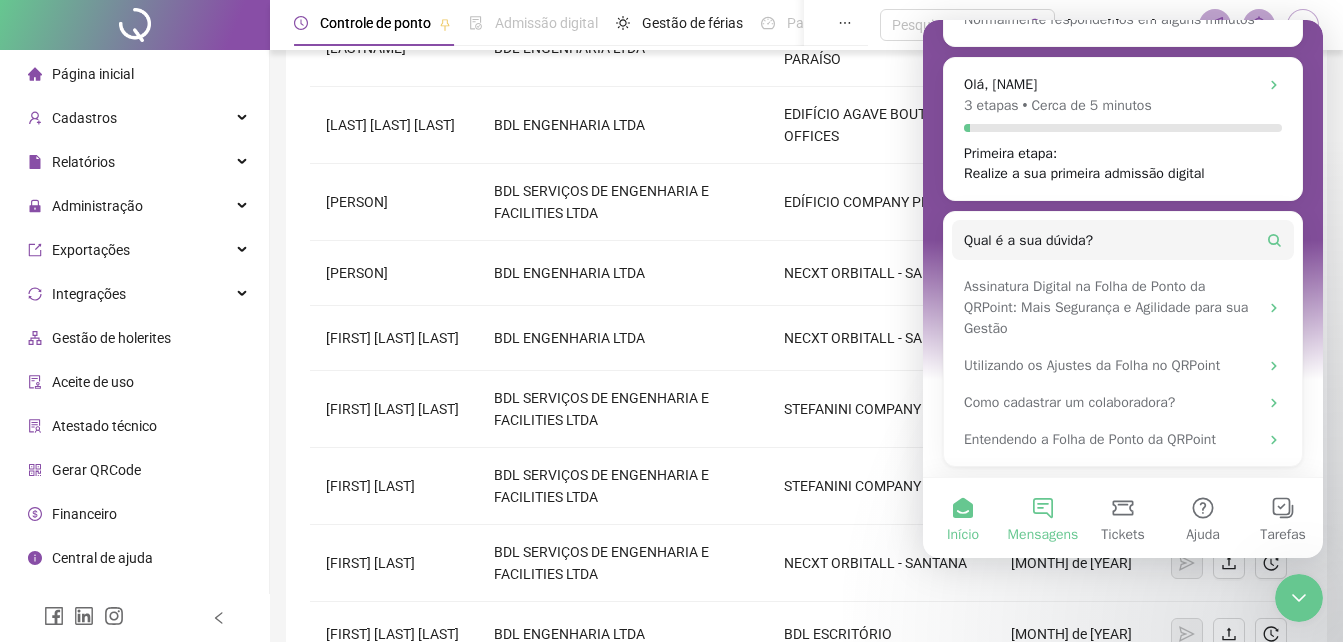 click on "Mensagens" at bounding box center [1043, 518] 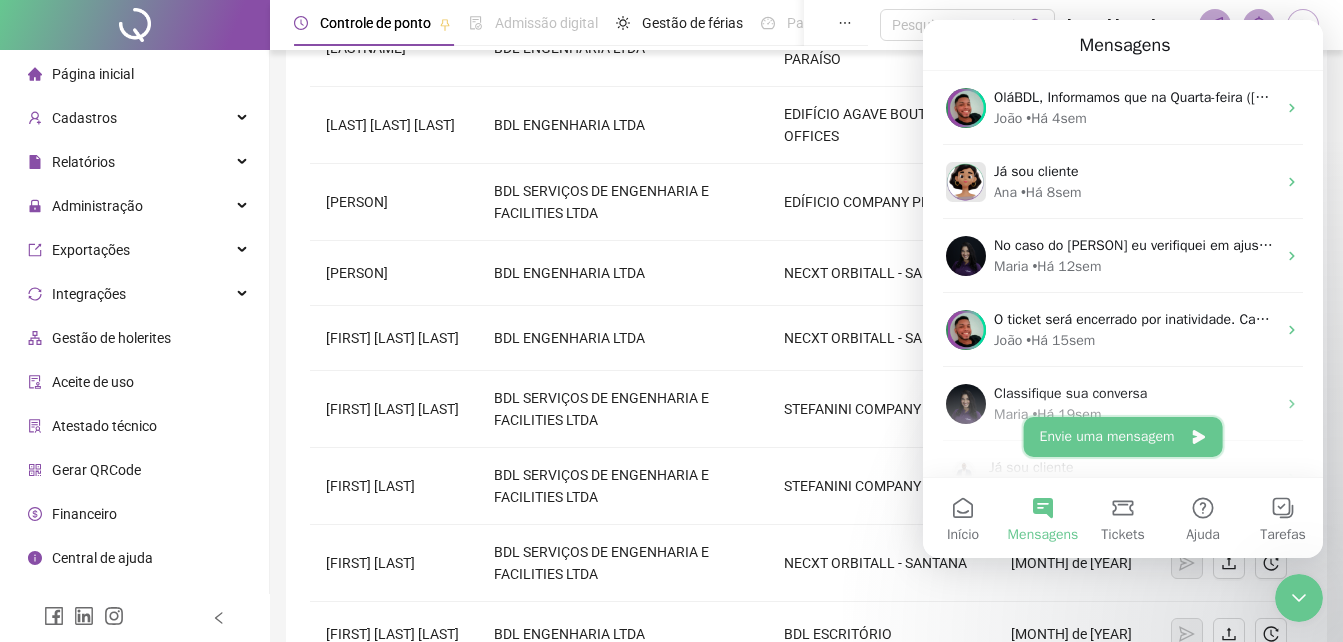 click on "Envie uma mensagem" at bounding box center [1123, 437] 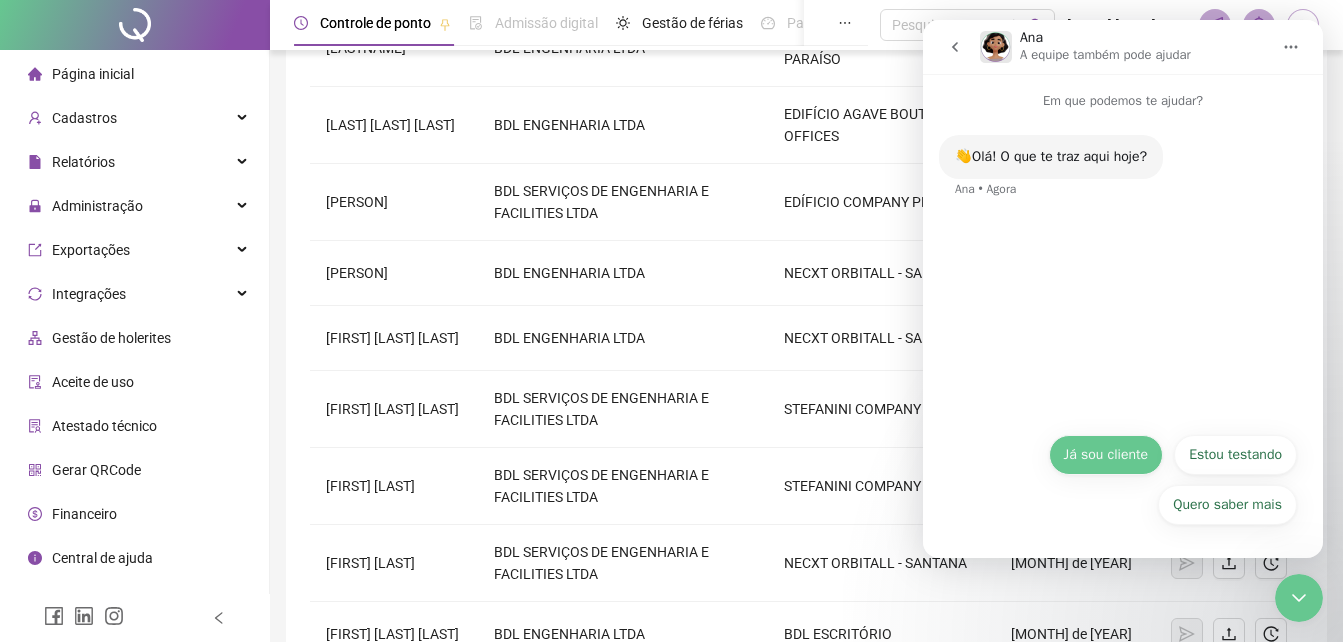 click on "Já sou cliente" at bounding box center (1106, 455) 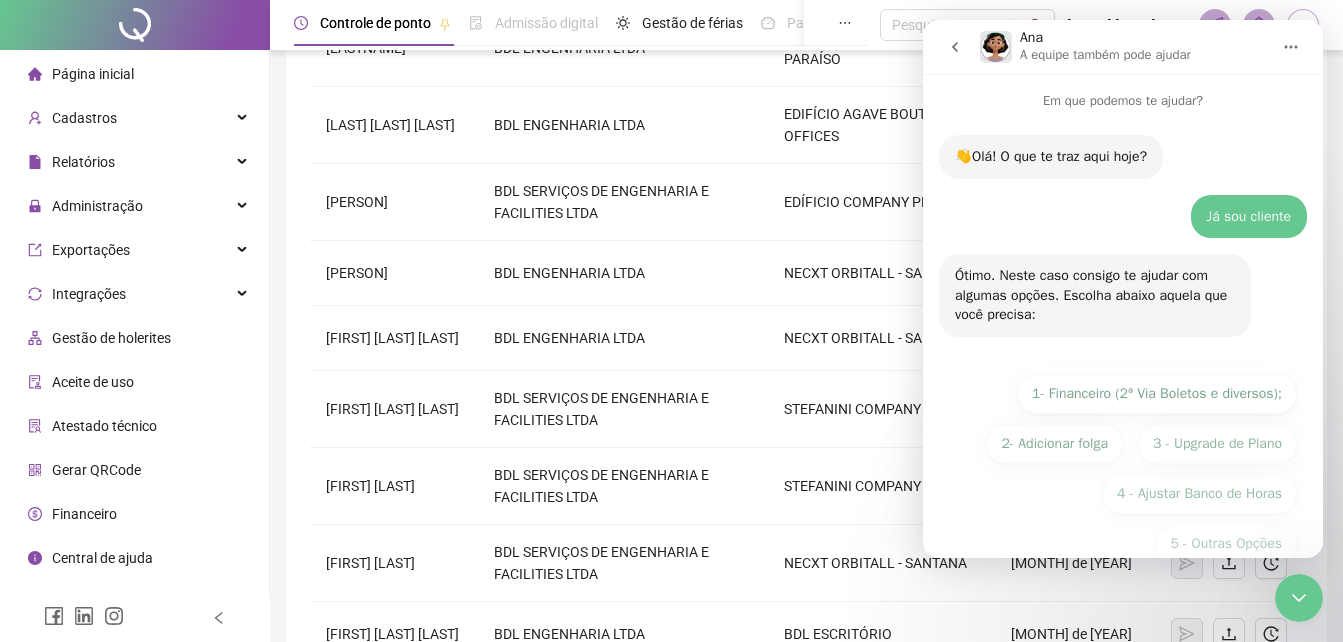 scroll, scrollTop: 39, scrollLeft: 0, axis: vertical 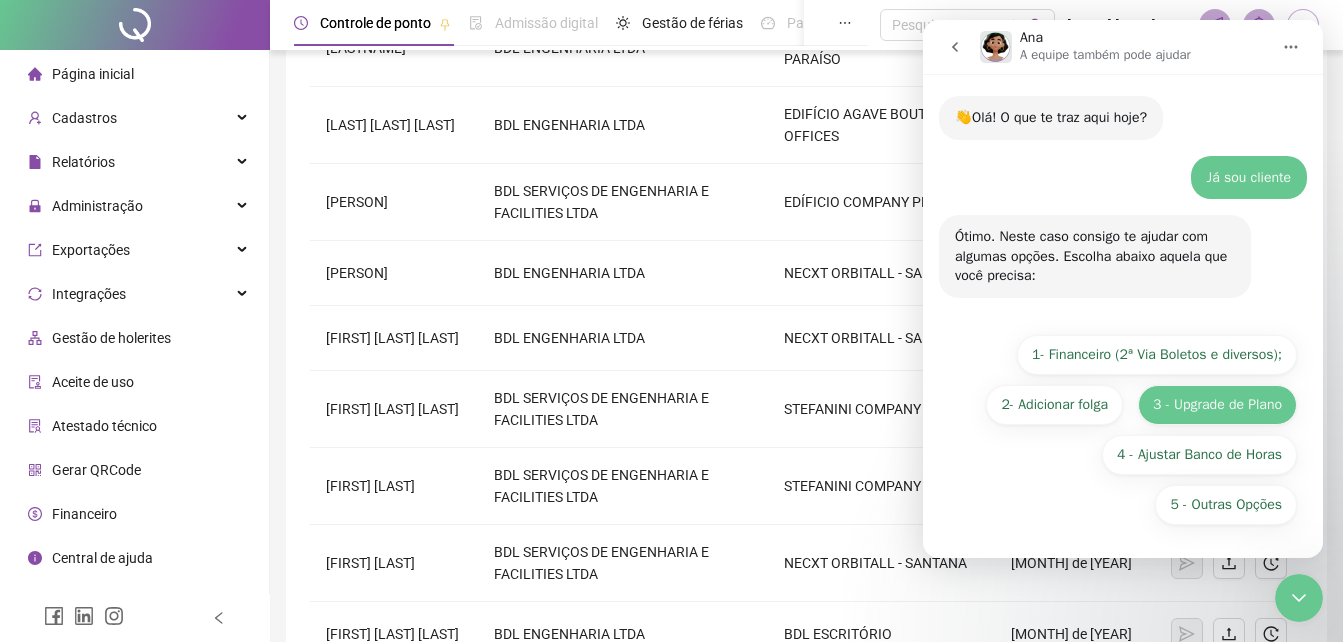 click on "3 - Upgrade de Plano" at bounding box center [1217, 405] 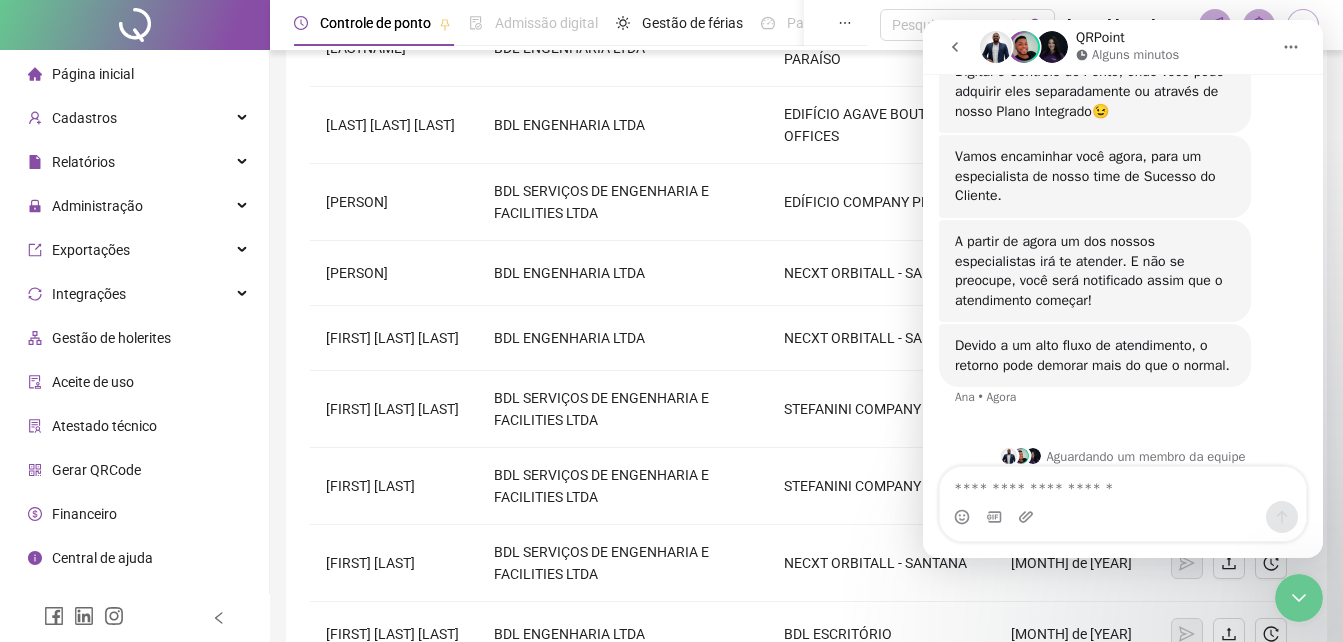 scroll, scrollTop: 485, scrollLeft: 0, axis: vertical 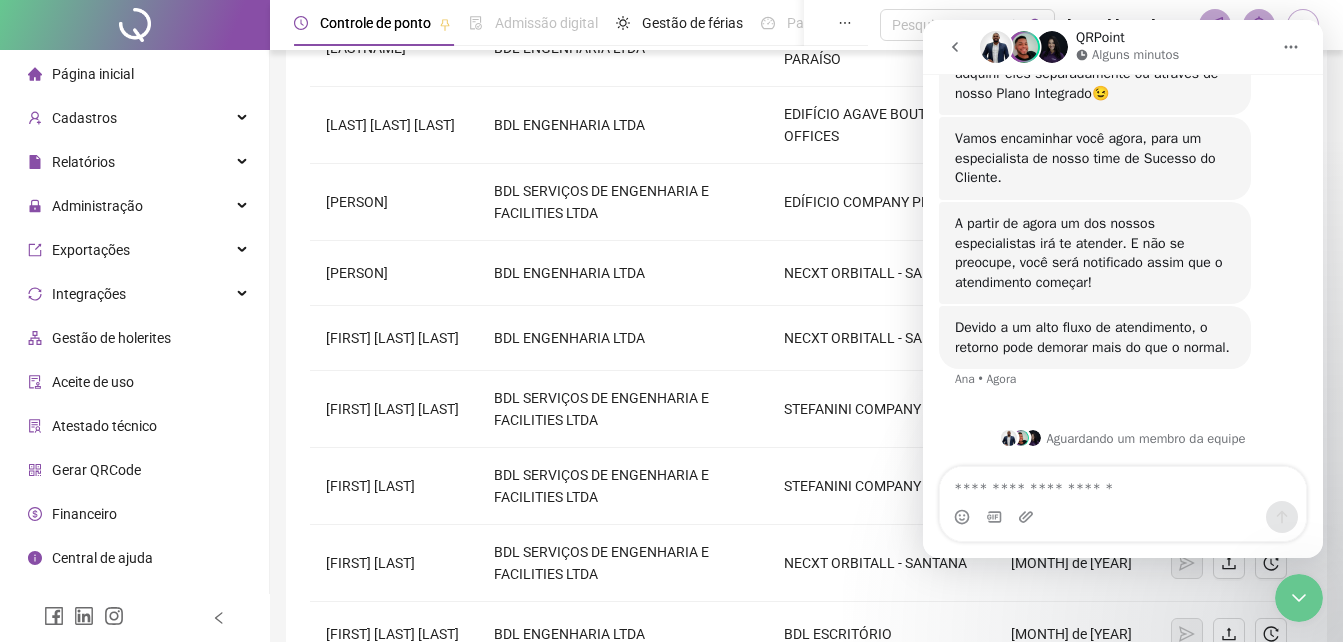 click at bounding box center [1123, 484] 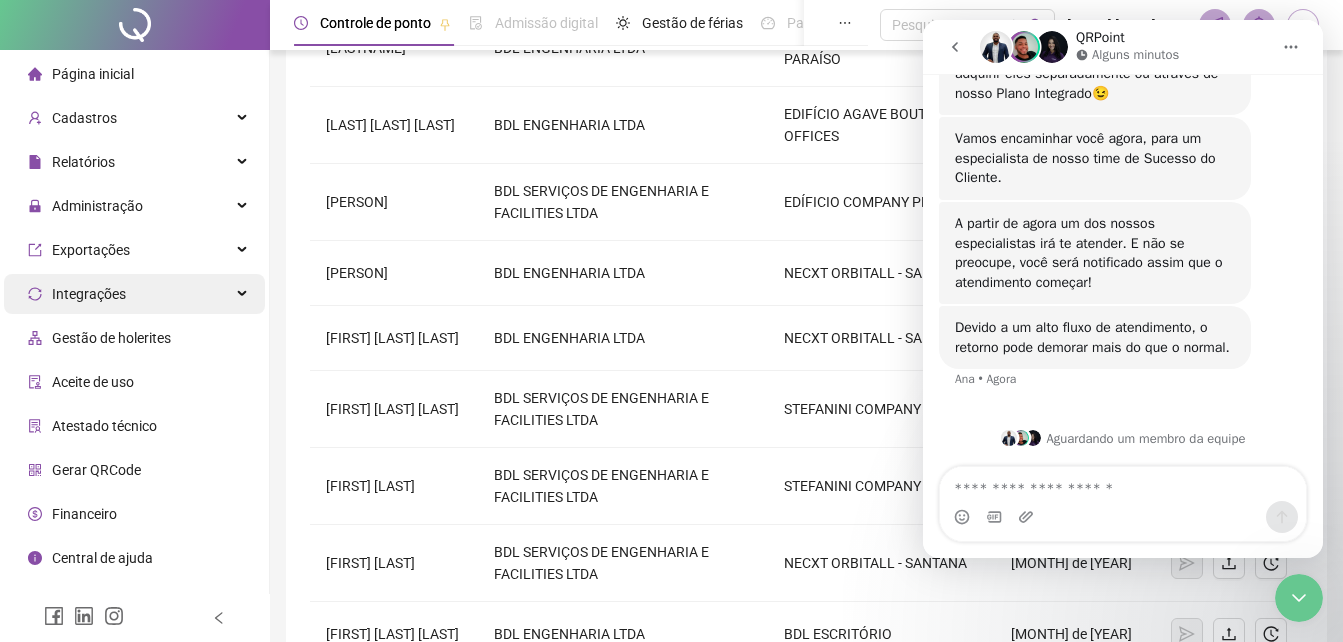 click on "Integrações" at bounding box center [134, 294] 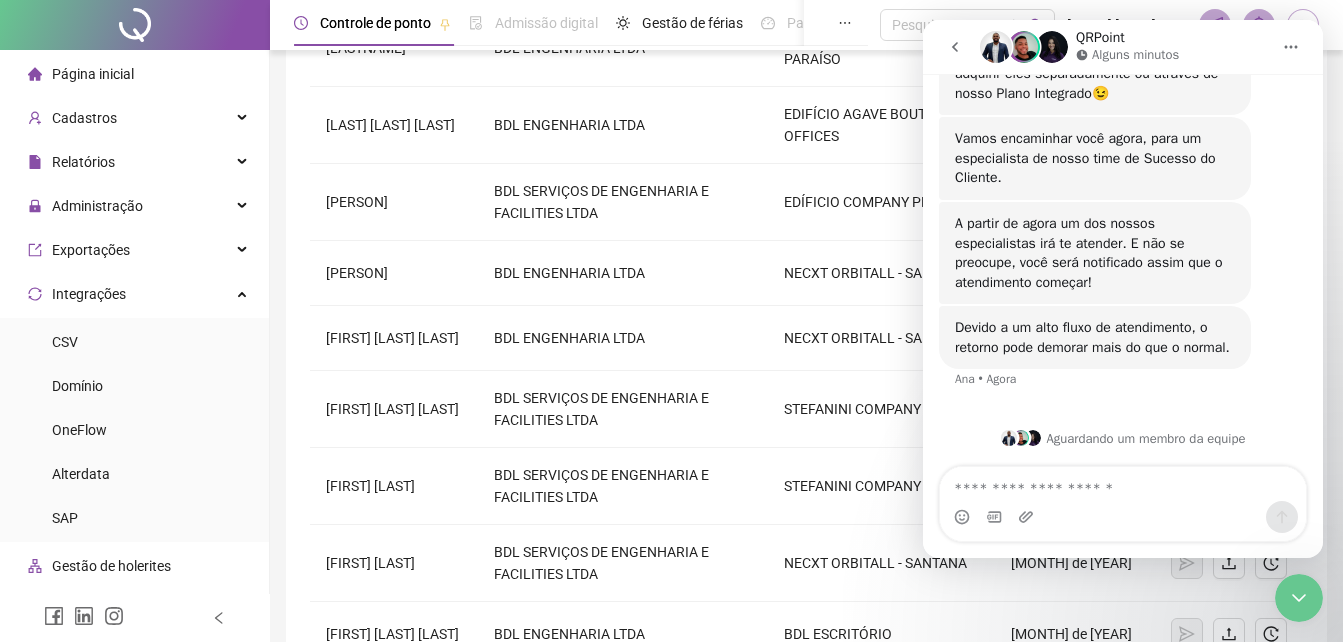 click on "Gestão de holerites" at bounding box center [99, 566] 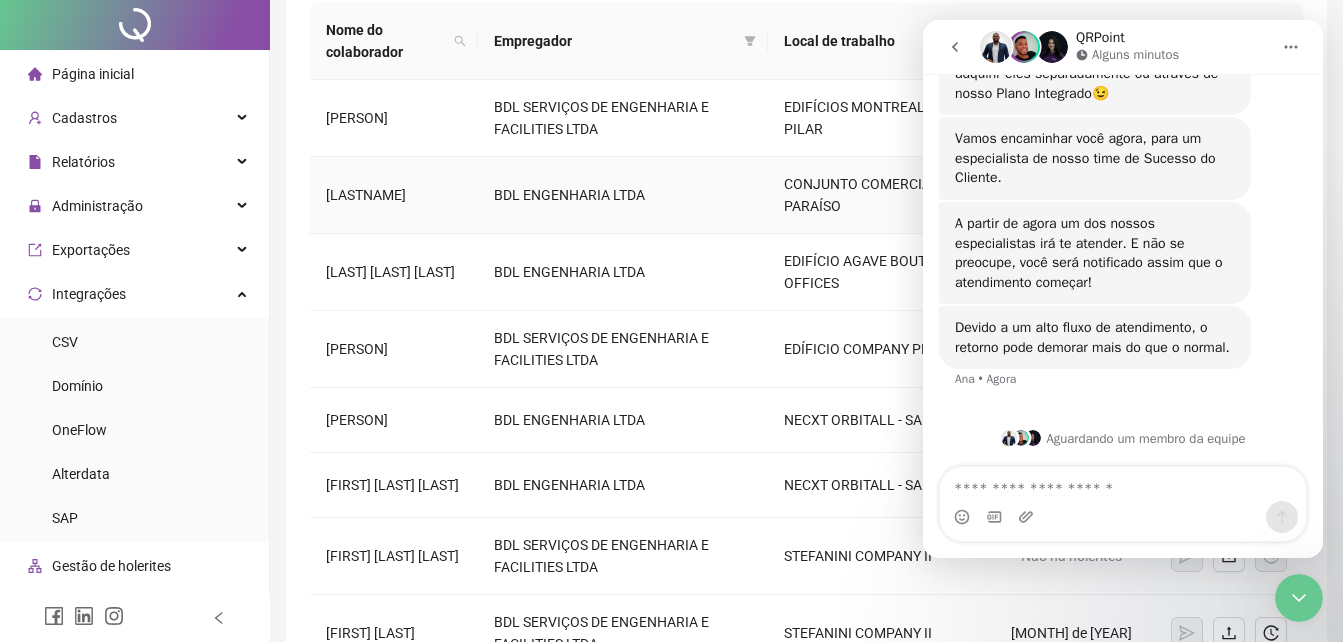 scroll, scrollTop: 0, scrollLeft: 0, axis: both 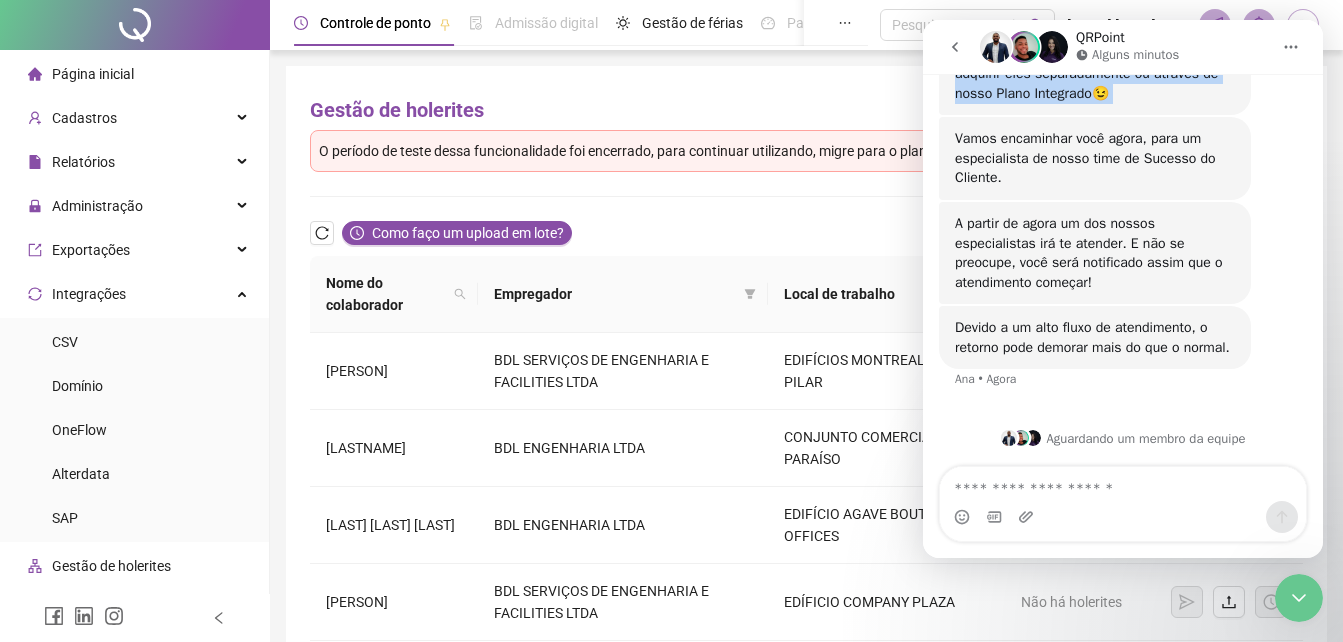 drag, startPoint x: 1208, startPoint y: 42, endPoint x: 634, endPoint y: 100, distance: 576.92285 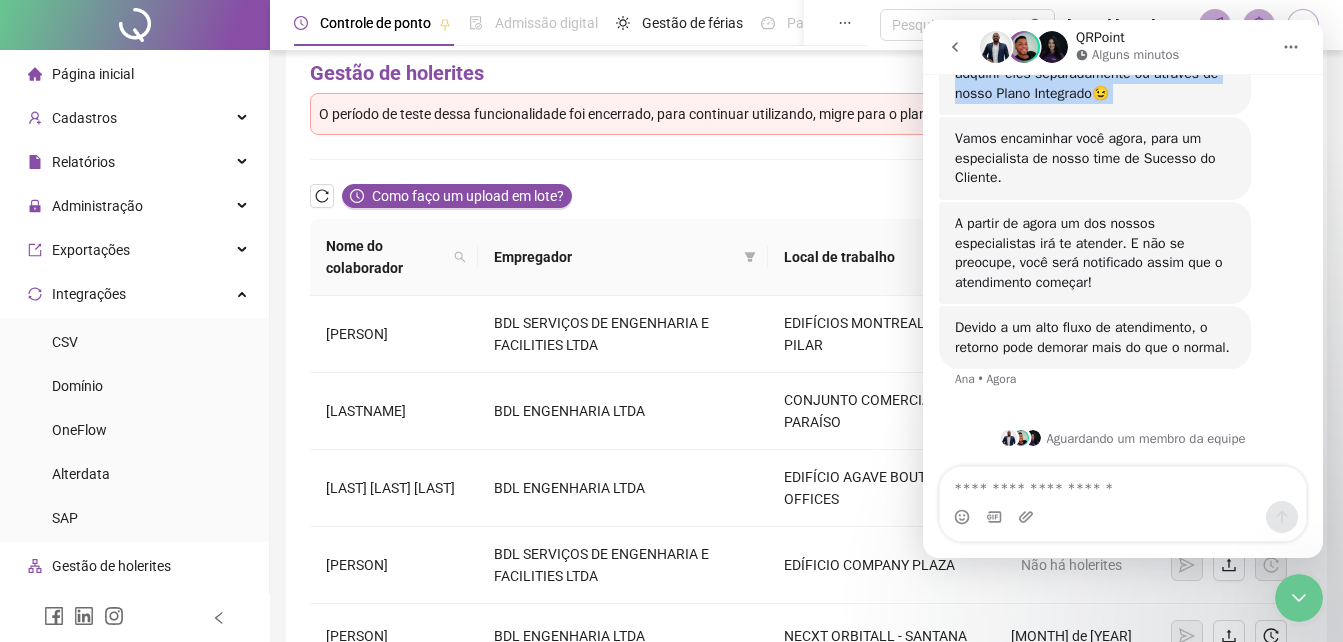 scroll, scrollTop: 27, scrollLeft: 0, axis: vertical 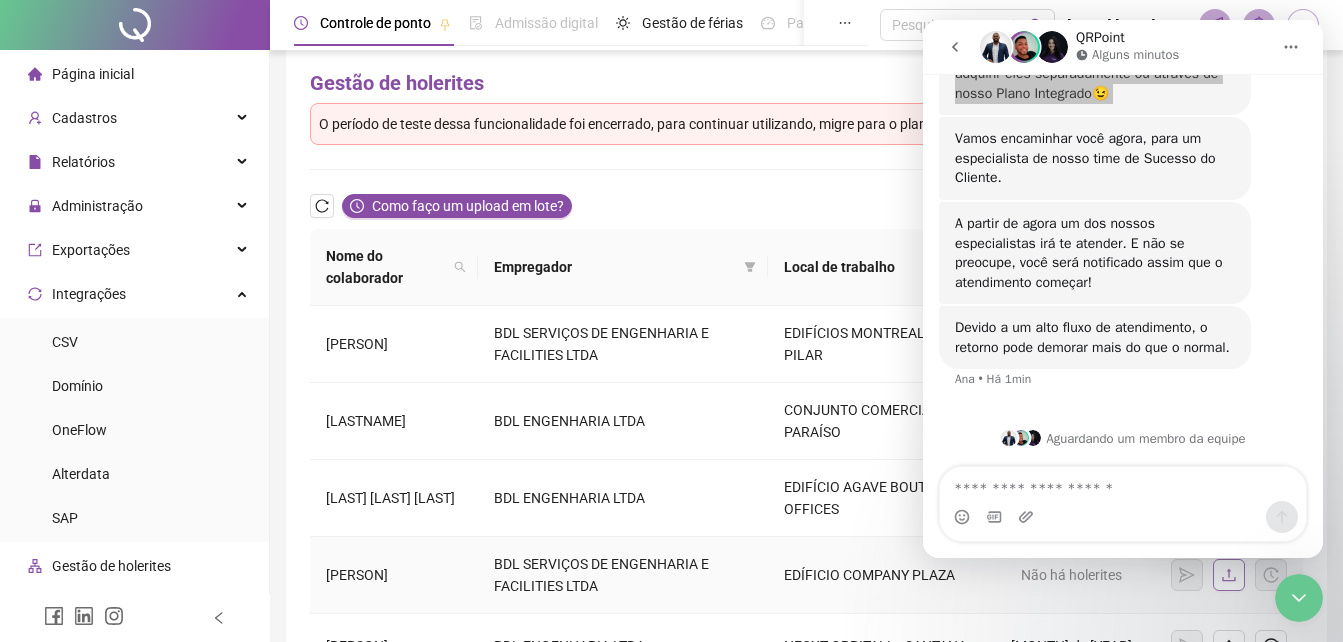 click 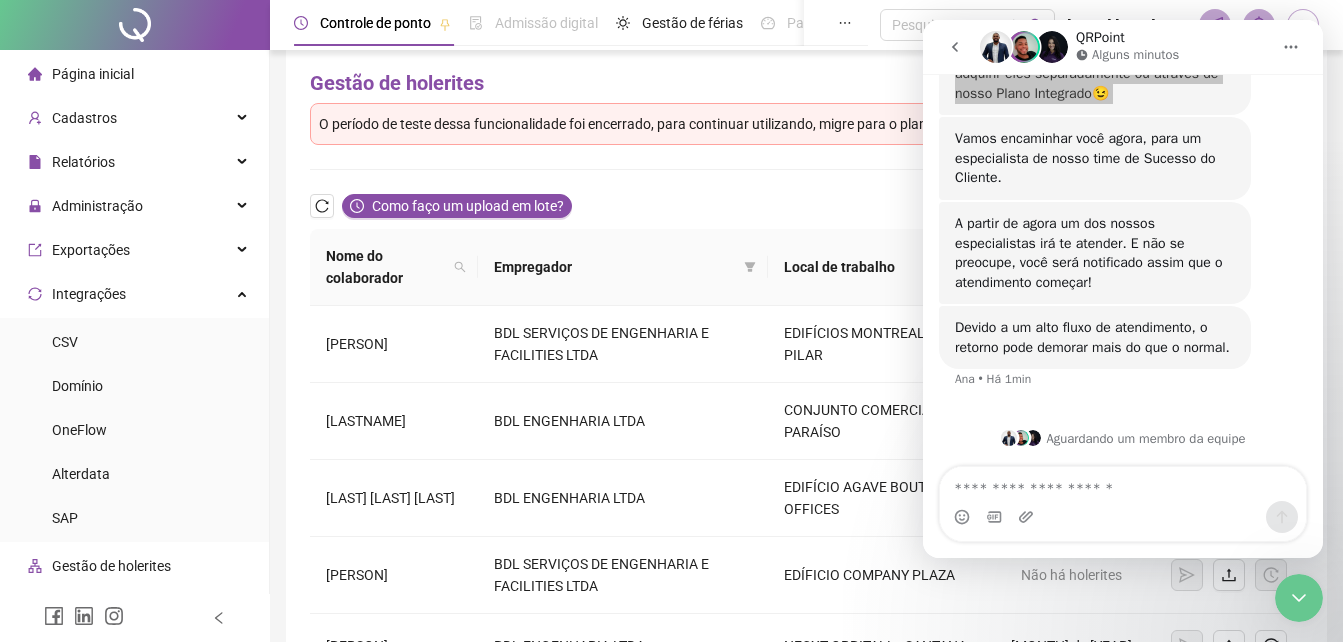 click on "O período de teste dessa funcionalidade foi encerrado, para continuar utilizando, migre para o plano  gerencial clicando aqui ." at bounding box center (703, 124) 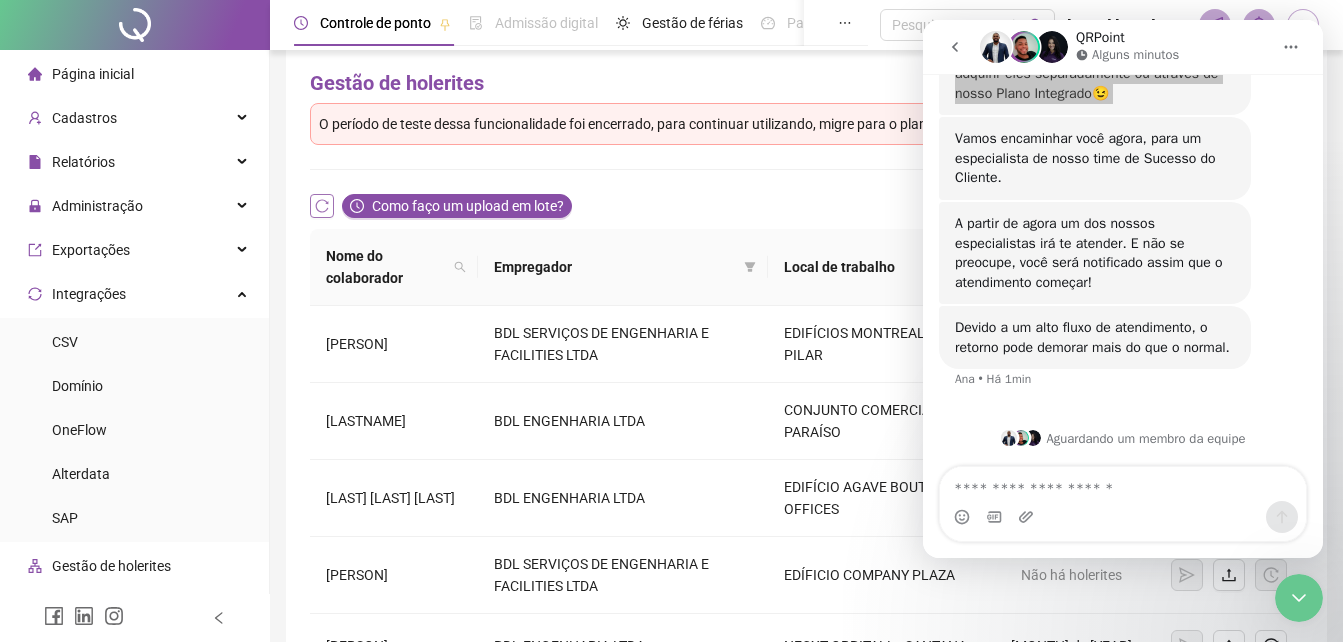 click 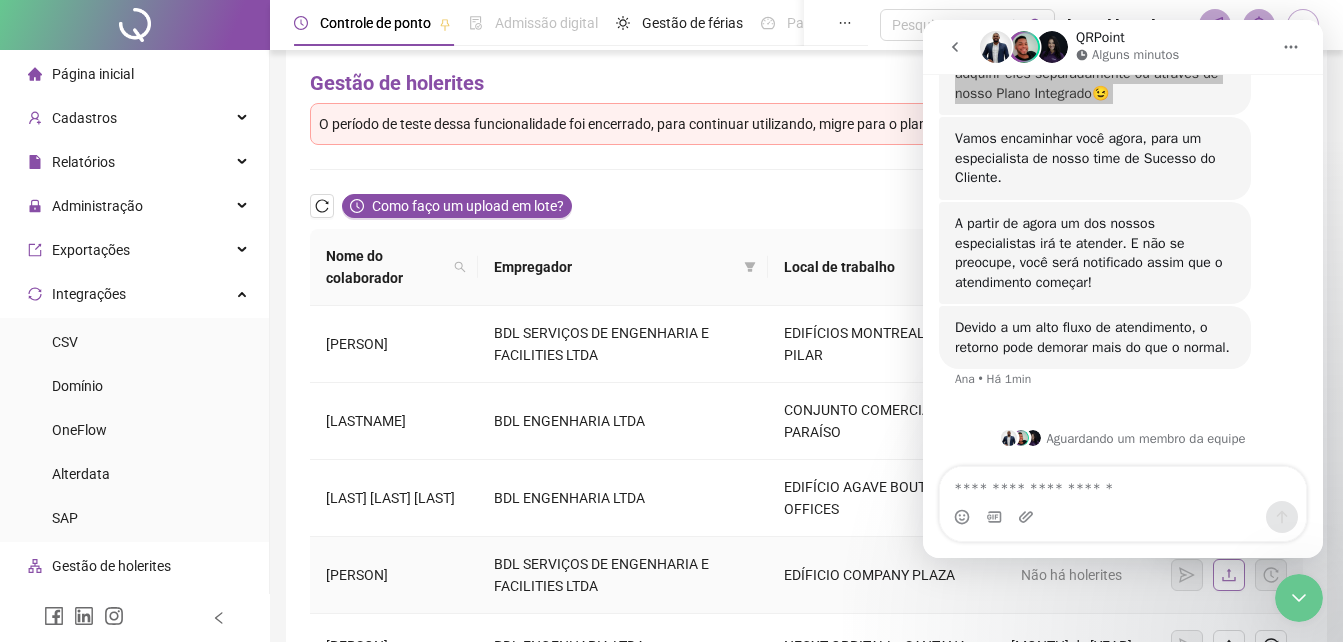 click 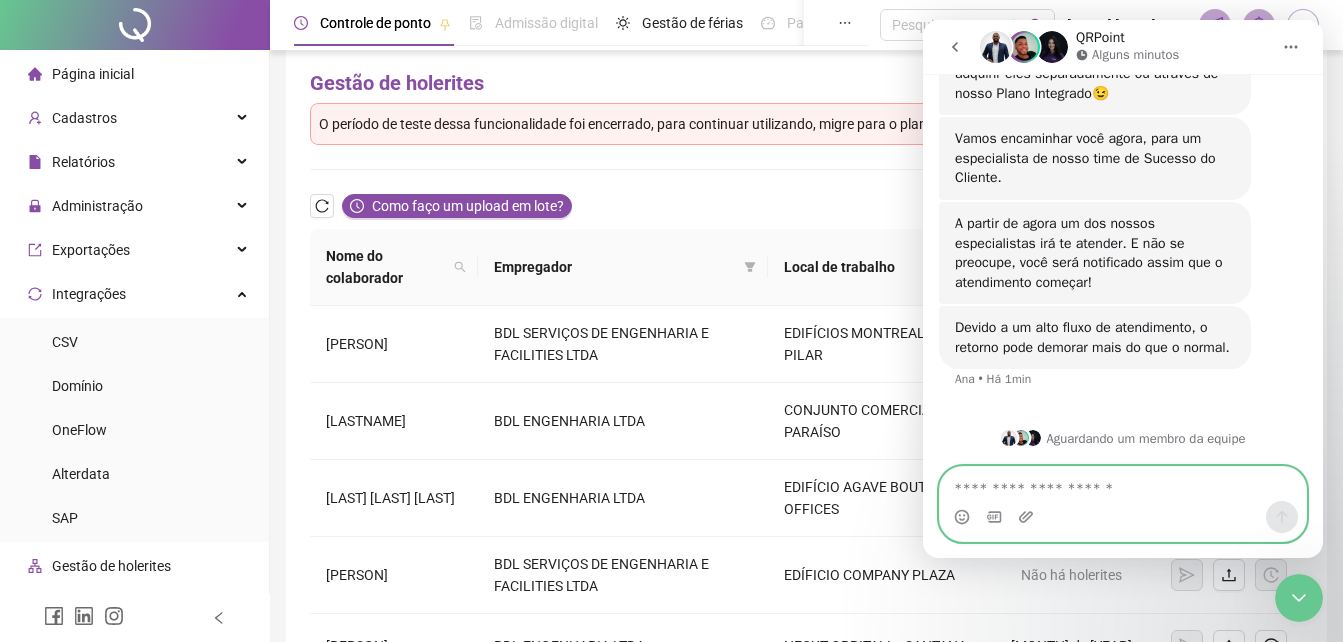 click at bounding box center (1123, 484) 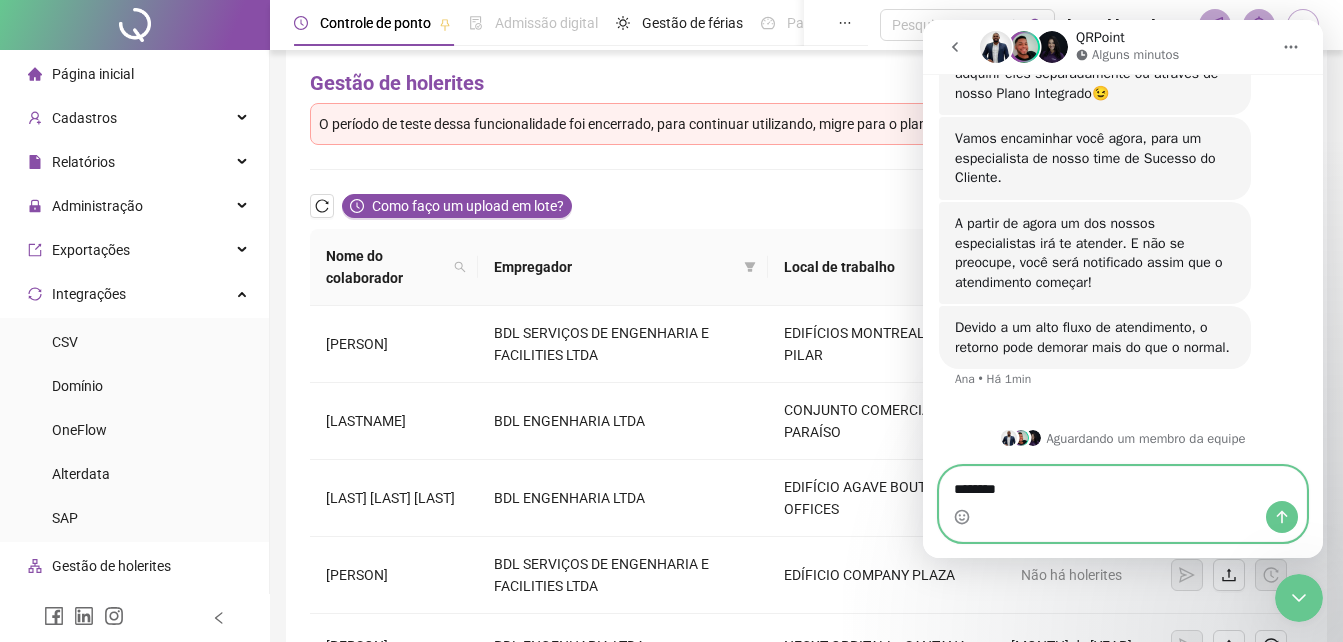 type on "*********" 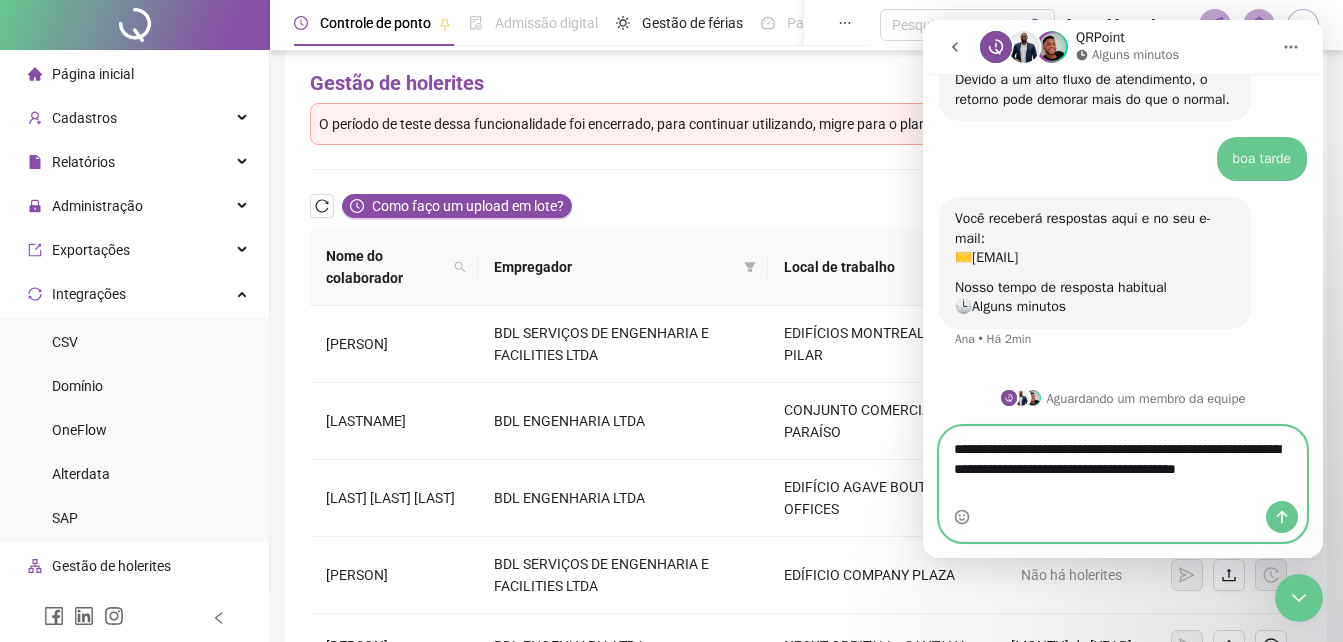 scroll, scrollTop: 733, scrollLeft: 0, axis: vertical 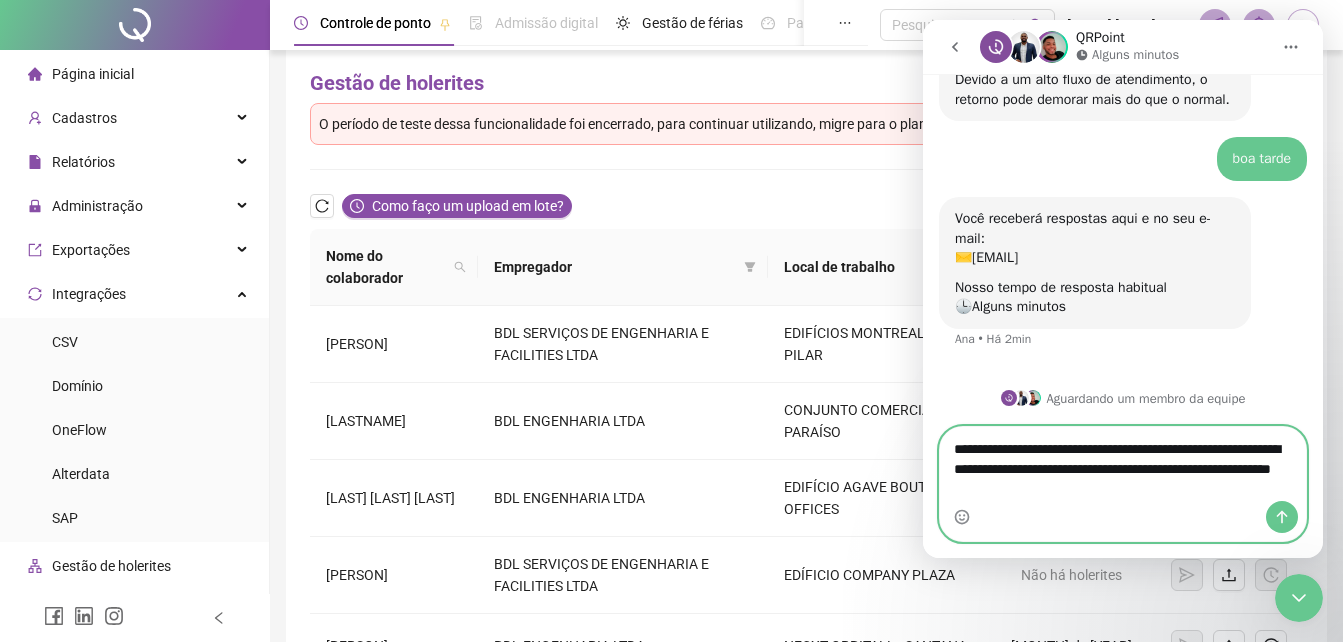 type on "**********" 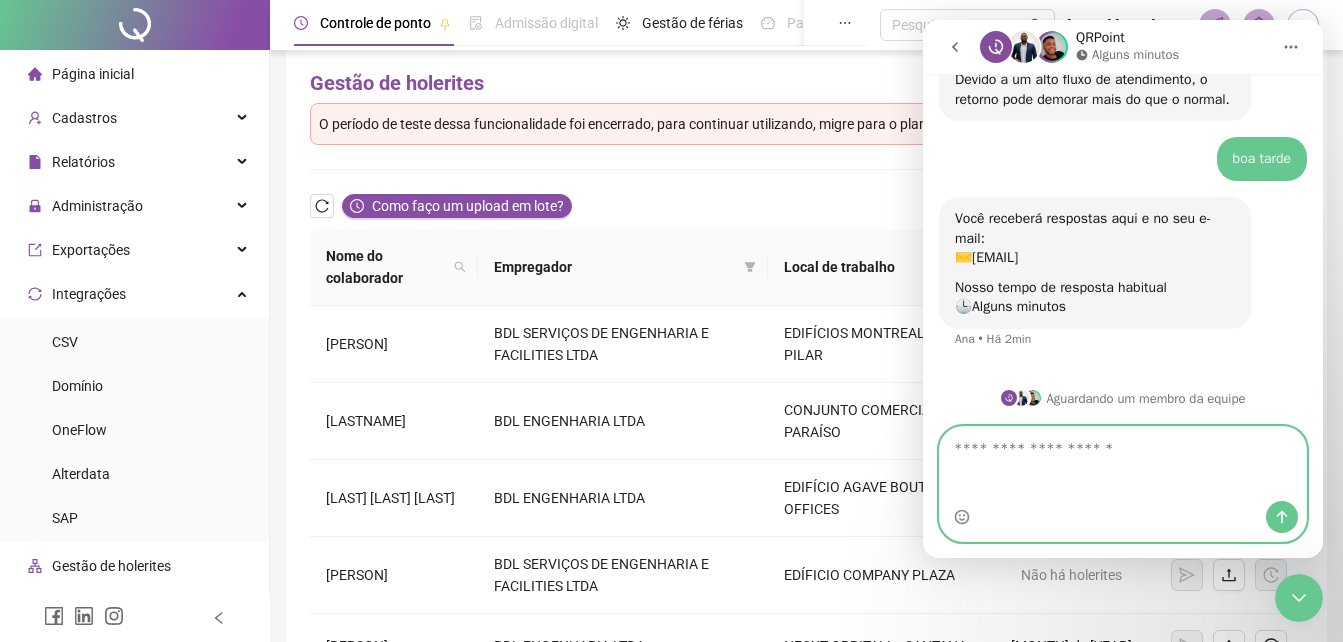 scroll, scrollTop: 791, scrollLeft: 0, axis: vertical 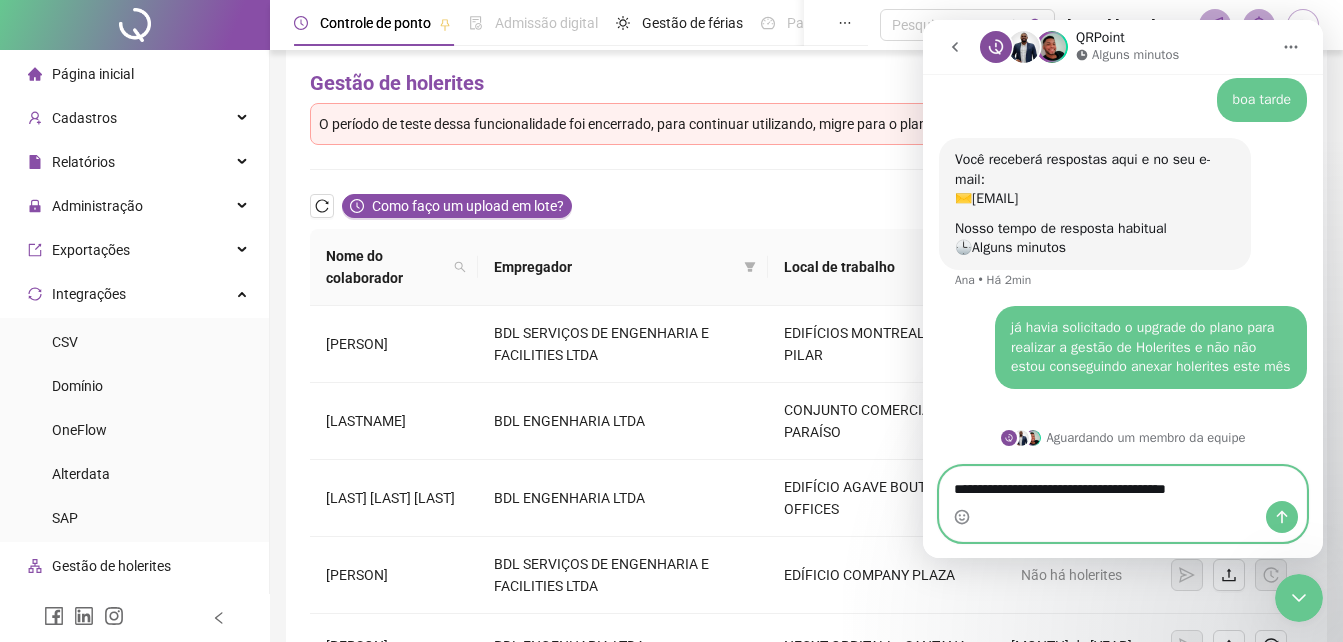 type on "**********" 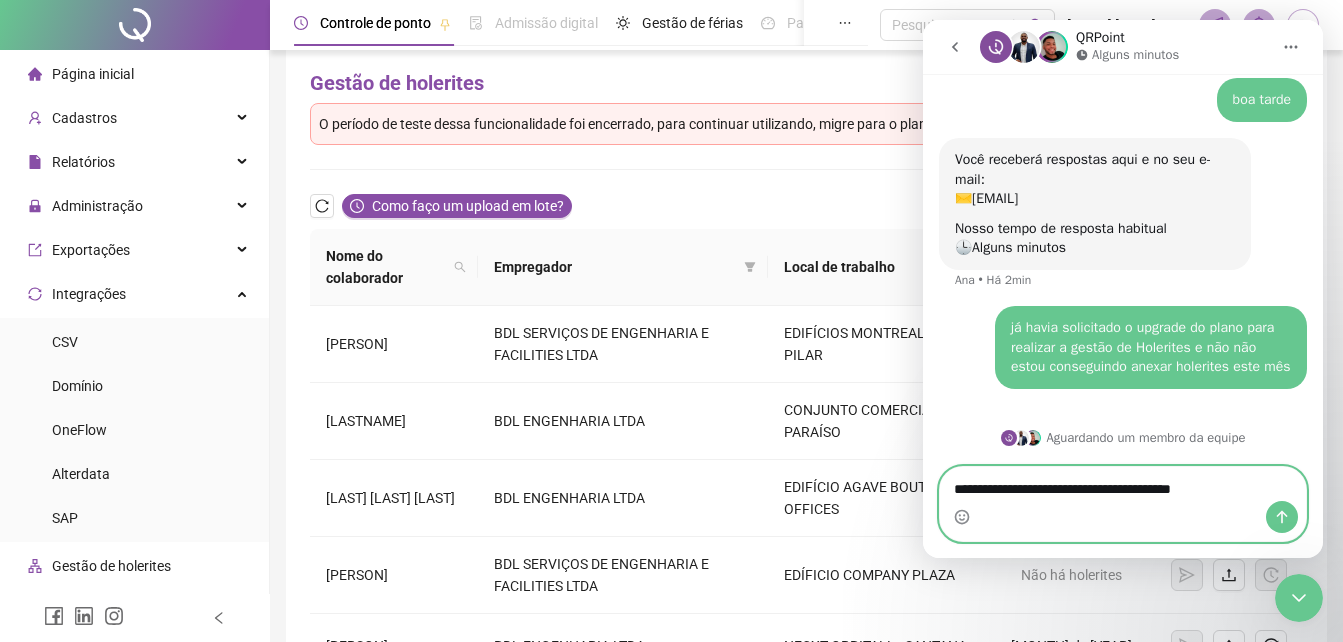 type 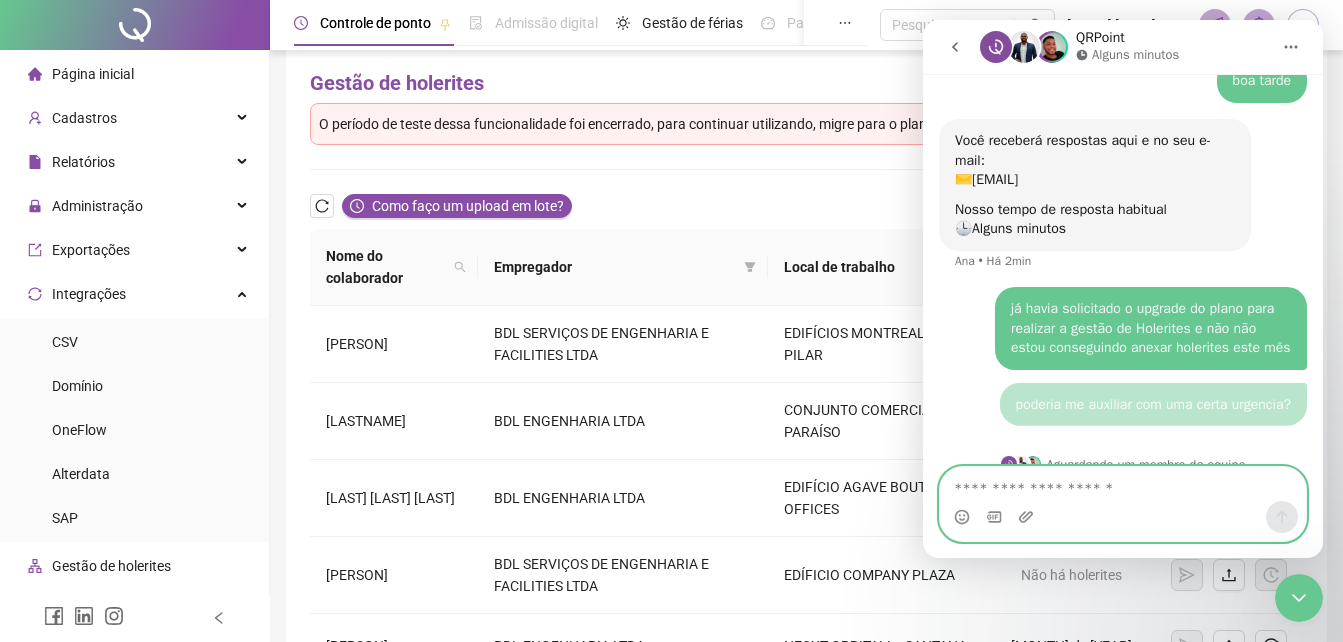 scroll, scrollTop: 837, scrollLeft: 0, axis: vertical 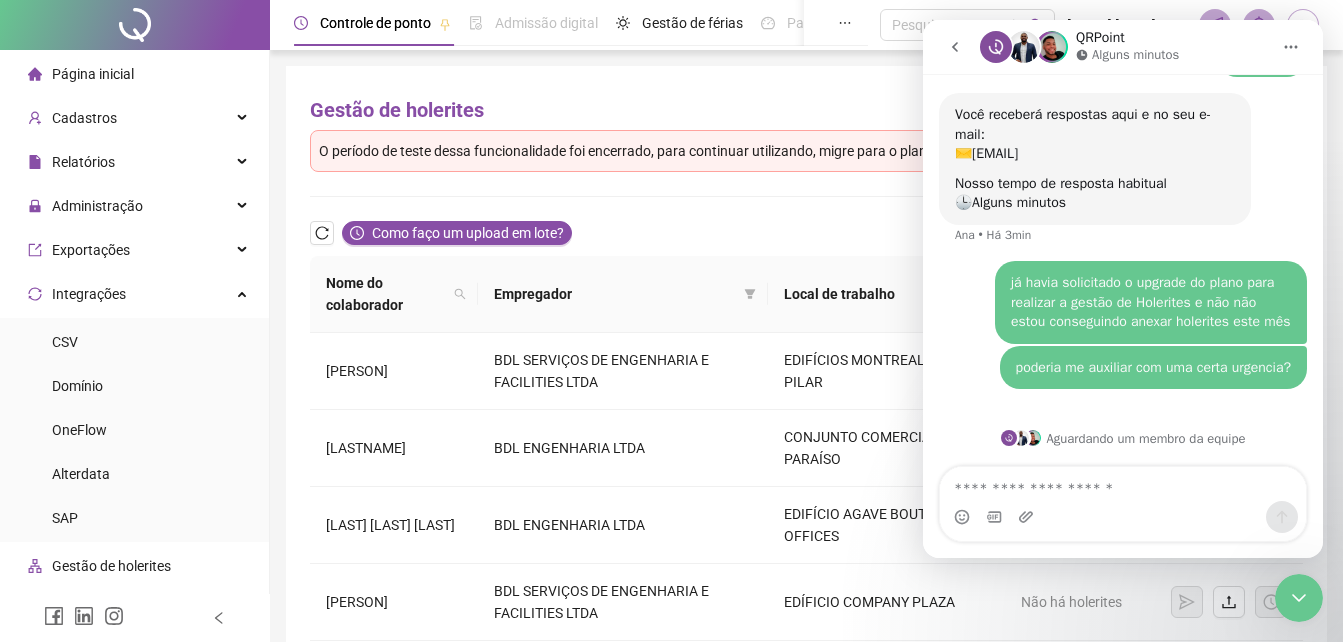 click at bounding box center [1291, 47] 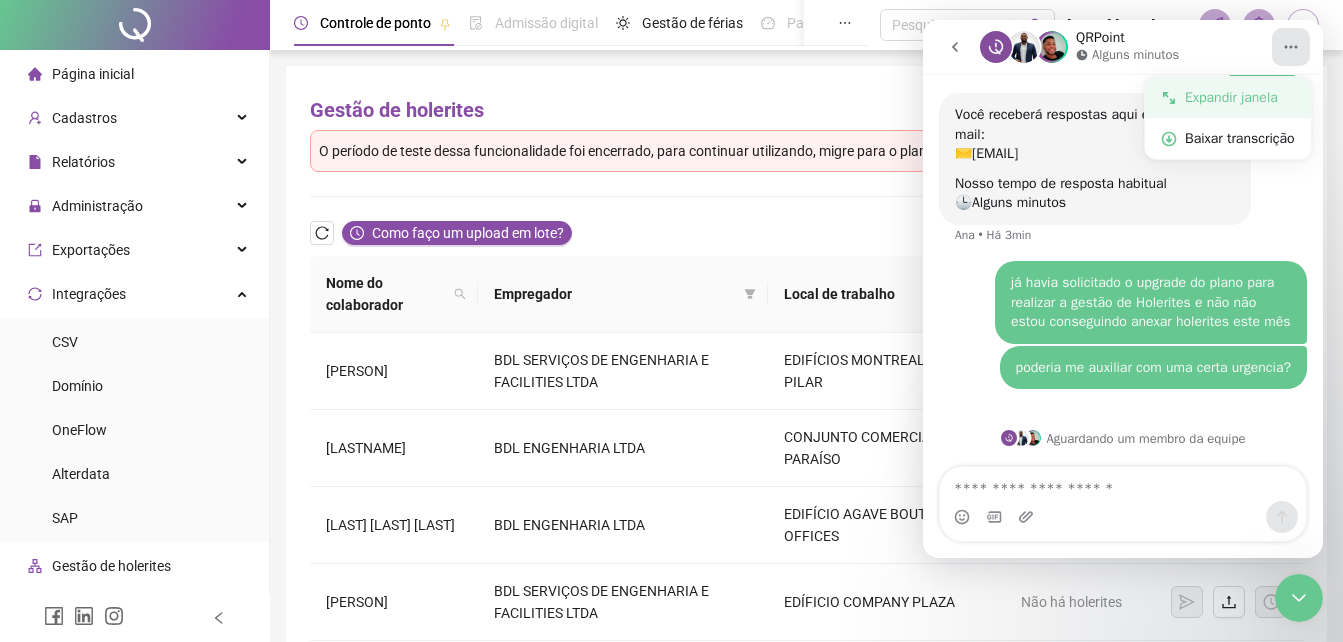 click 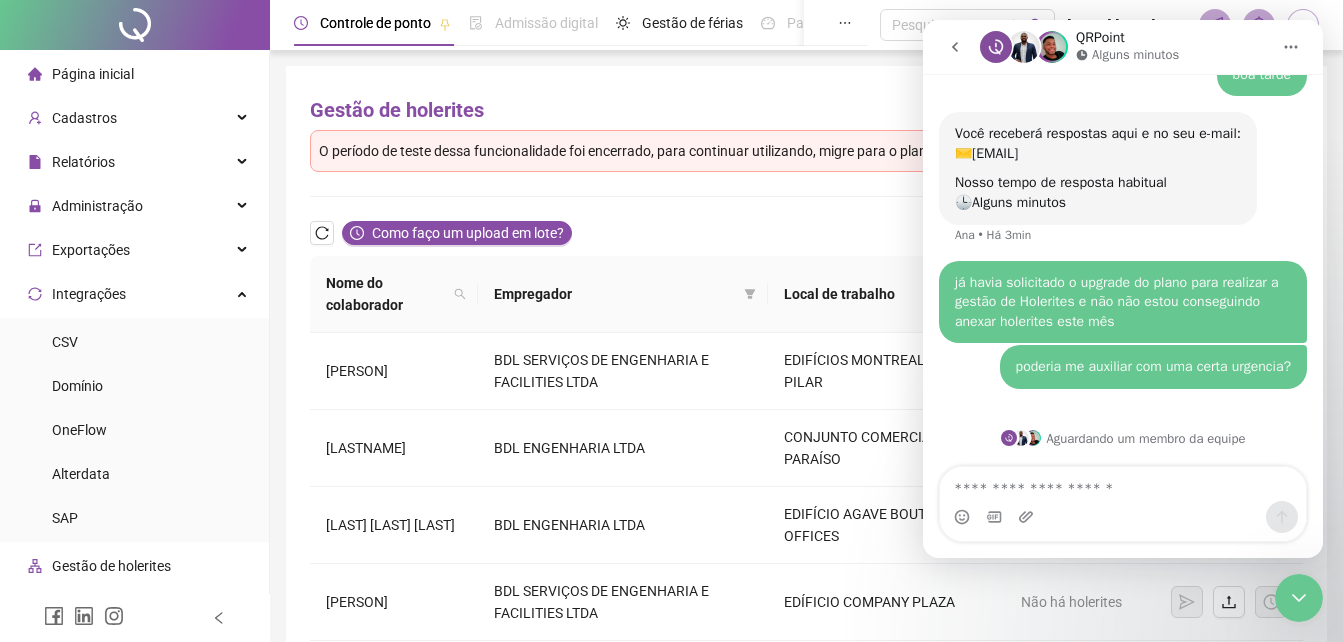 scroll, scrollTop: 641, scrollLeft: 0, axis: vertical 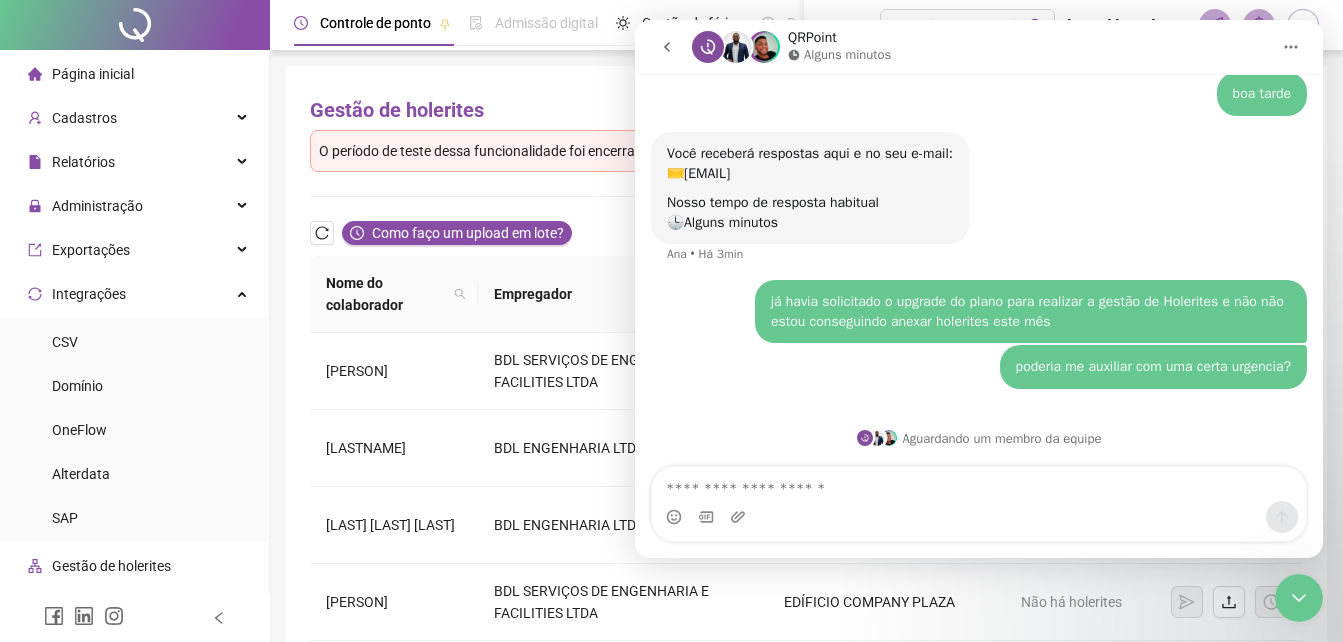 click at bounding box center (1291, 47) 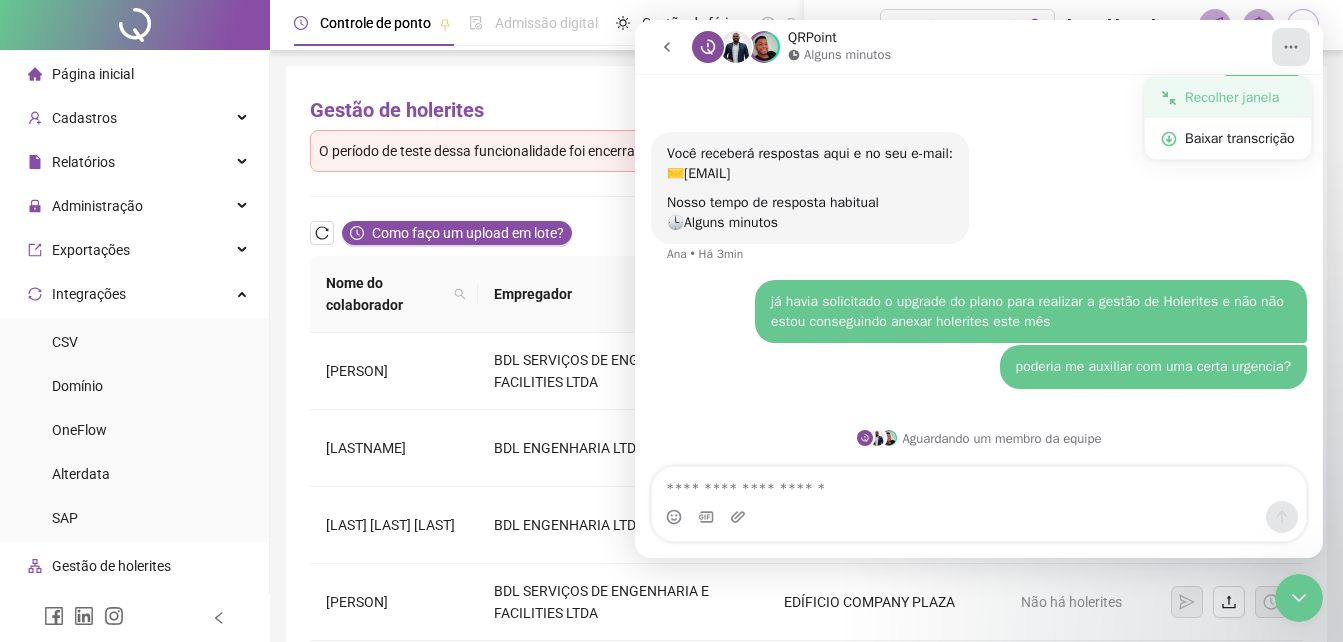 click on "Recolher janela" at bounding box center (1240, 97) 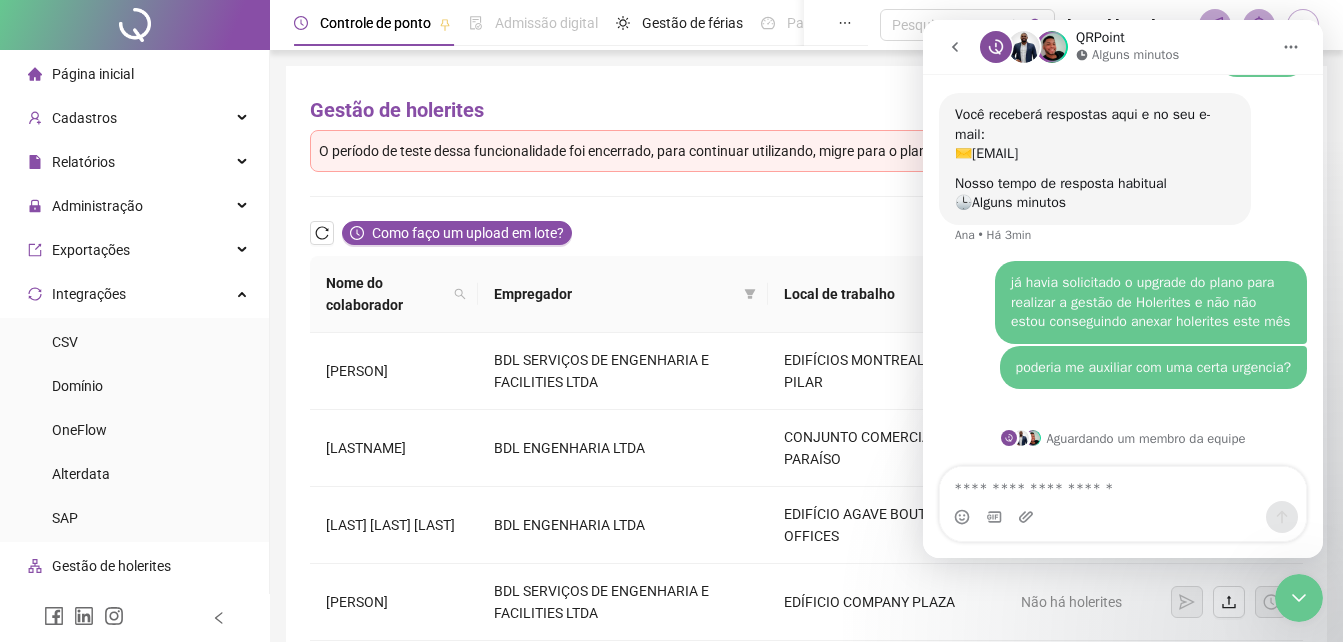 click 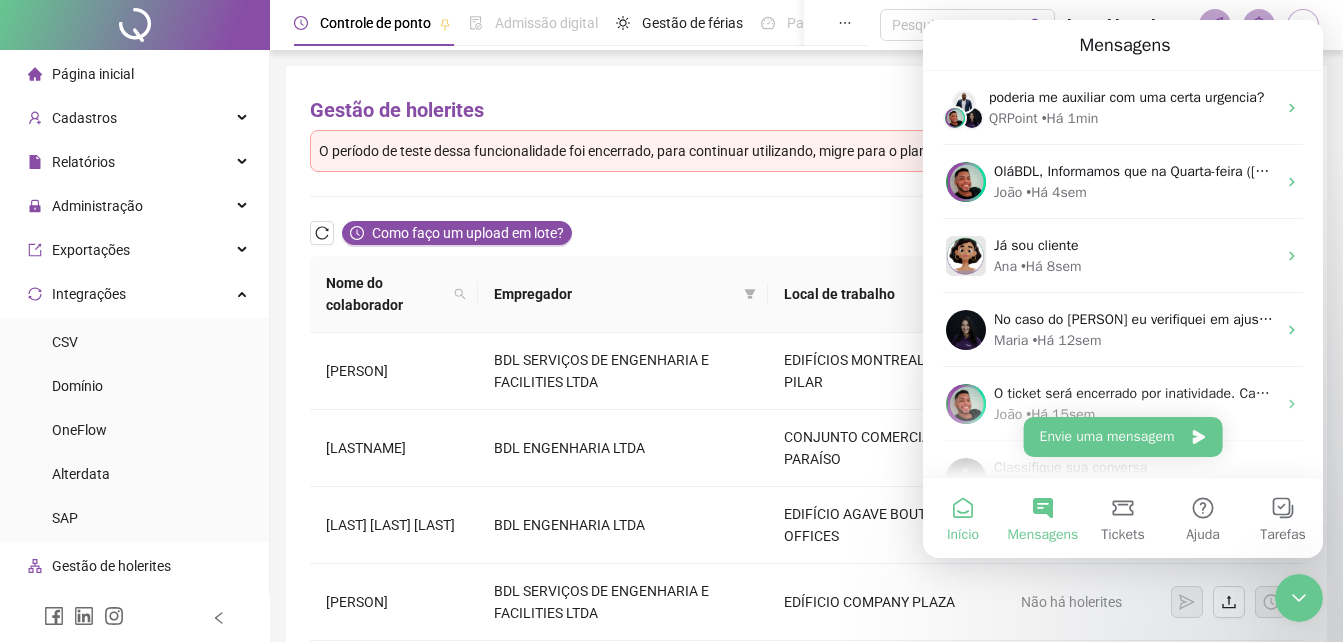 click on "Início" at bounding box center [963, 518] 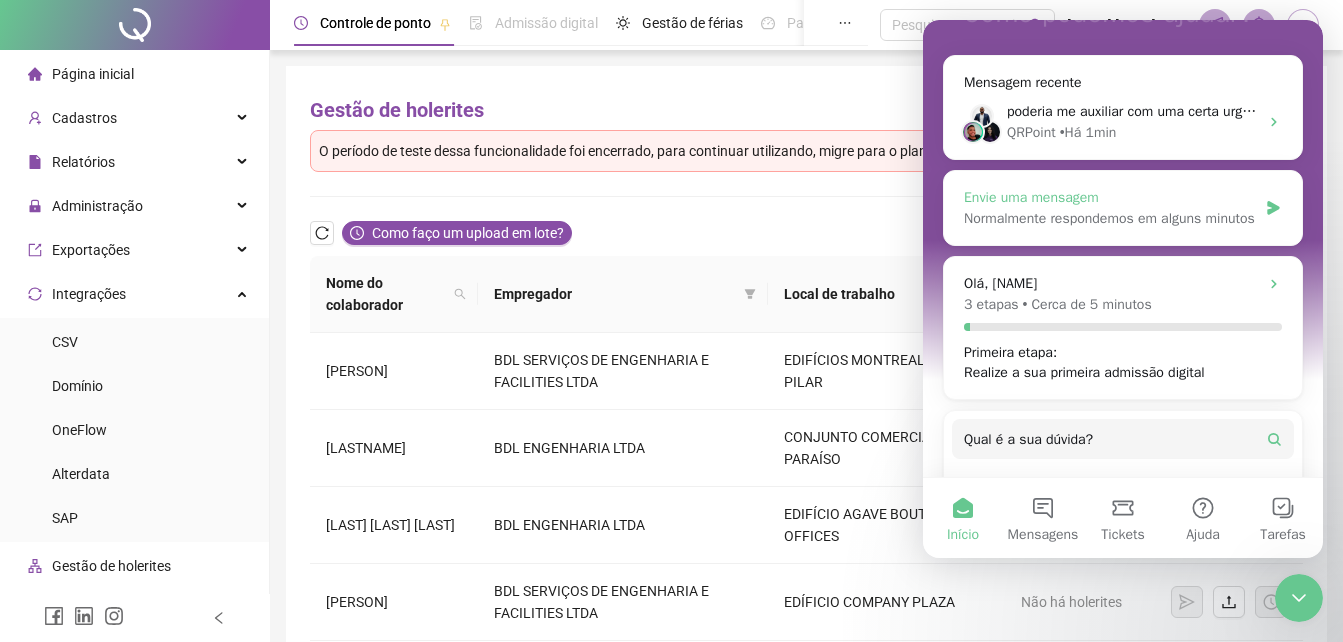 scroll, scrollTop: 300, scrollLeft: 0, axis: vertical 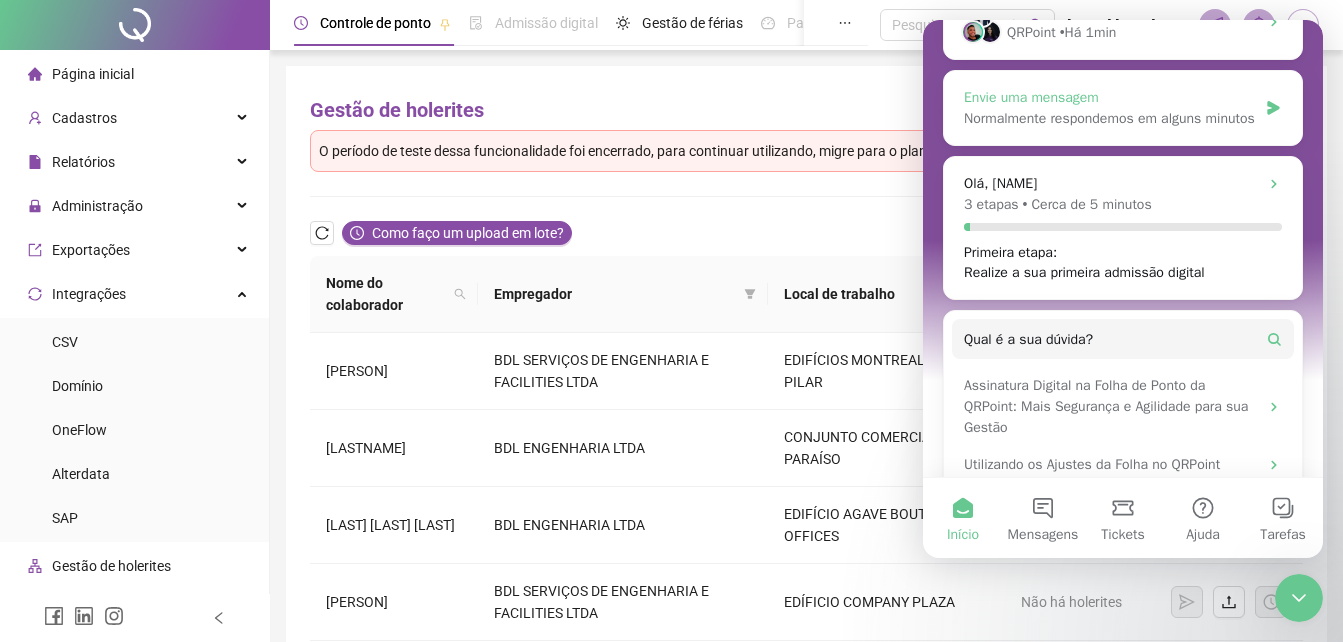 click on "Envie uma mensagem" at bounding box center (1110, 97) 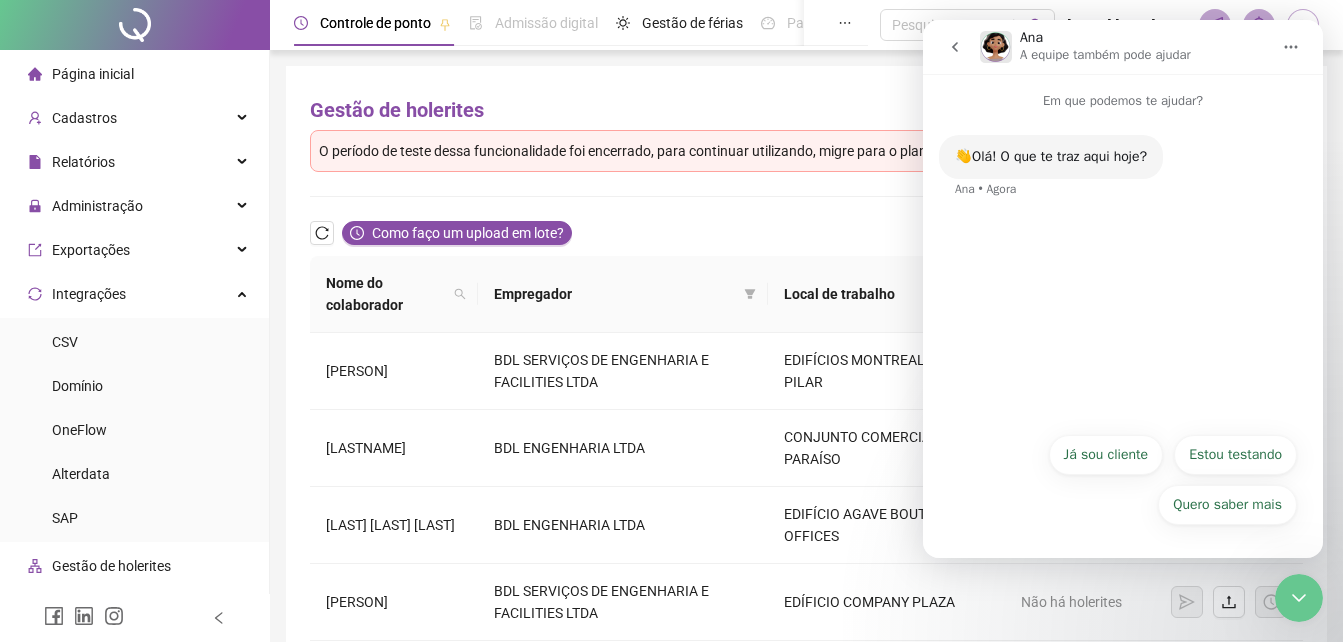 click on "Já sou cliente" at bounding box center [1106, 455] 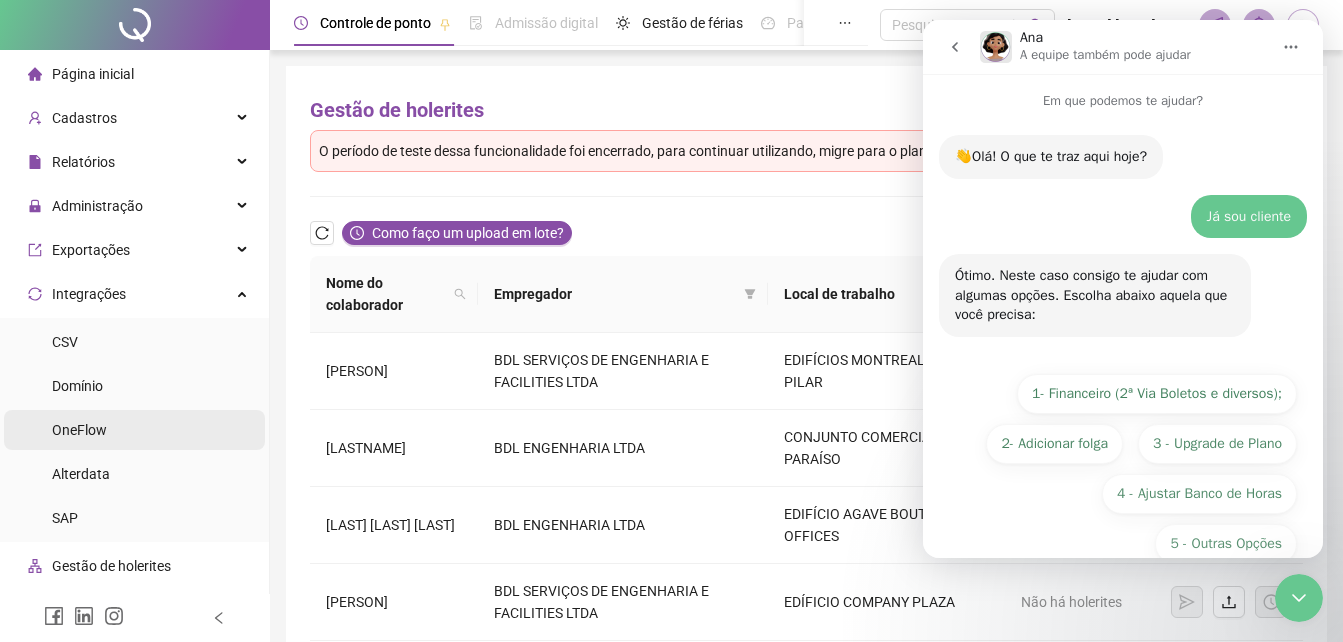 scroll, scrollTop: 39, scrollLeft: 0, axis: vertical 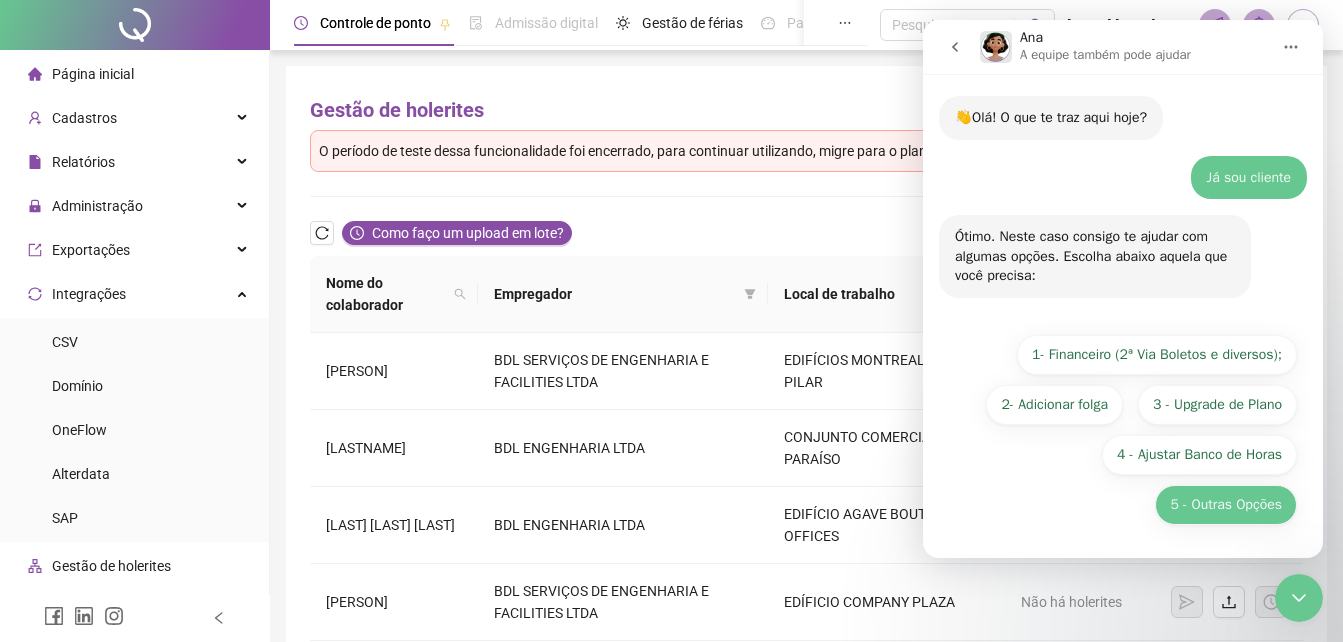 click on "5 - Outras Opções" at bounding box center (1226, 505) 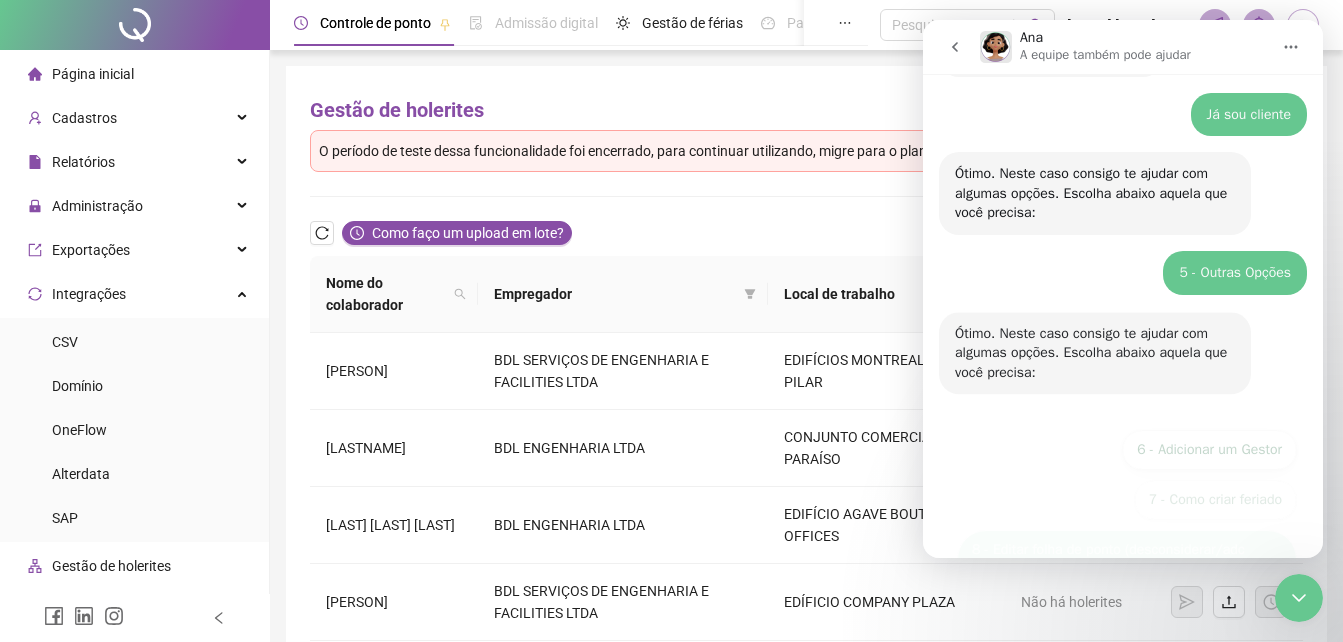 scroll, scrollTop: 315, scrollLeft: 0, axis: vertical 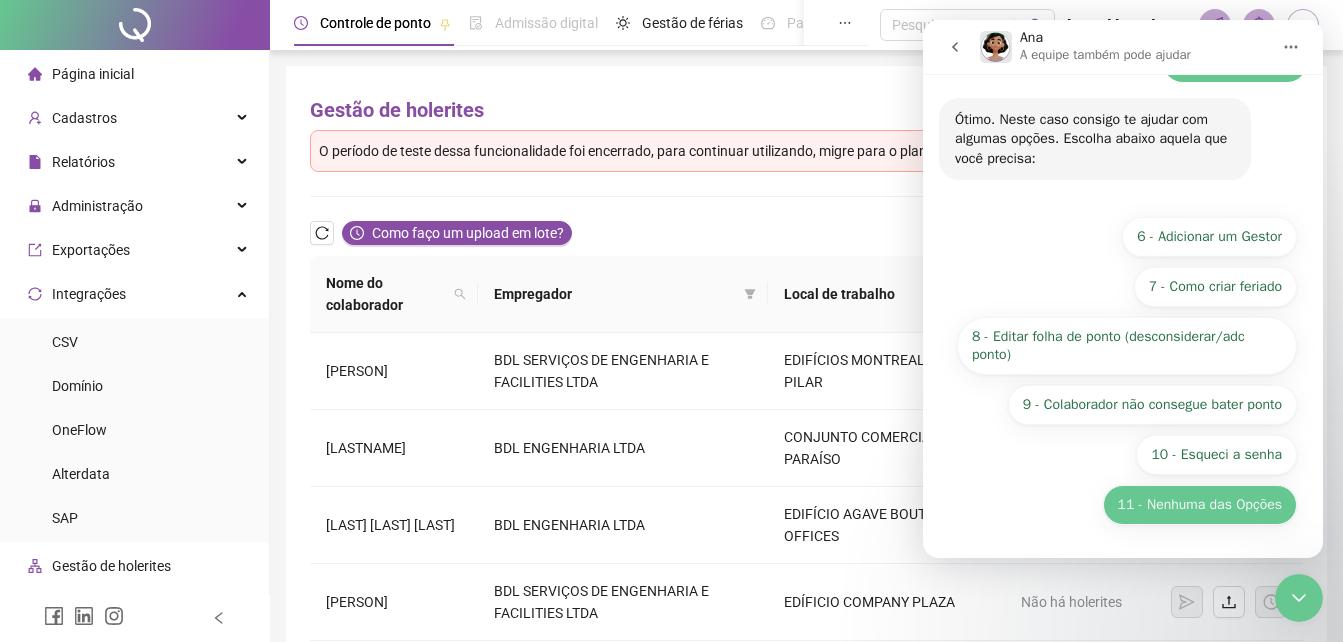 click on "11 - Nenhuma das Opções" at bounding box center (1200, 505) 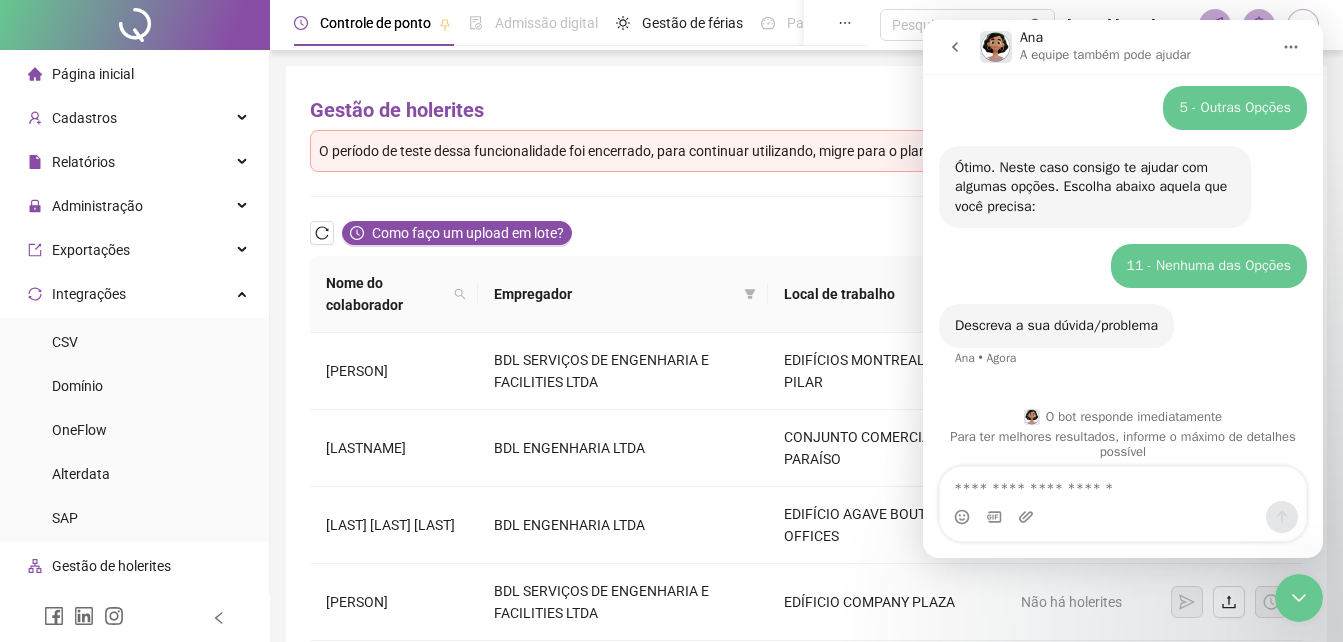 scroll, scrollTop: 280, scrollLeft: 0, axis: vertical 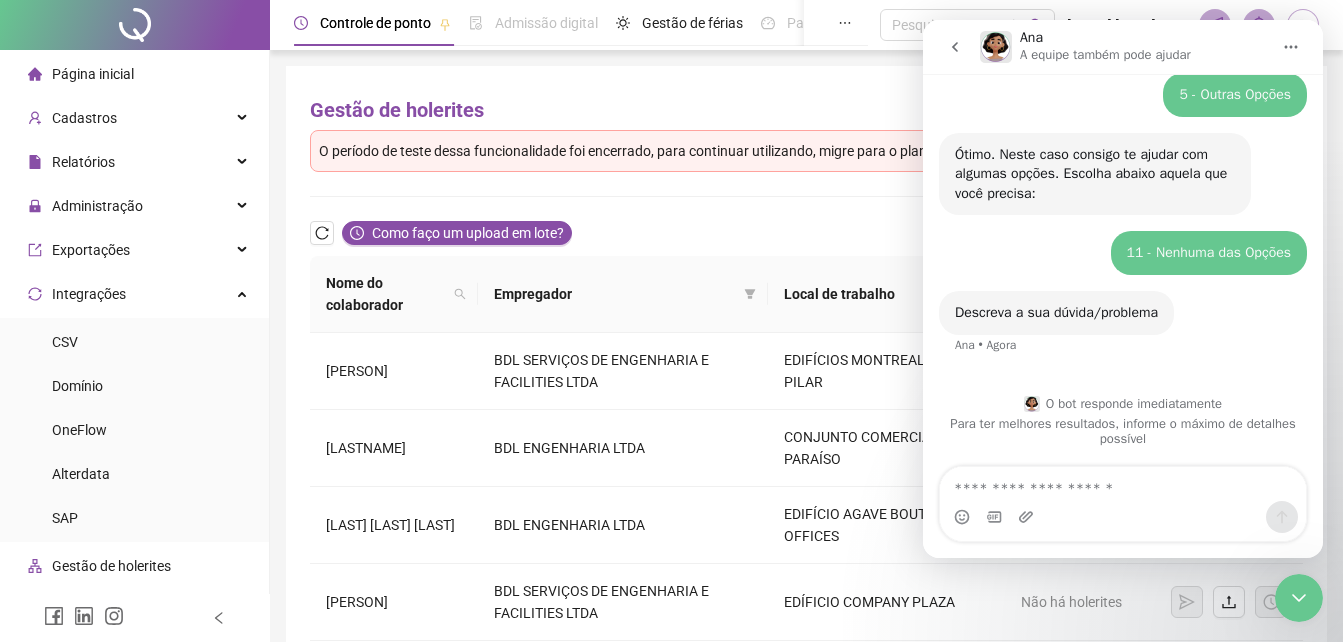 click at bounding box center (1123, 484) 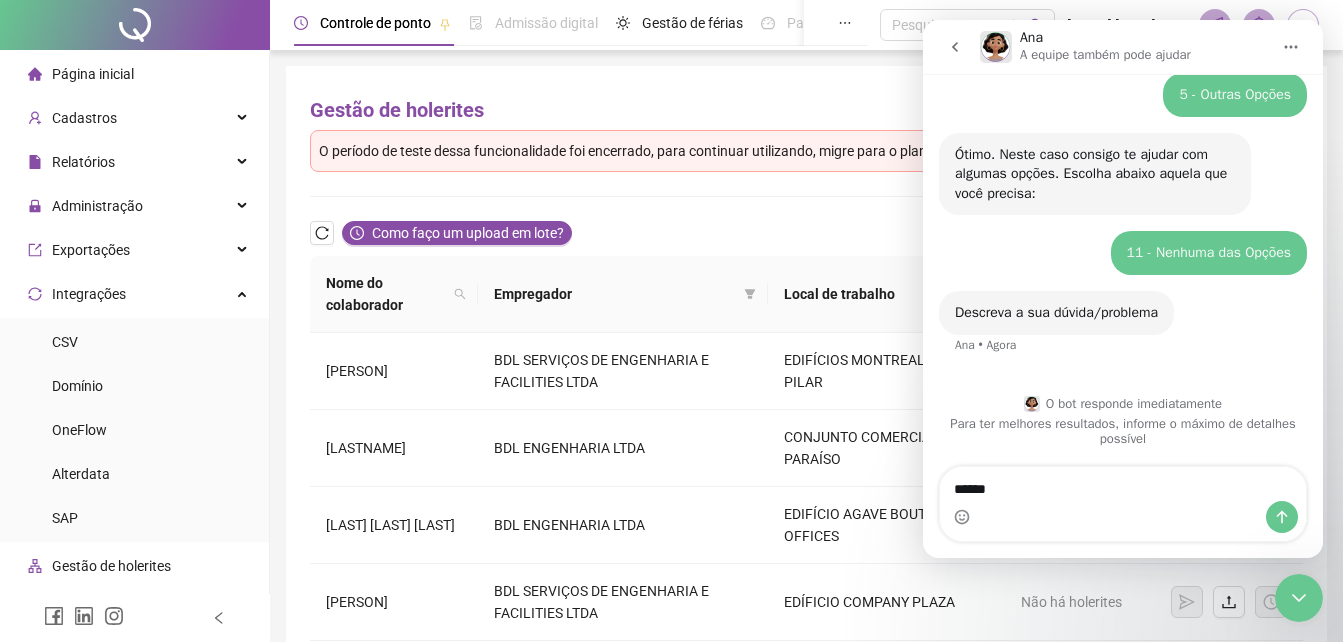 type on "*******" 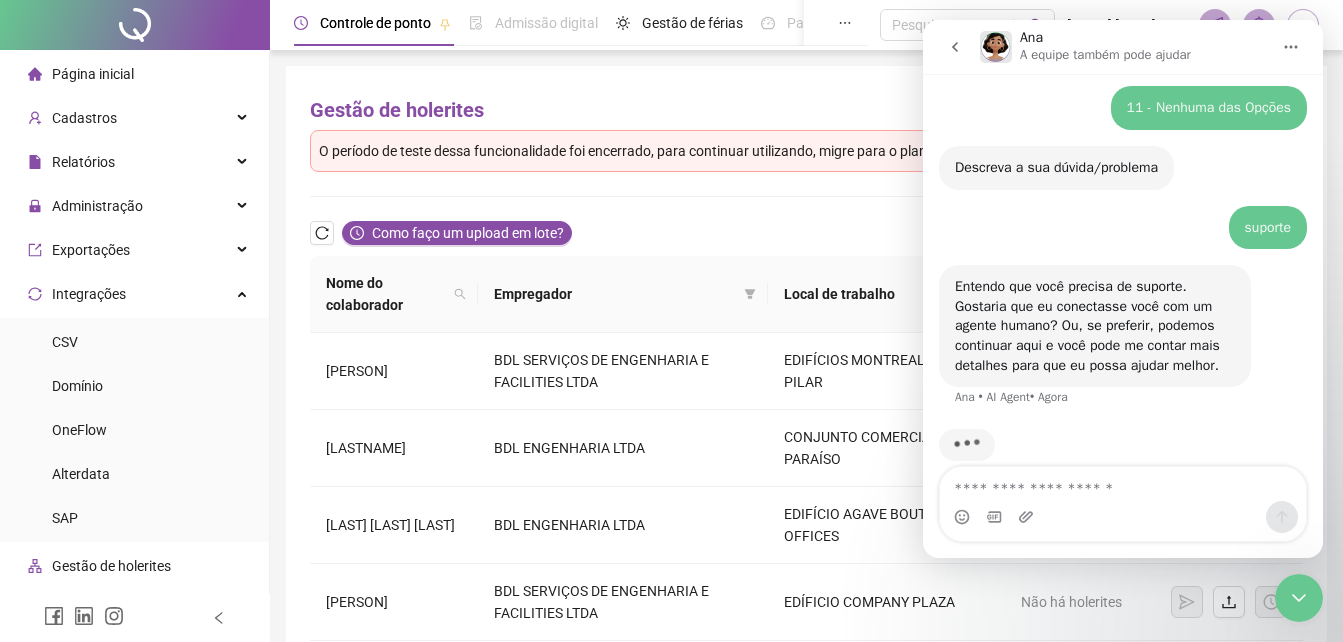 scroll, scrollTop: 452, scrollLeft: 0, axis: vertical 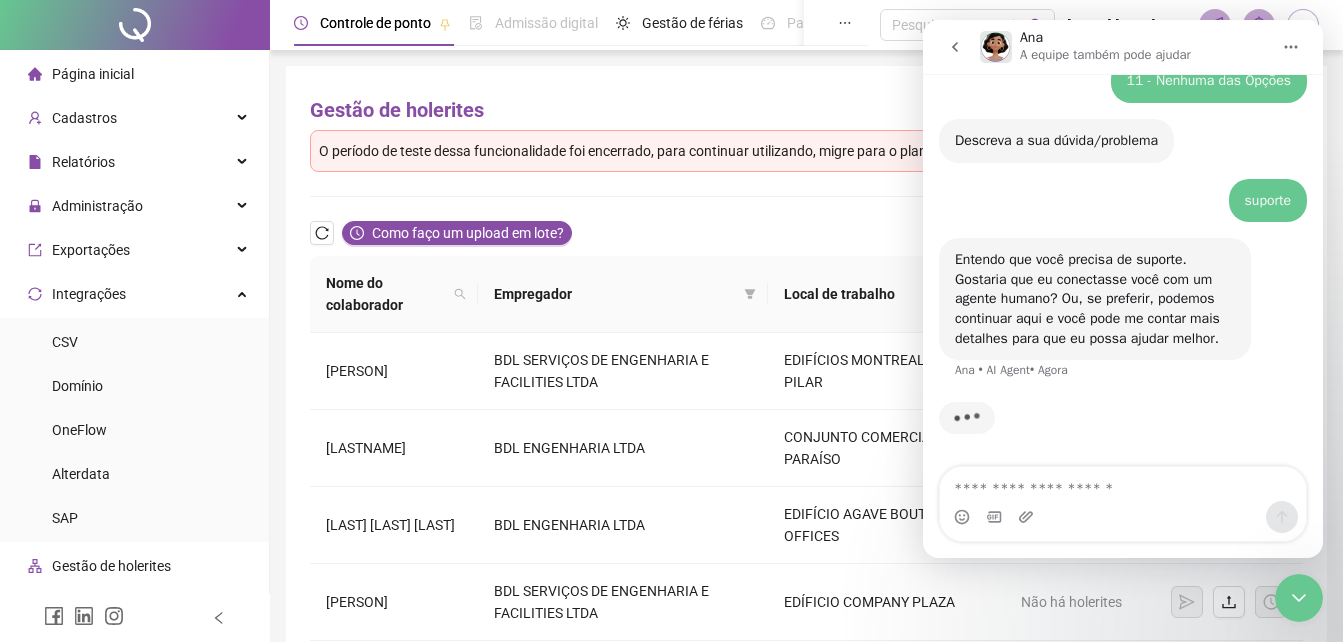 click at bounding box center [1123, 484] 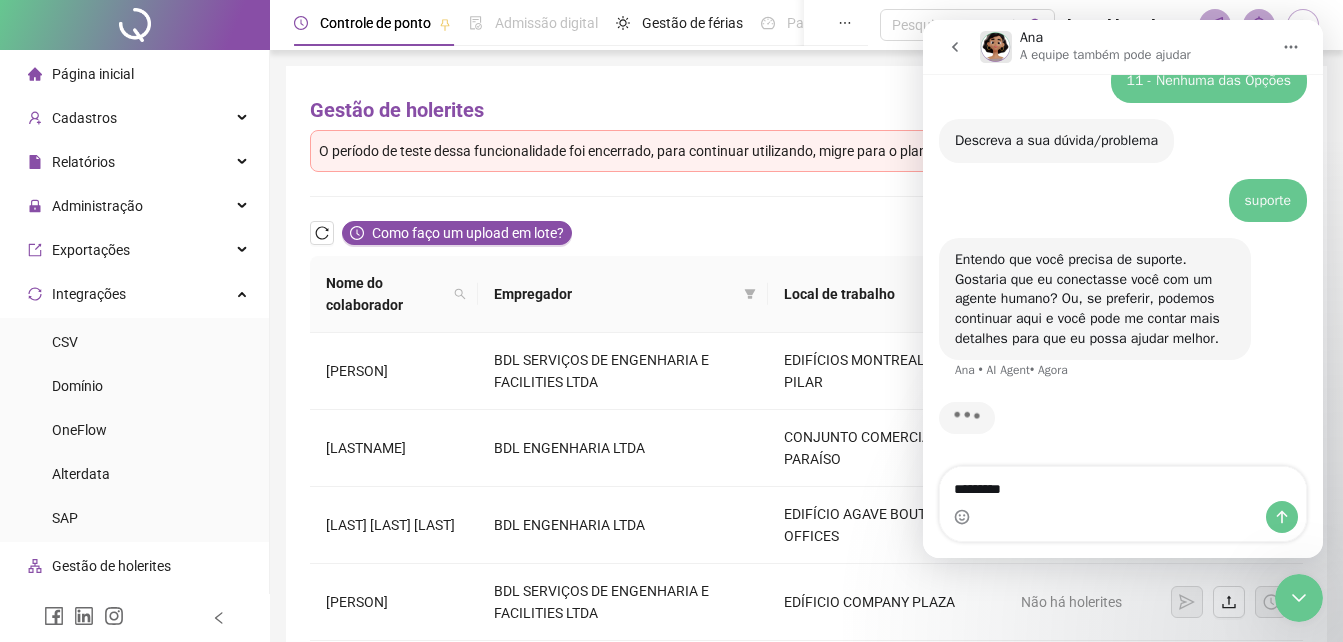 type on "**********" 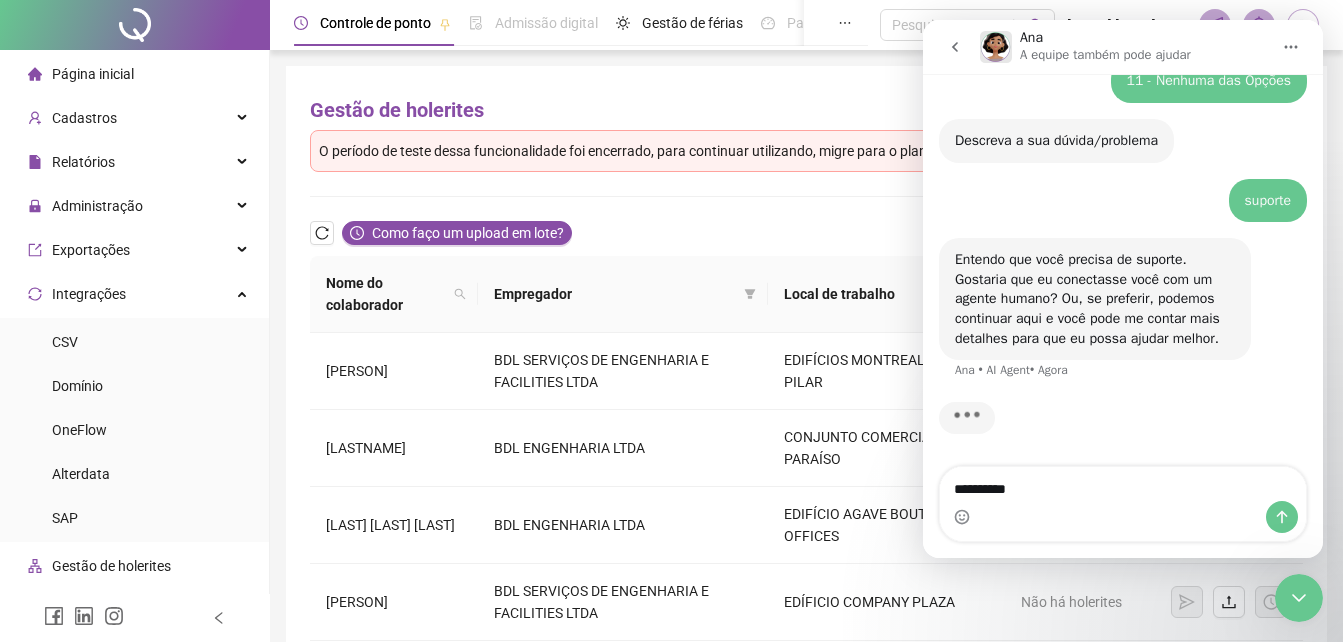type 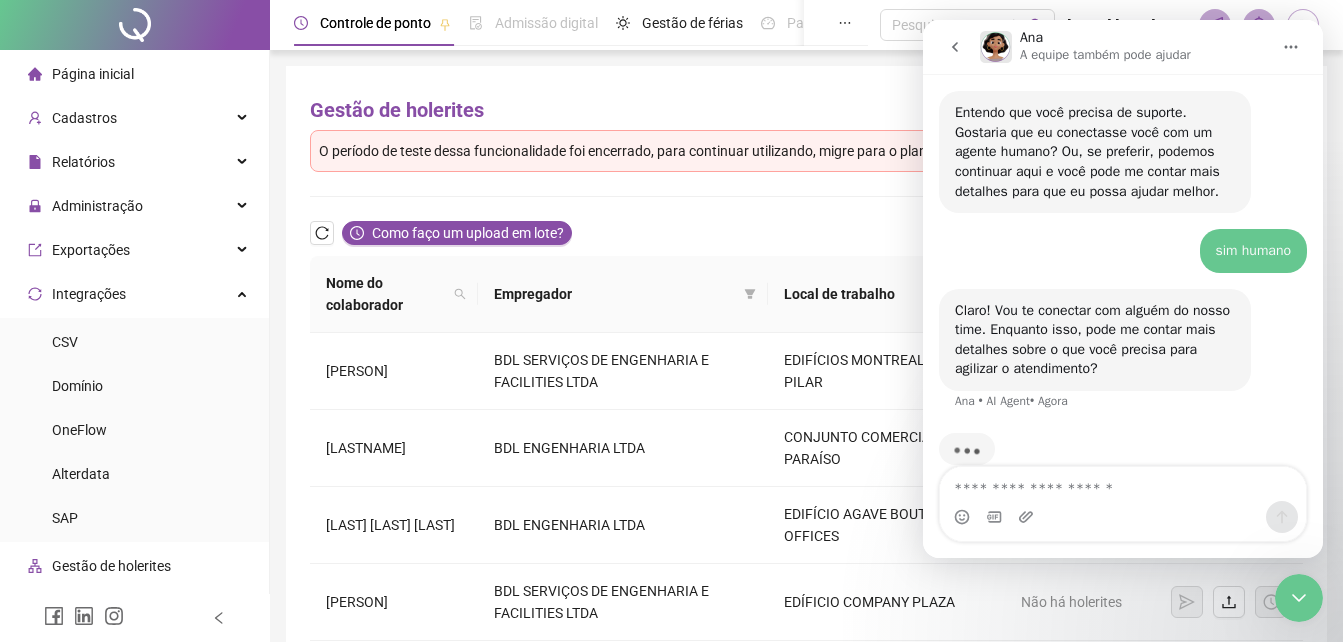scroll, scrollTop: 630, scrollLeft: 0, axis: vertical 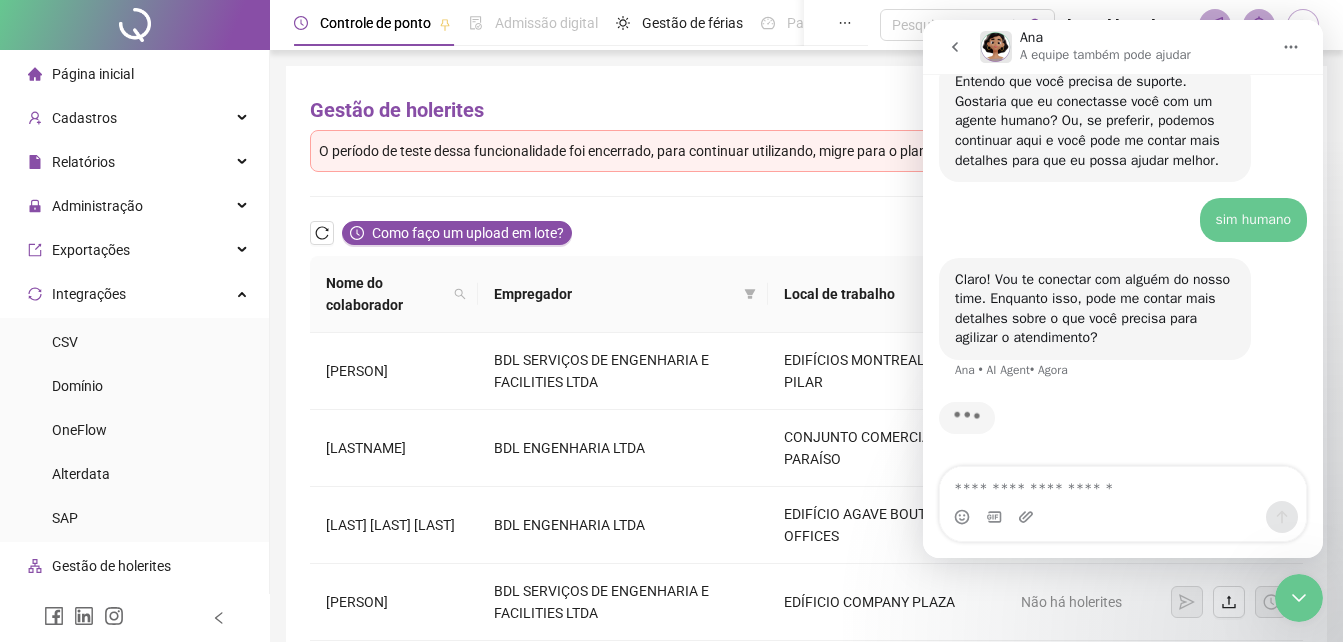 click at bounding box center [1123, 484] 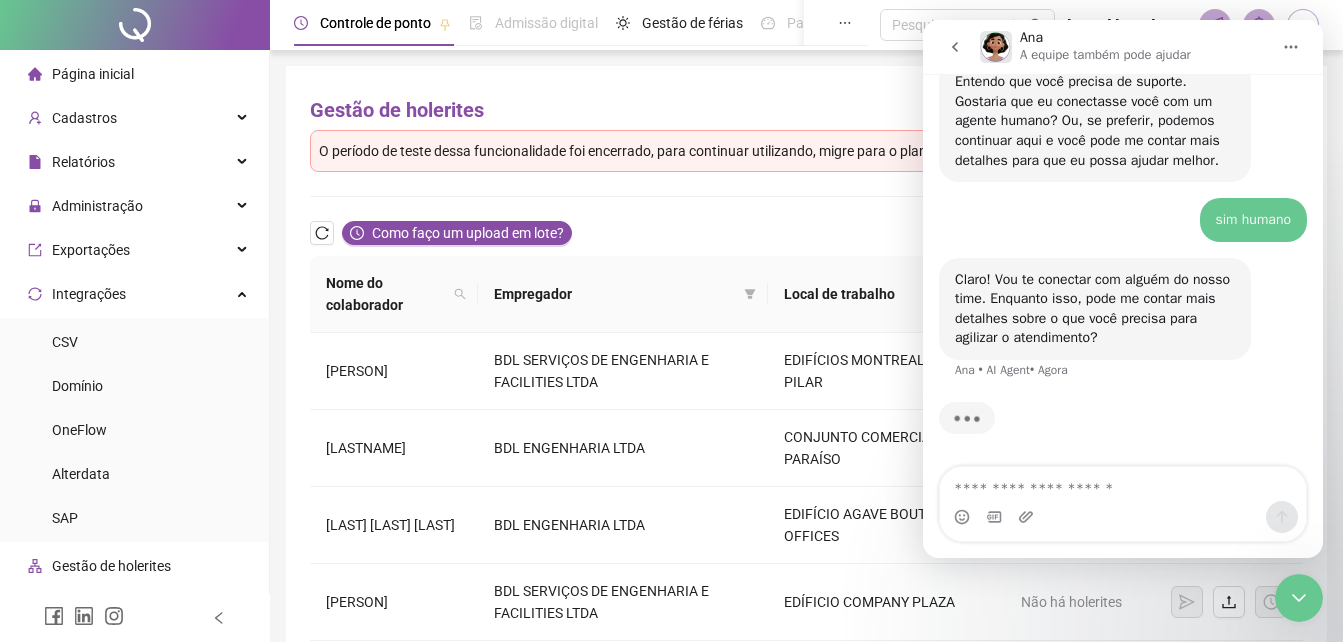 click 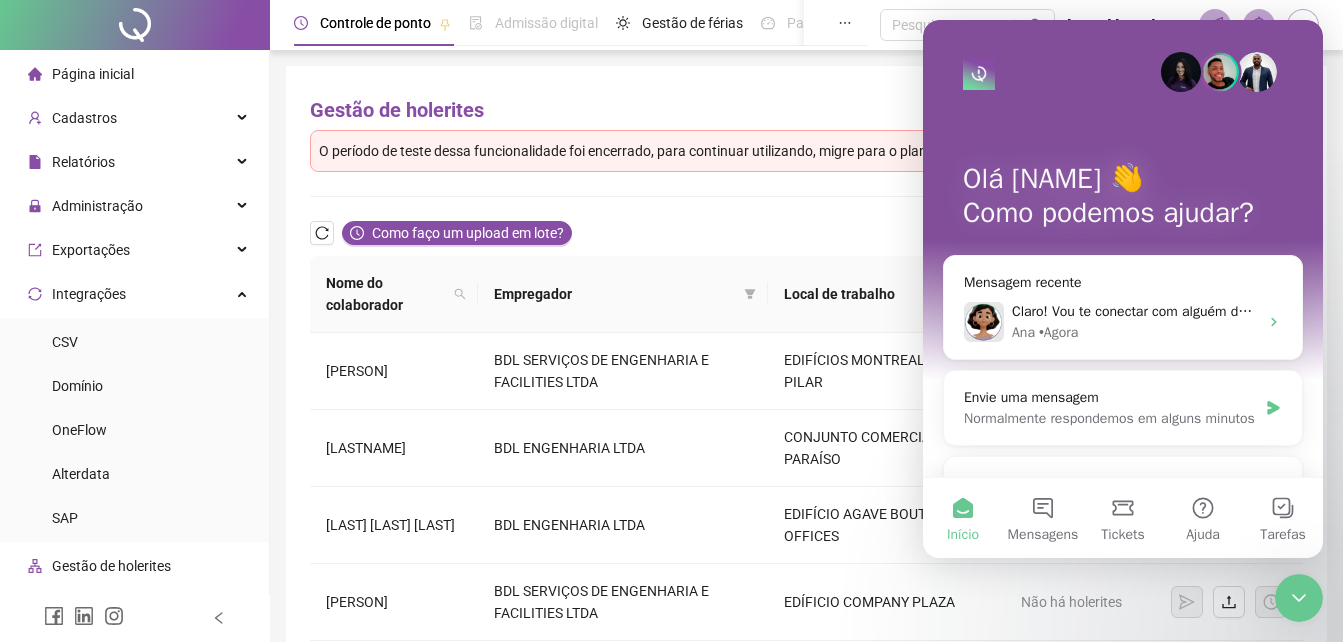 scroll, scrollTop: 0, scrollLeft: 0, axis: both 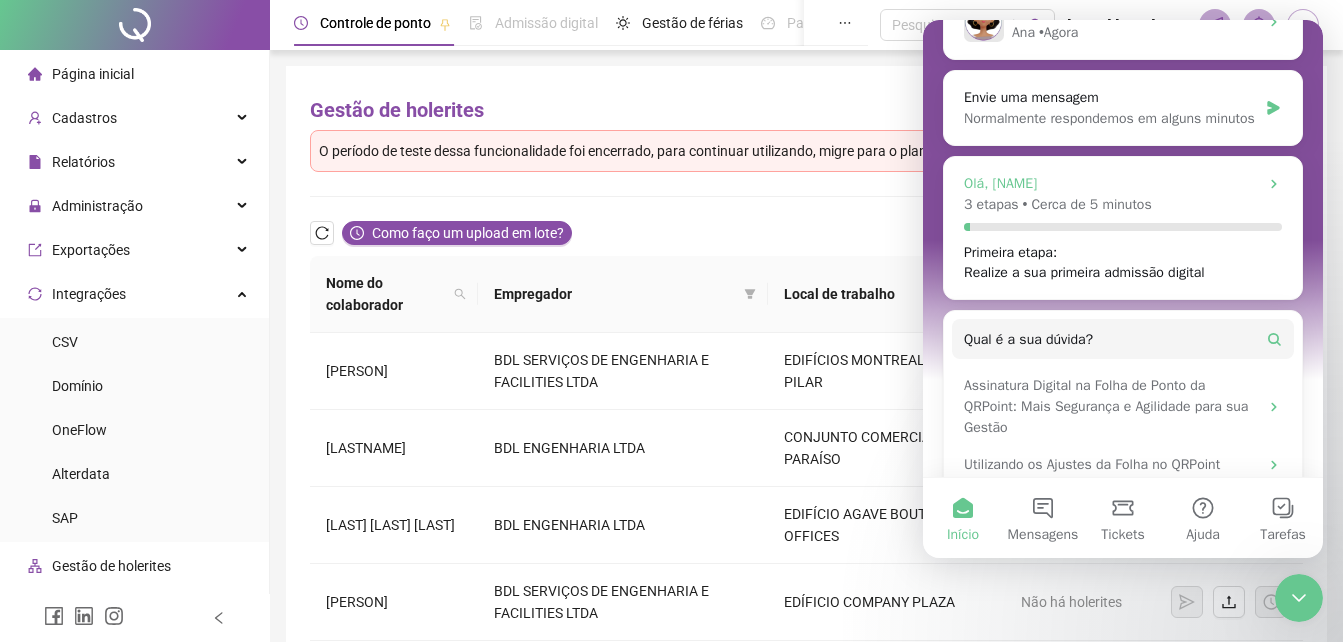click on "Cerca de 5 minutos" at bounding box center (1091, 204) 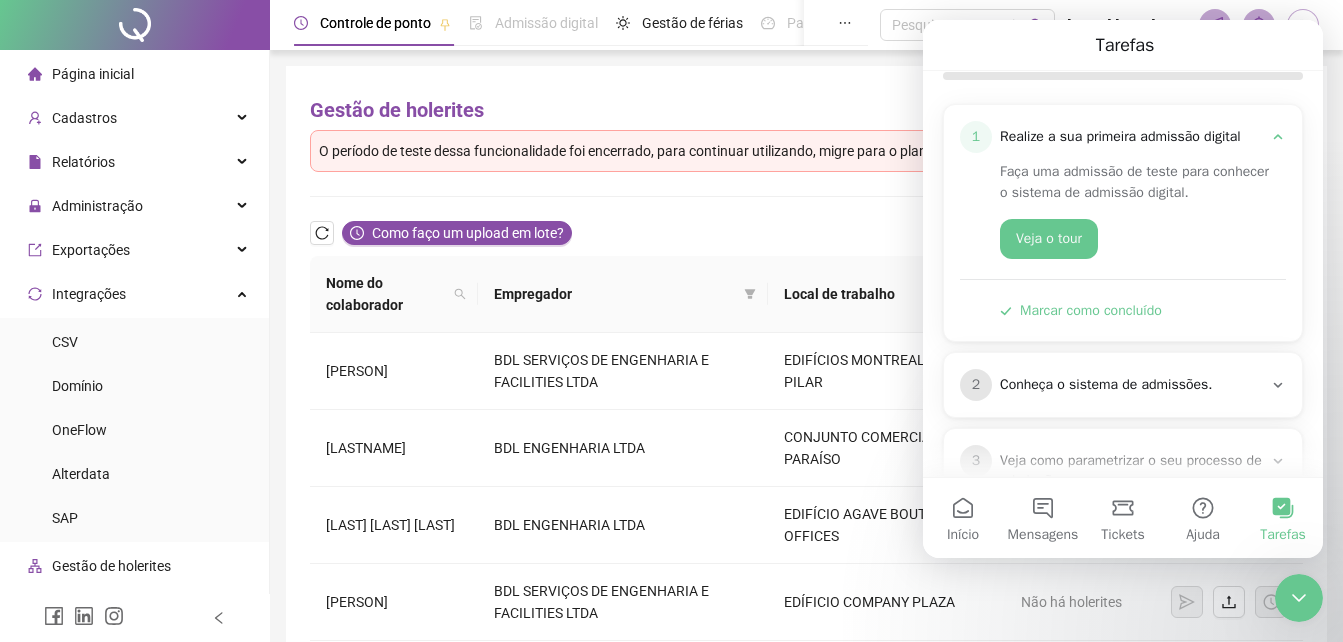 scroll, scrollTop: 263, scrollLeft: 0, axis: vertical 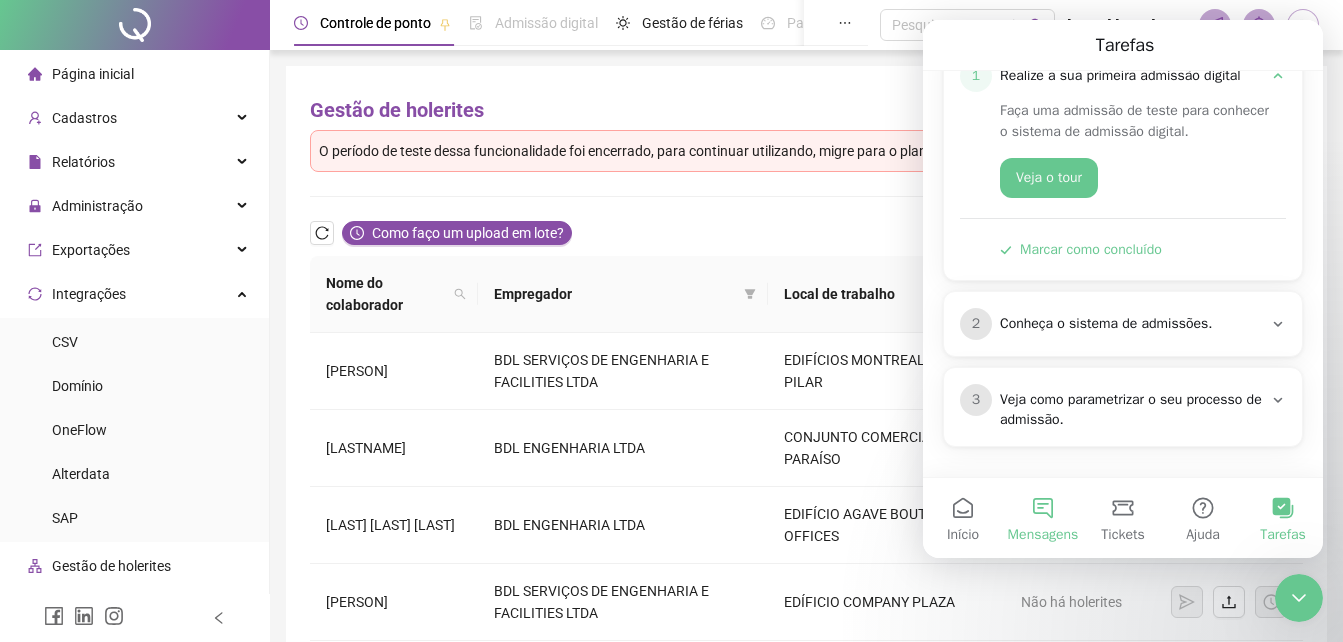 click on "Mensagens" at bounding box center (1043, 518) 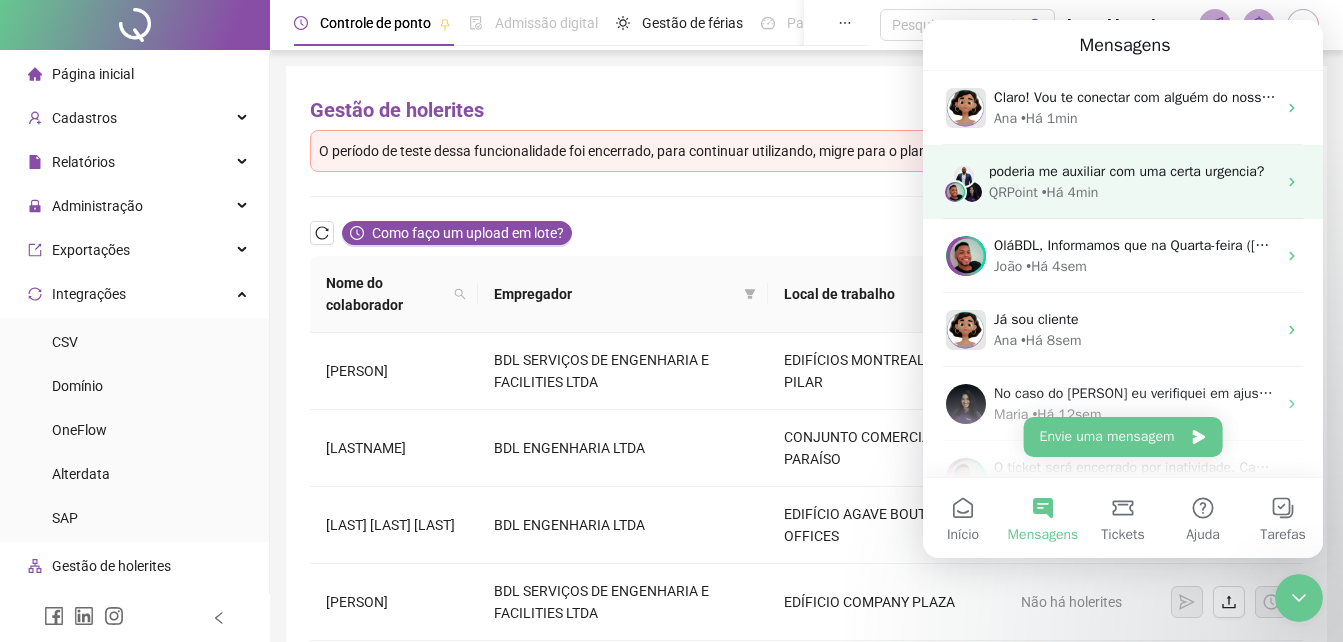 click on "QRPoint •  Há 4min" at bounding box center (1132, 192) 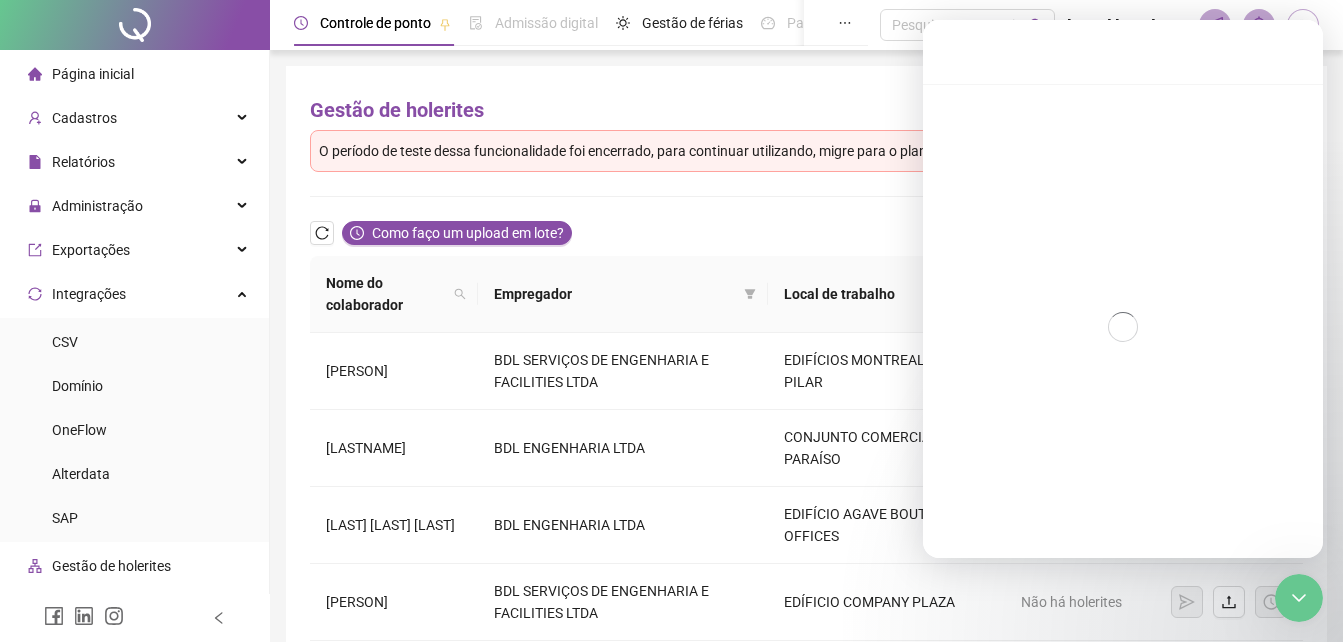 scroll, scrollTop: 837, scrollLeft: 0, axis: vertical 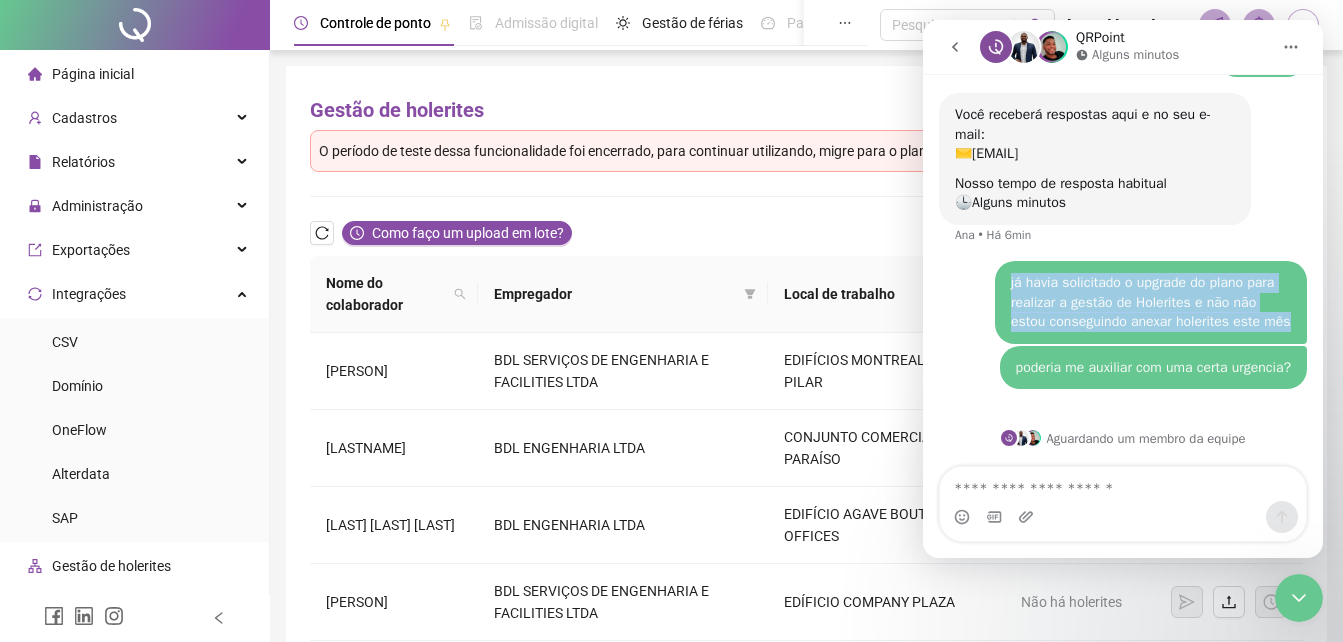 drag, startPoint x: 1287, startPoint y: 323, endPoint x: 994, endPoint y: 288, distance: 295.08304 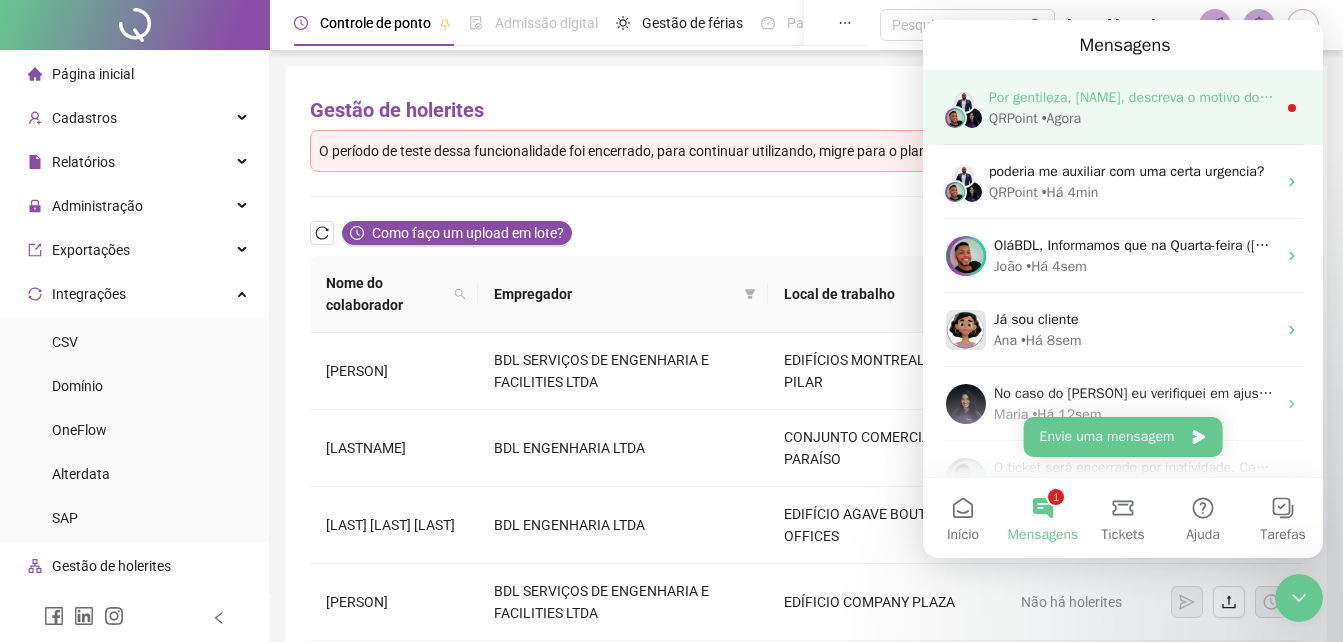 click on "QRPoint •  Agora" at bounding box center [1132, 118] 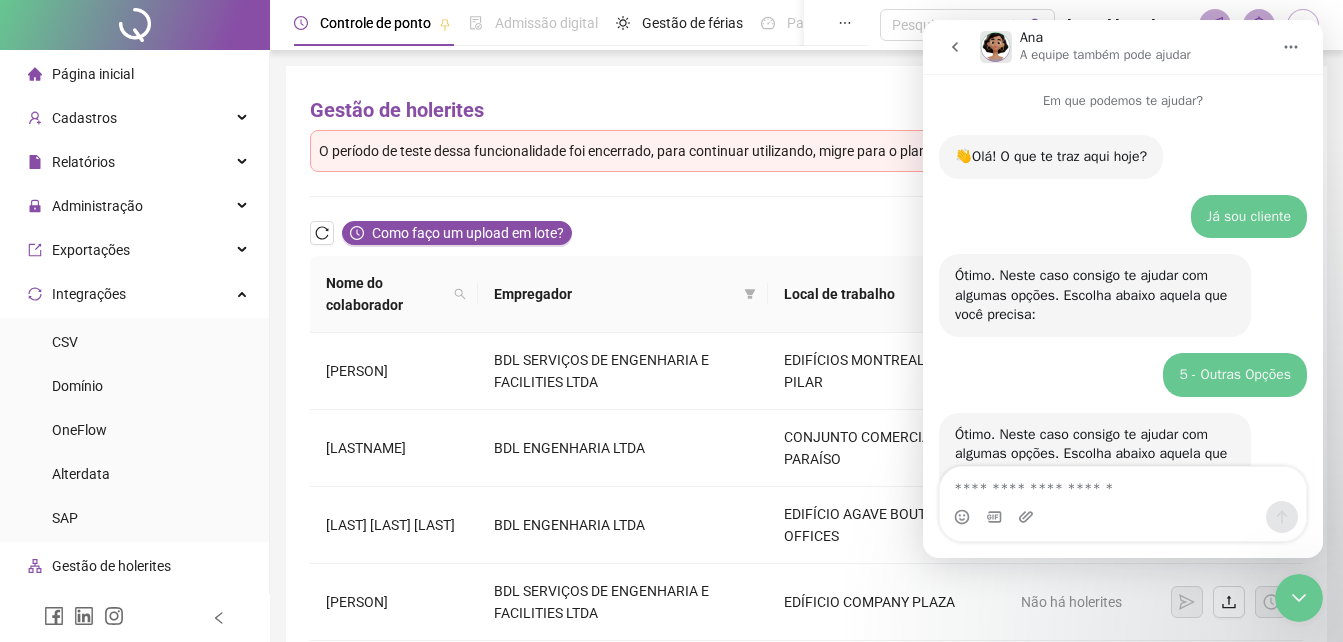 scroll, scrollTop: 3, scrollLeft: 0, axis: vertical 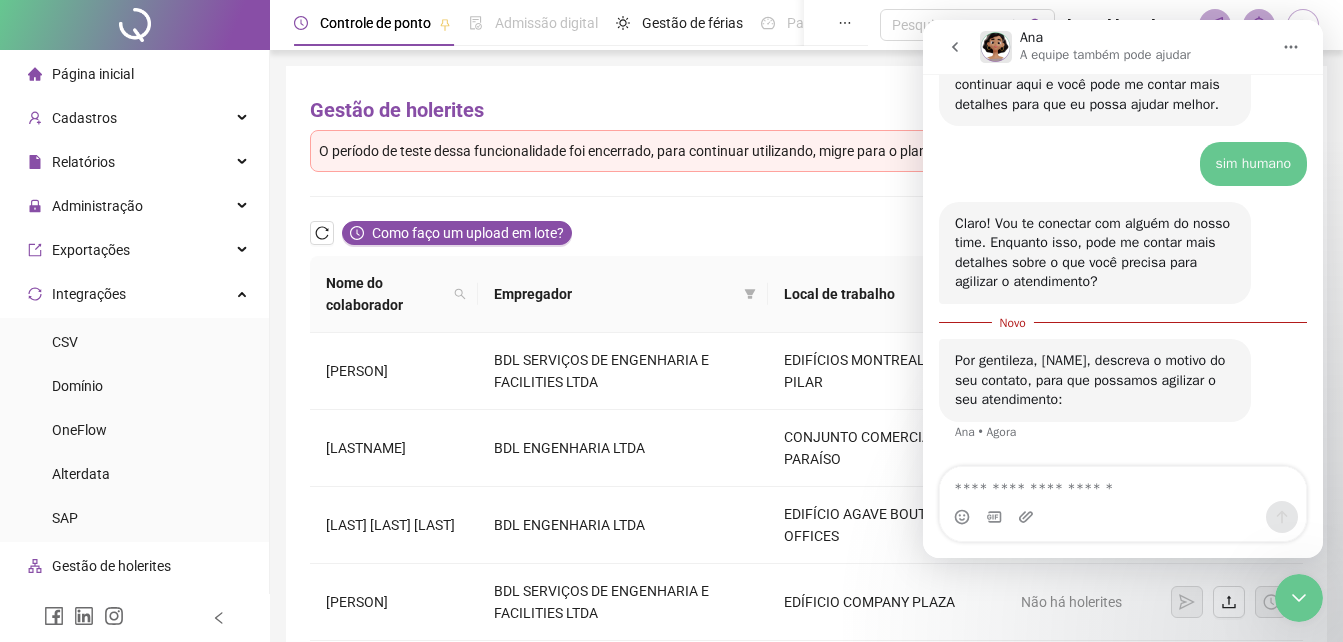click at bounding box center [1123, 517] 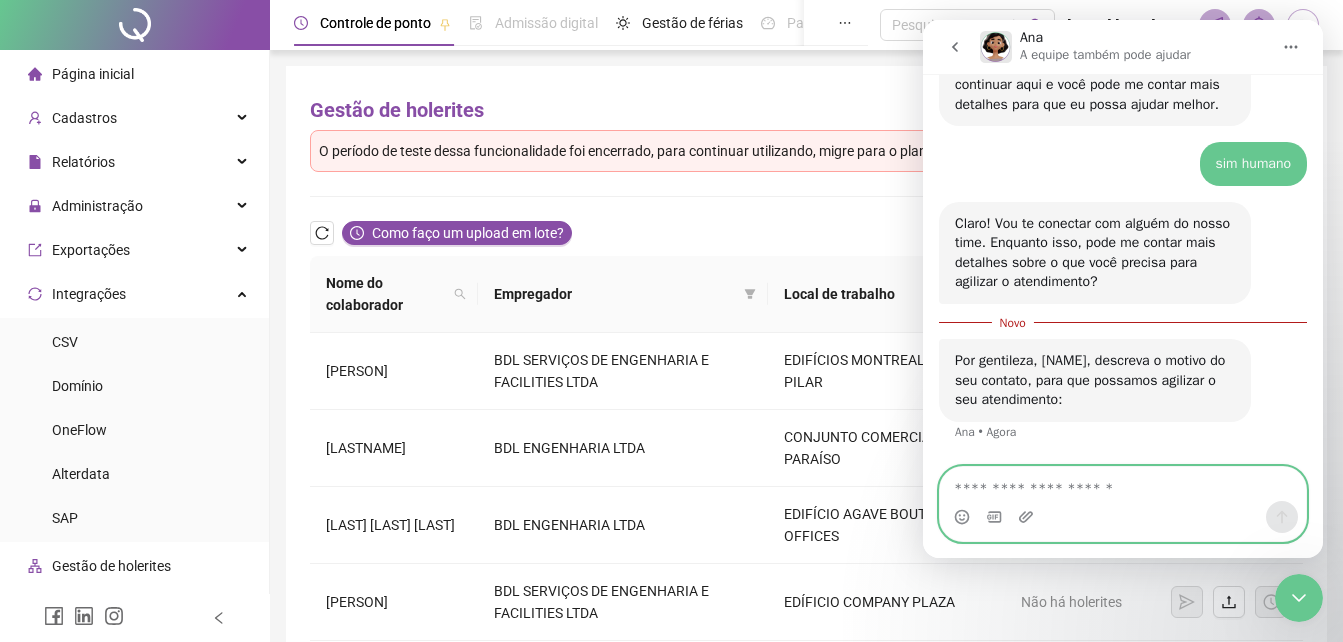 click at bounding box center [1123, 484] 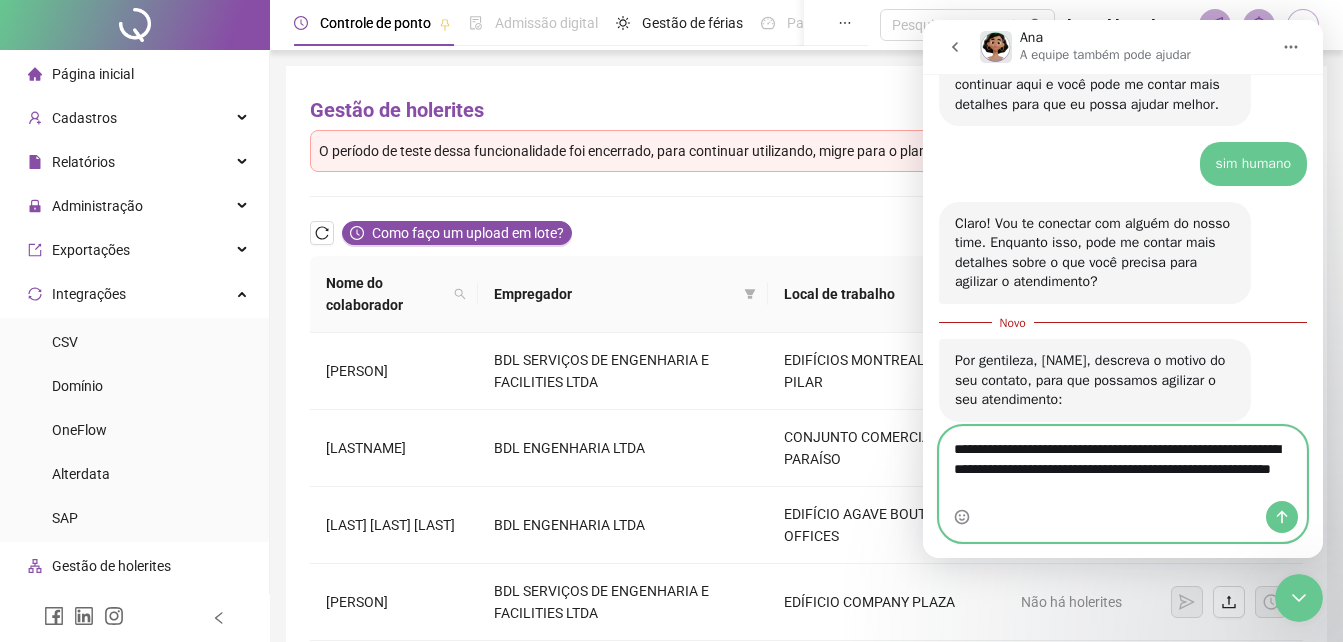 scroll, scrollTop: 723, scrollLeft: 0, axis: vertical 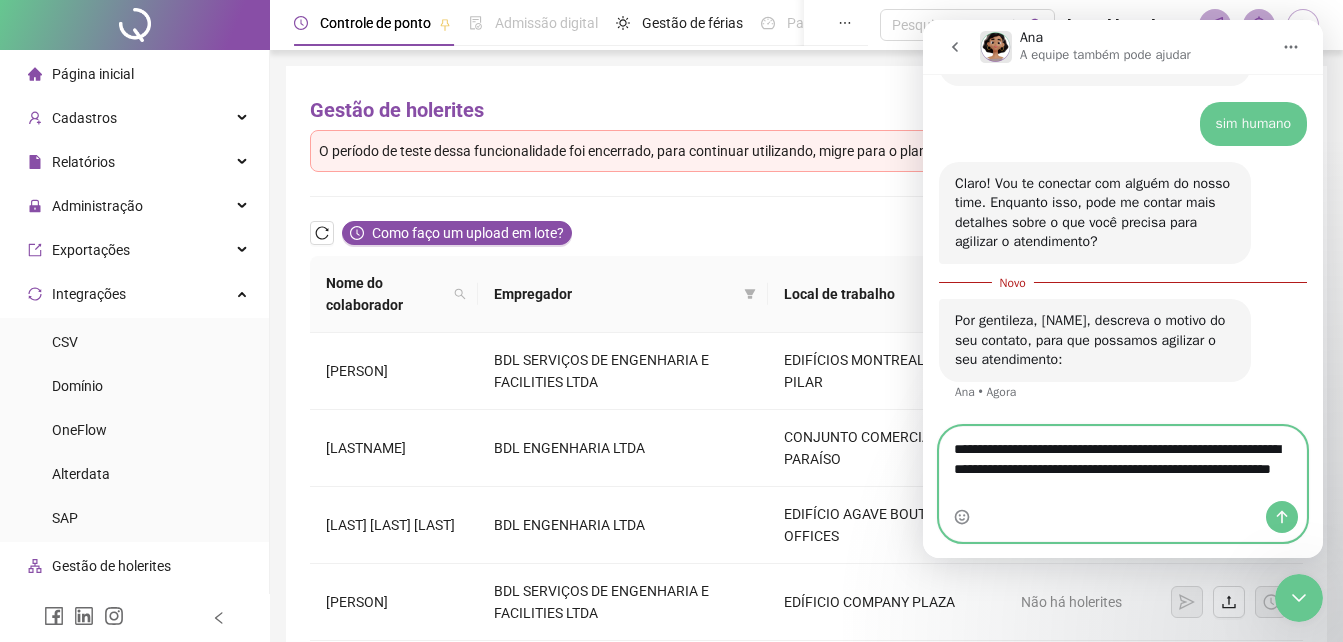 type on "**********" 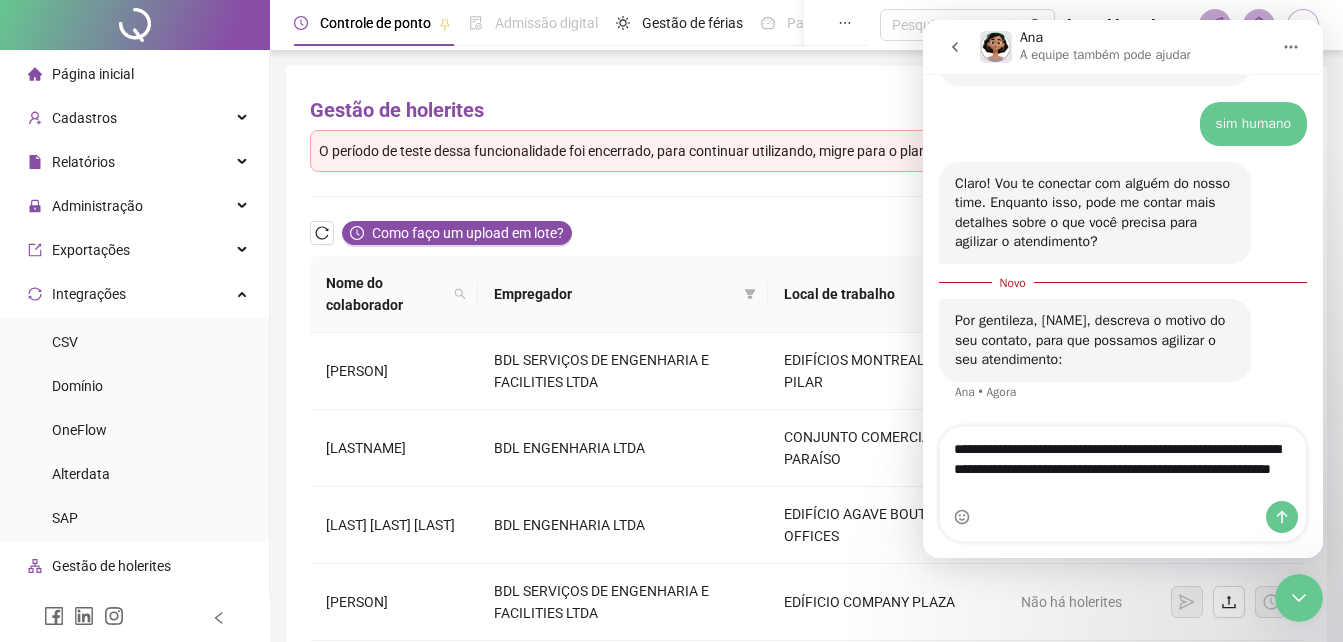 click at bounding box center [1123, 517] 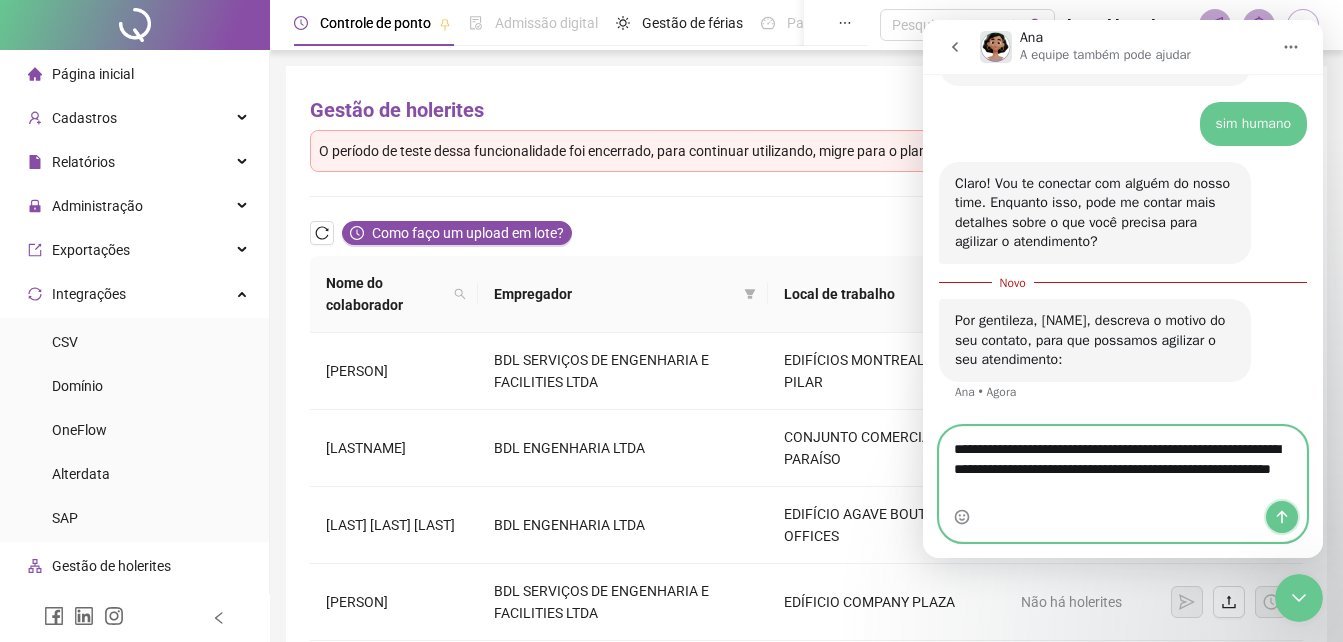 click 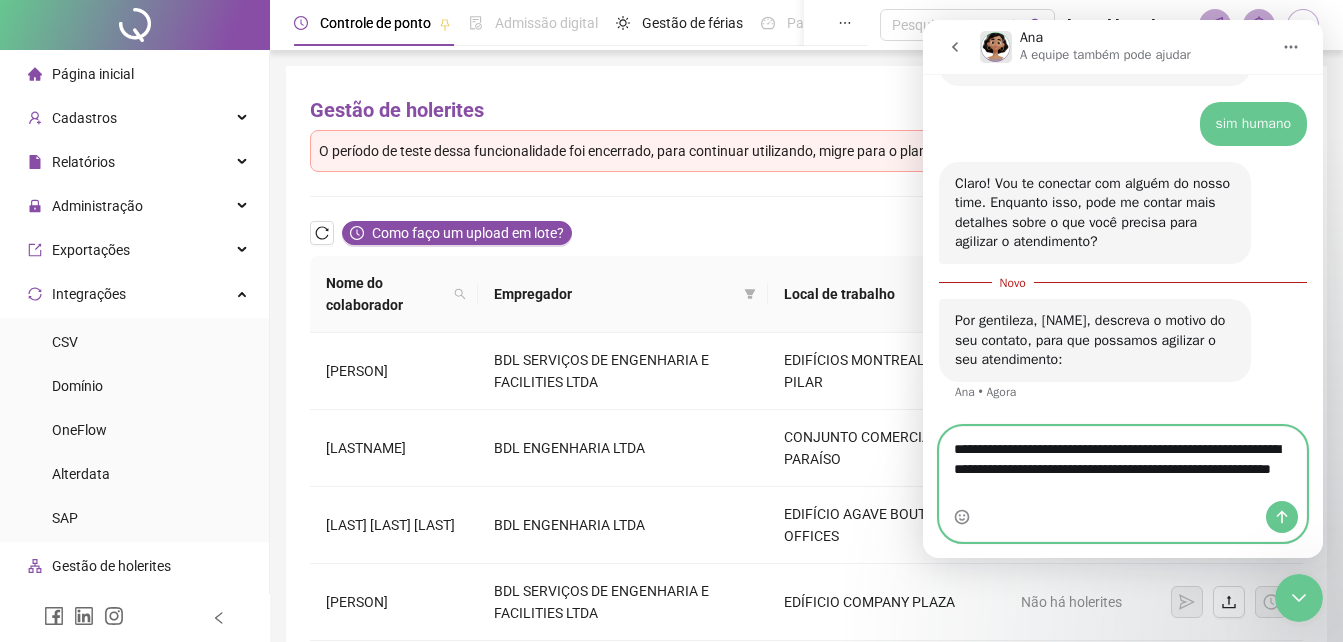 type 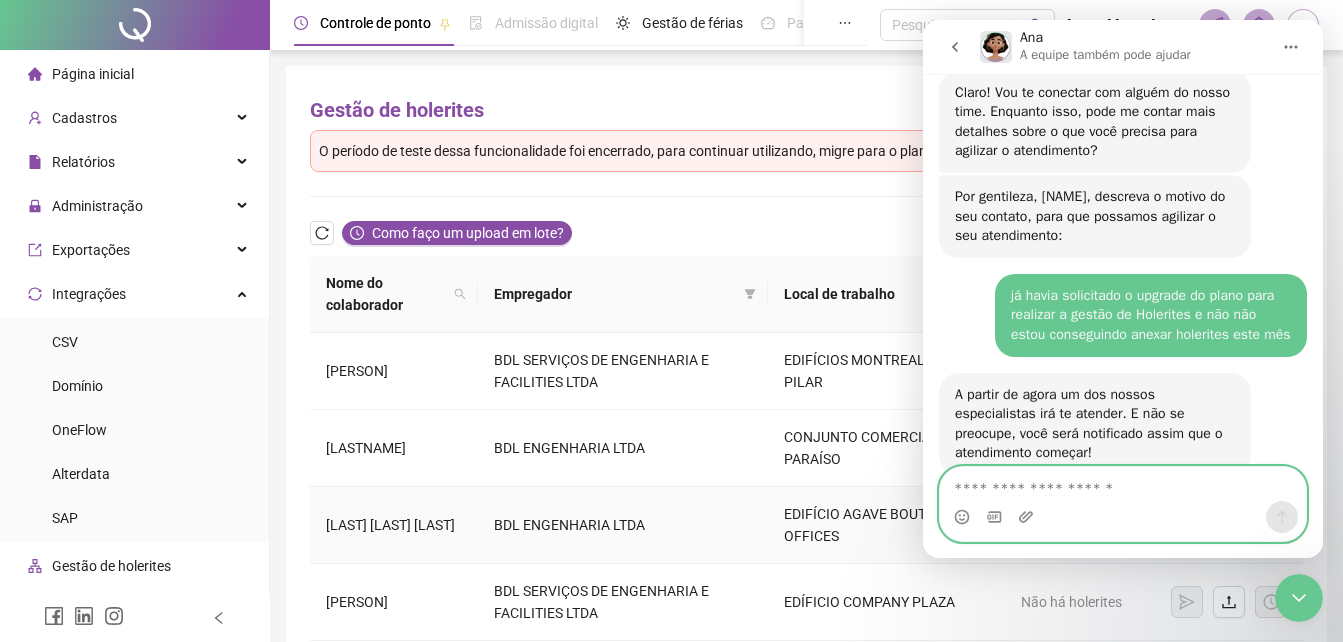 scroll, scrollTop: 867, scrollLeft: 0, axis: vertical 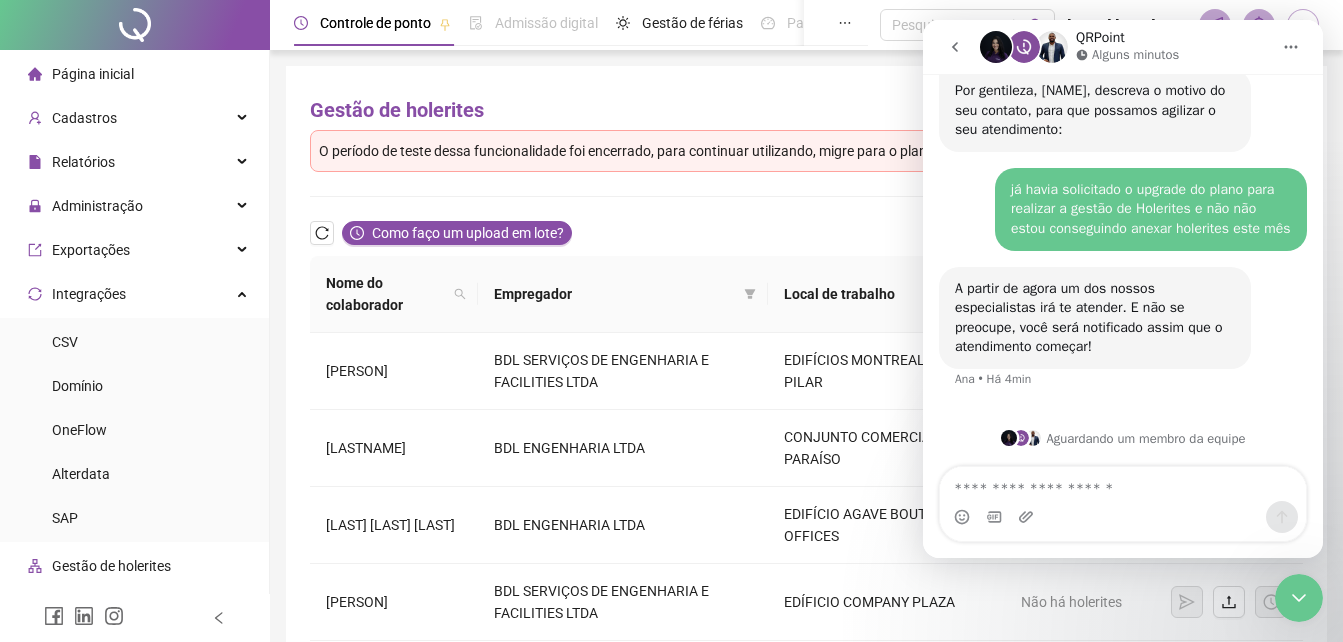 click at bounding box center [955, 47] 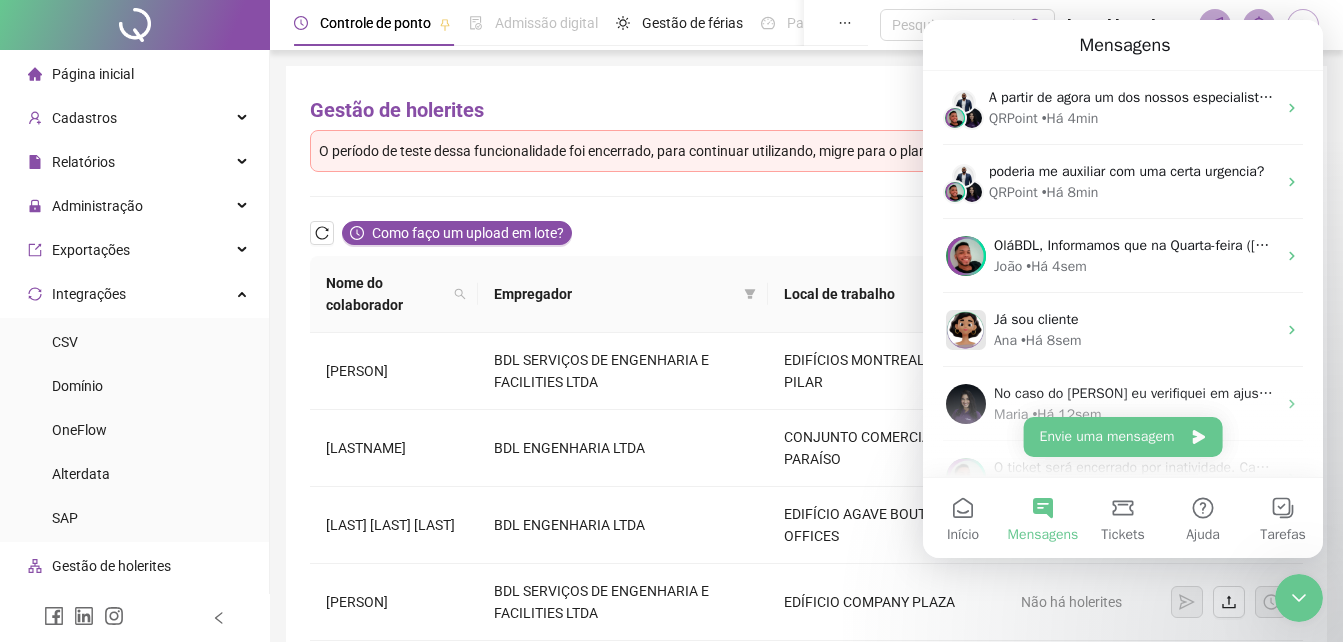 scroll, scrollTop: 0, scrollLeft: 0, axis: both 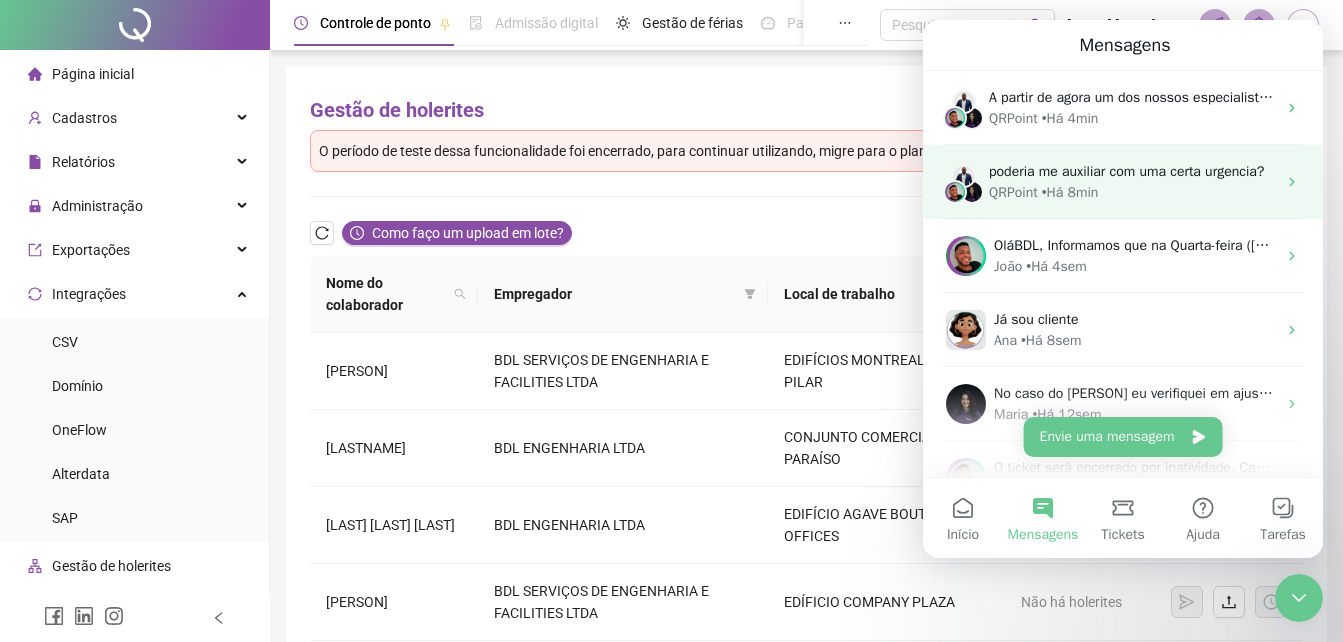 click on "poderia me auxiliar com uma certa urgencia? QRPoint •  Há 8min" at bounding box center (1123, 182) 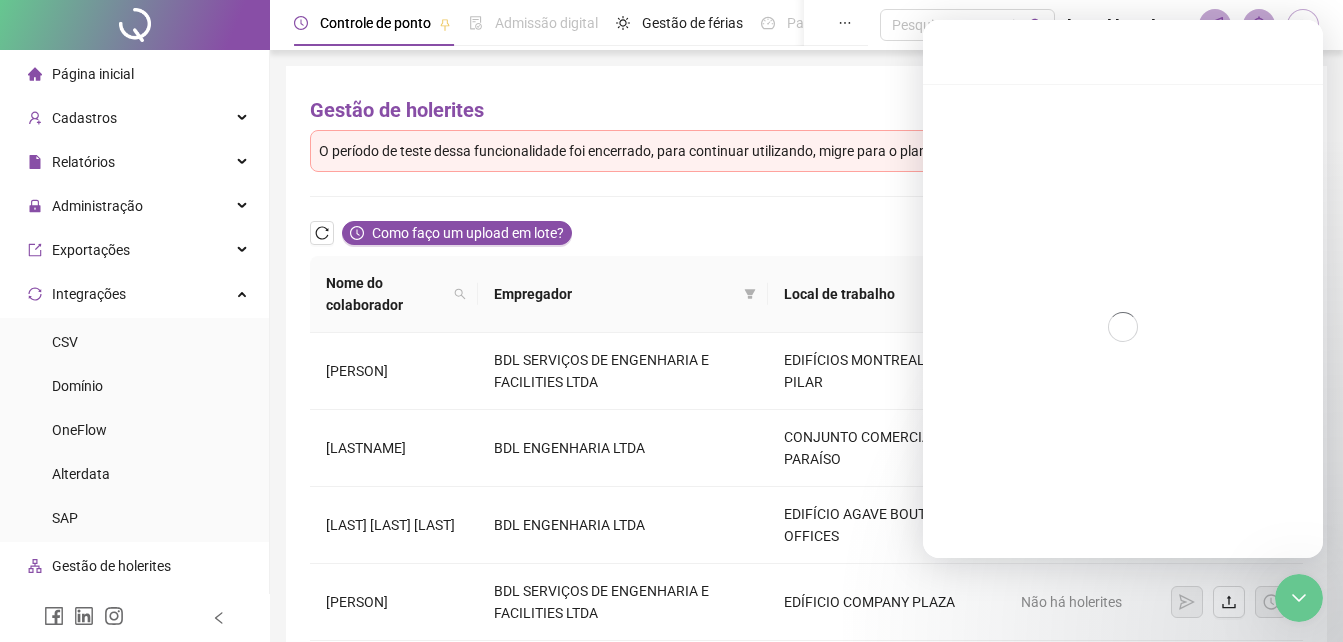 scroll, scrollTop: 837, scrollLeft: 0, axis: vertical 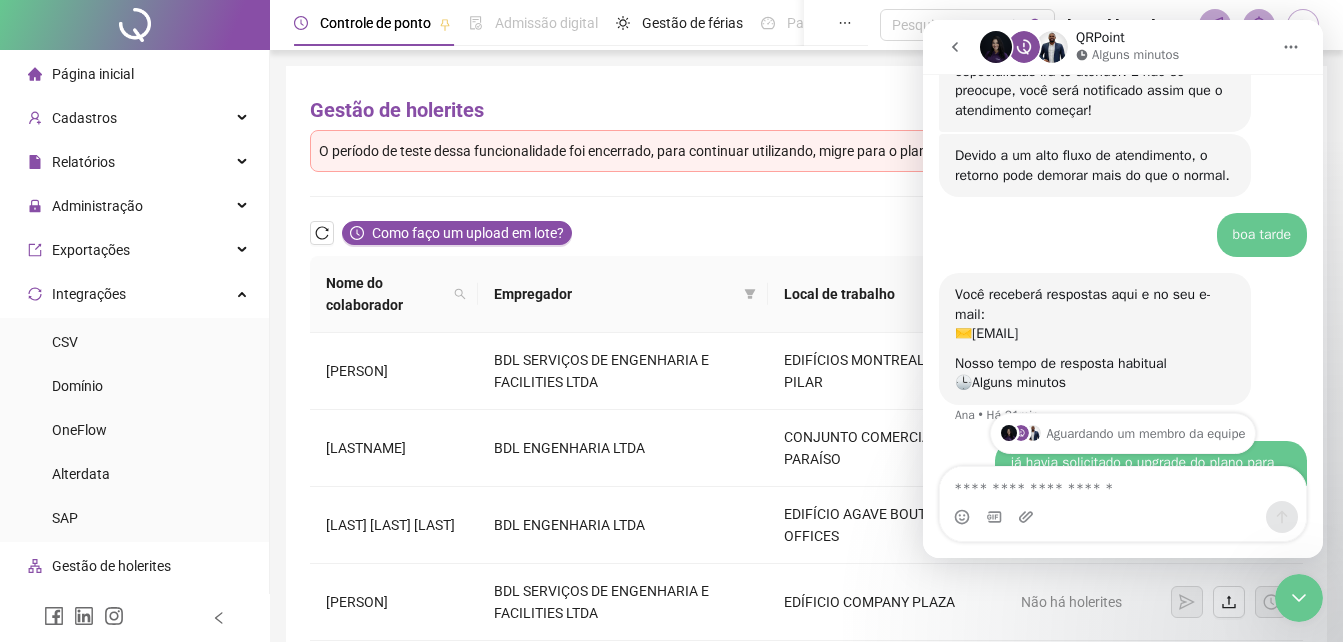 click 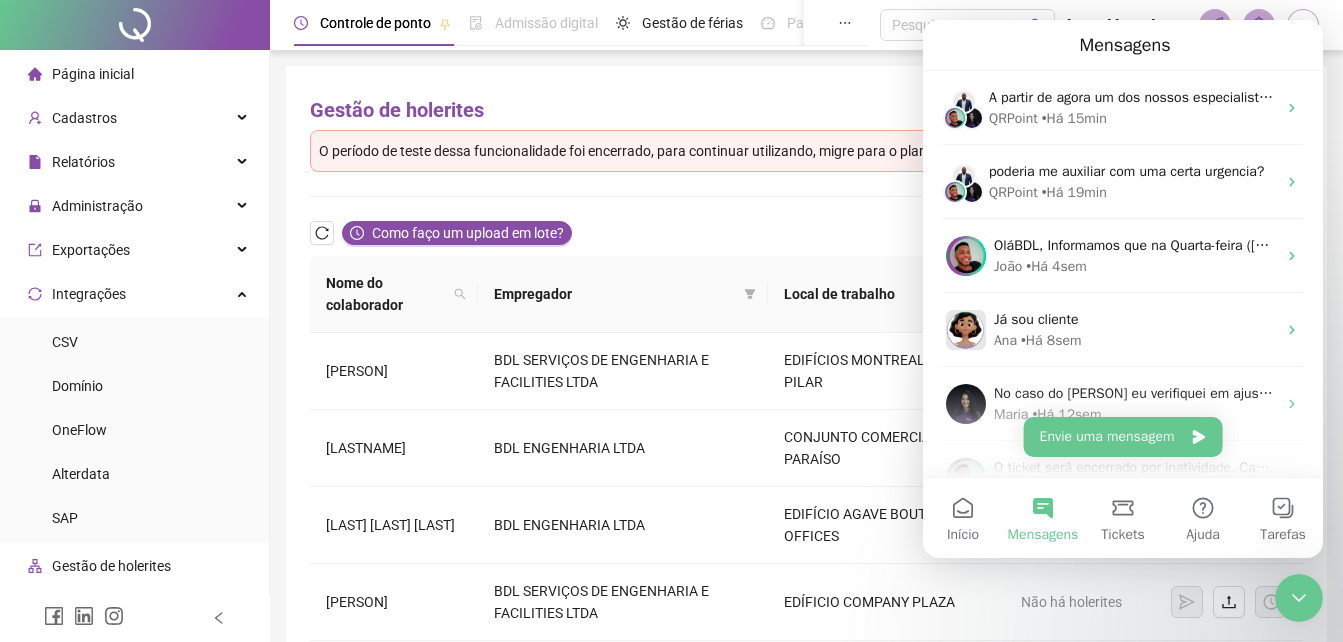 scroll, scrollTop: 0, scrollLeft: 0, axis: both 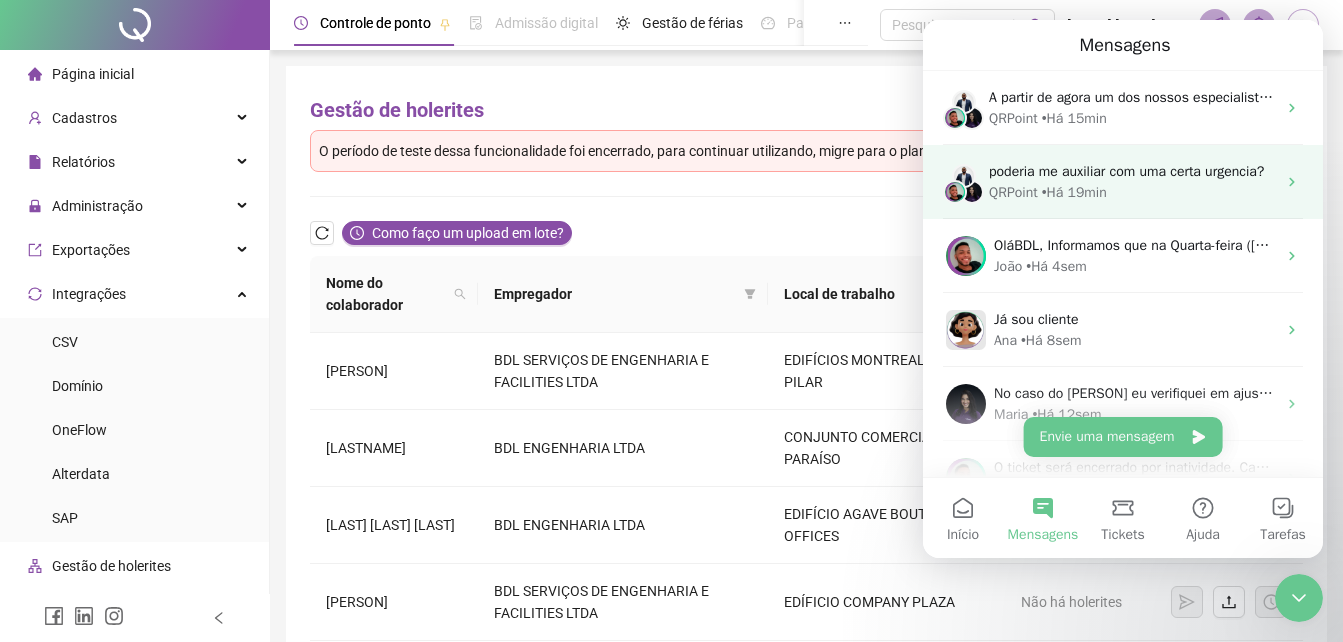 click on "poderia me auxiliar com uma certa urgencia?" at bounding box center [1126, 171] 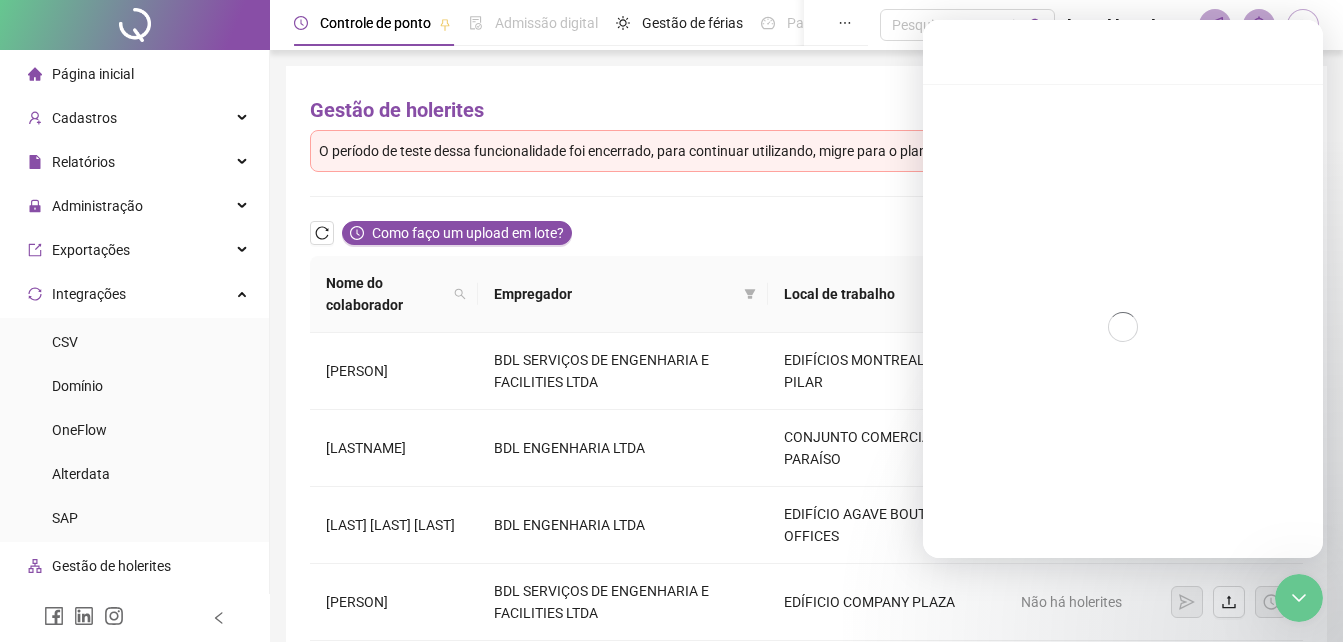 scroll, scrollTop: 837, scrollLeft: 0, axis: vertical 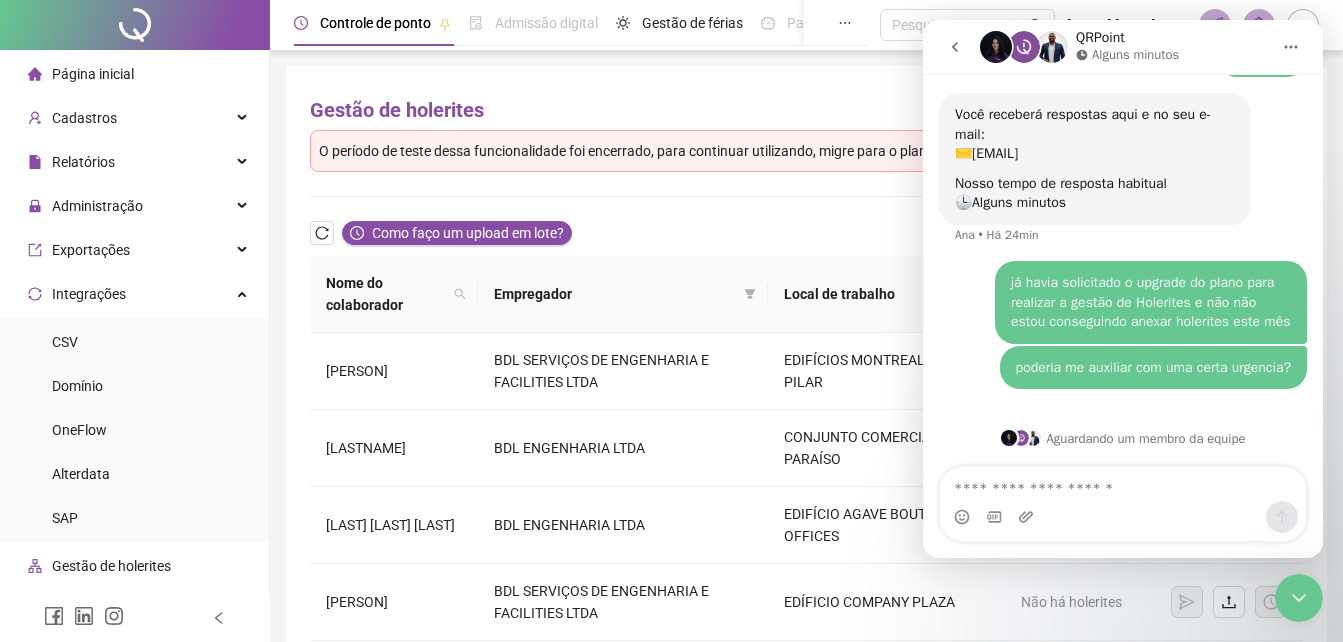 click 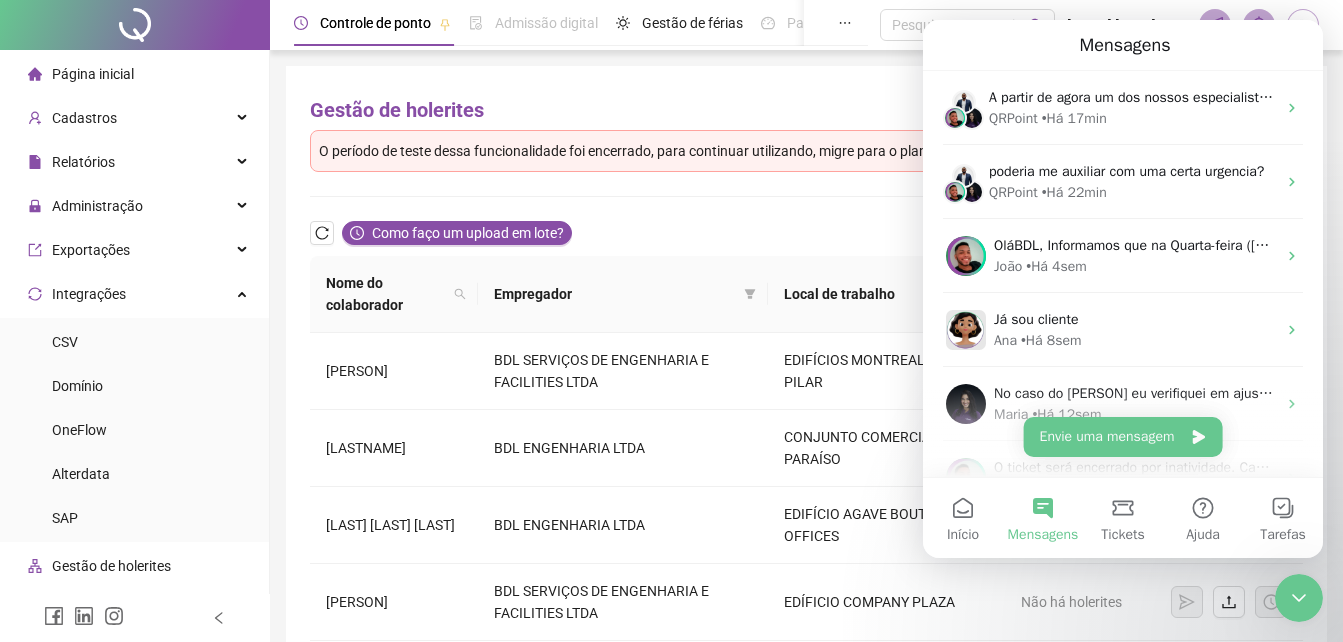 scroll, scrollTop: 0, scrollLeft: 0, axis: both 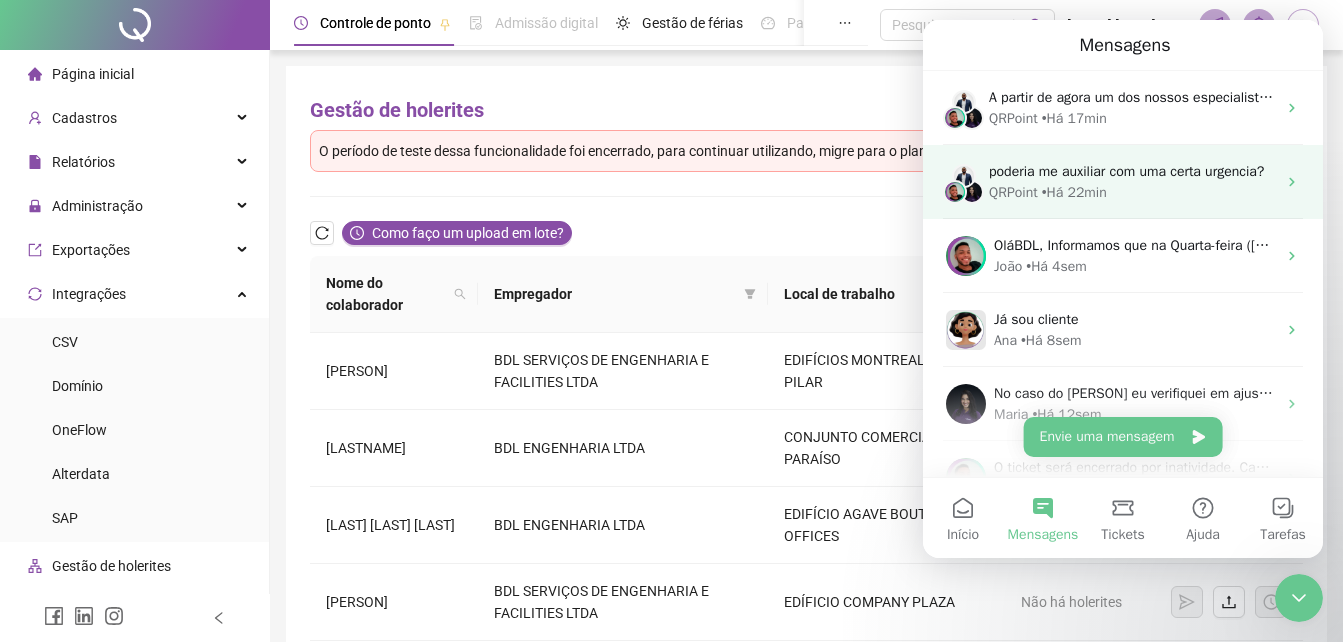 click on "poderia me auxiliar com uma certa urgencia?" at bounding box center [1126, 171] 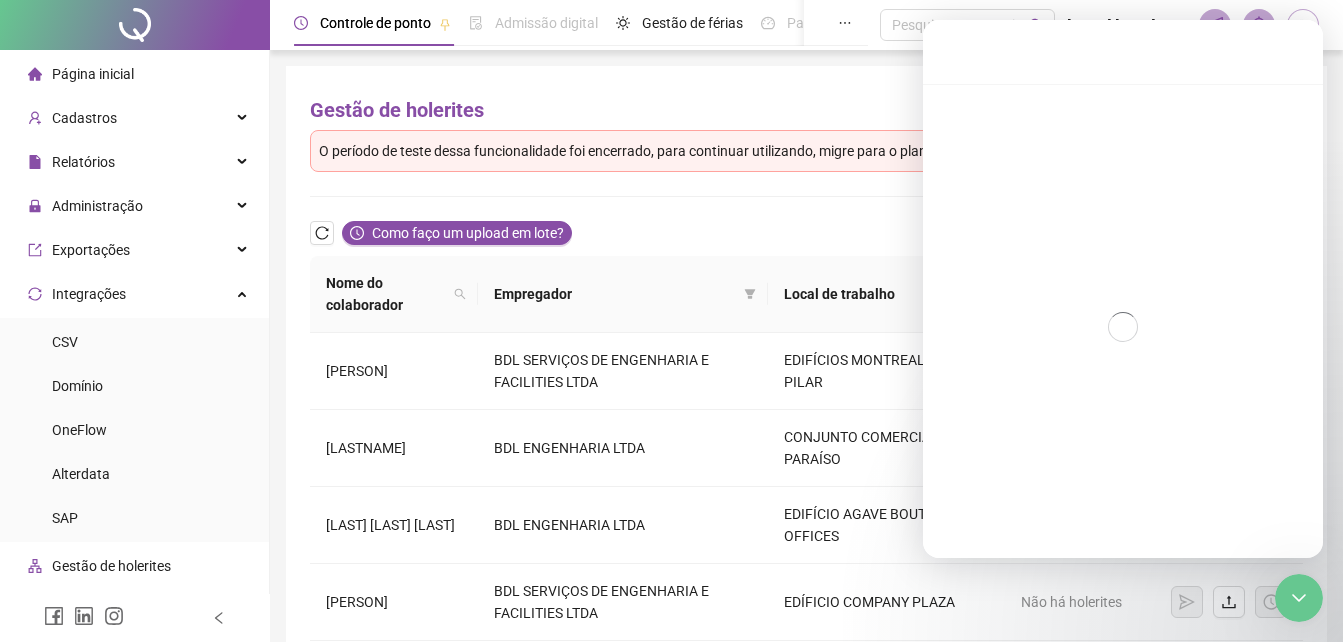 scroll, scrollTop: 837, scrollLeft: 0, axis: vertical 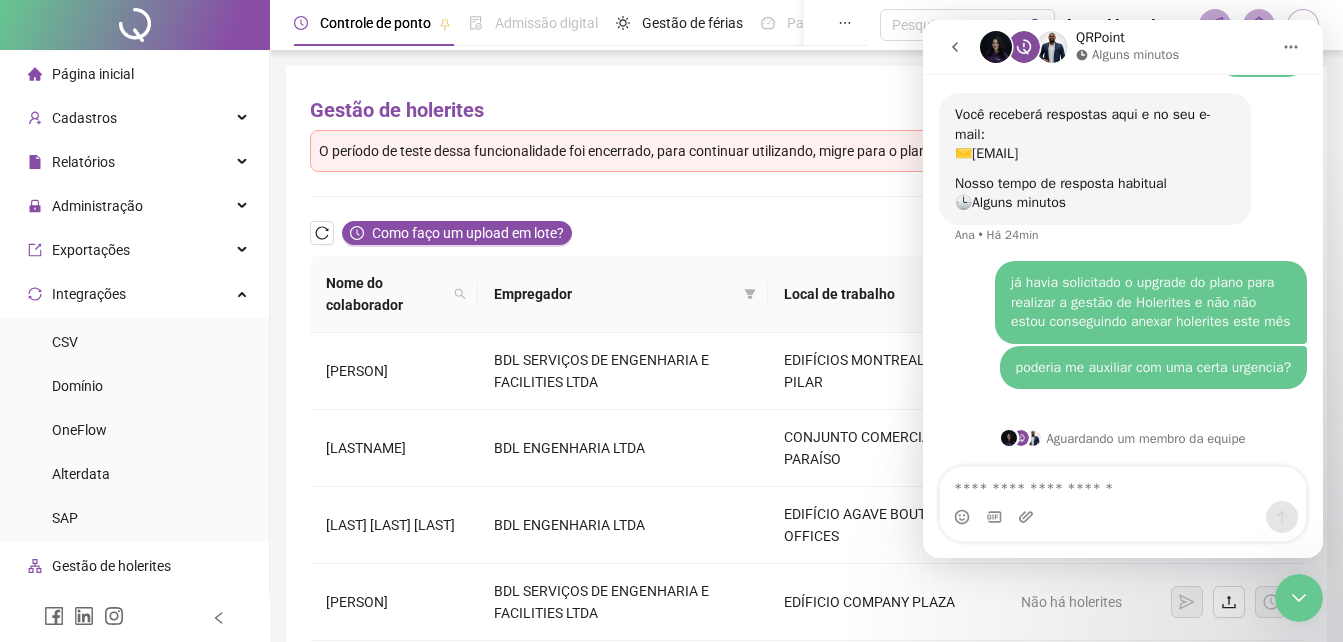 click at bounding box center (1123, 484) 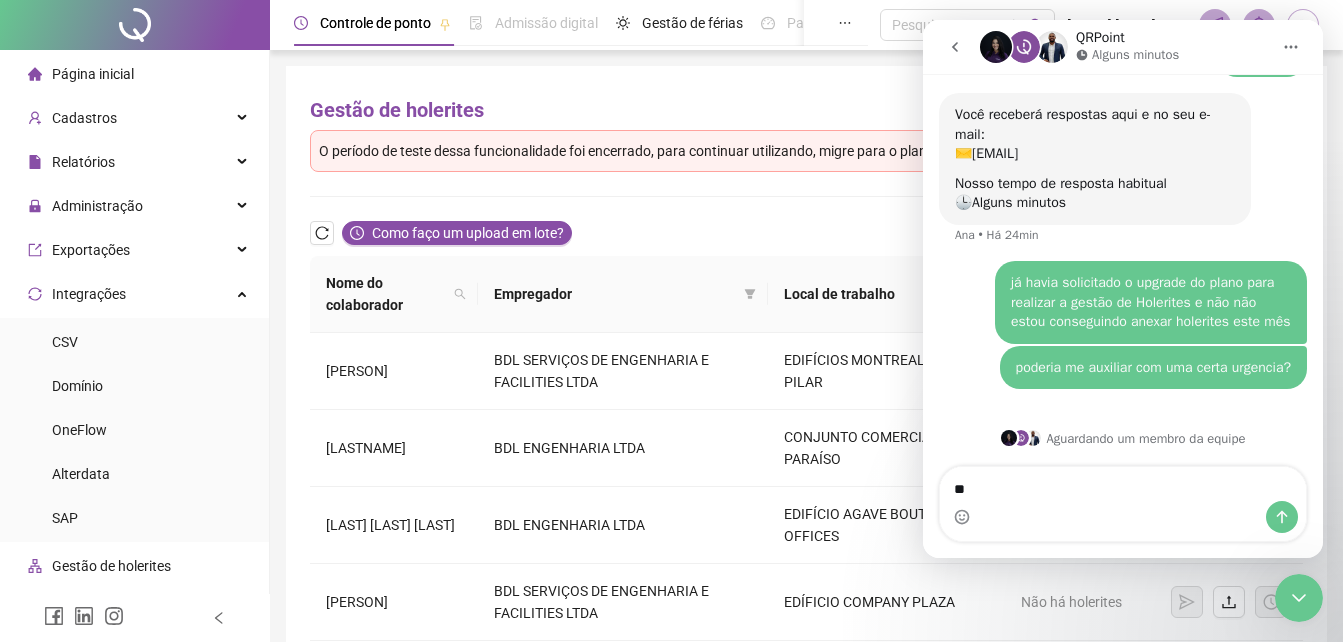 type on "***" 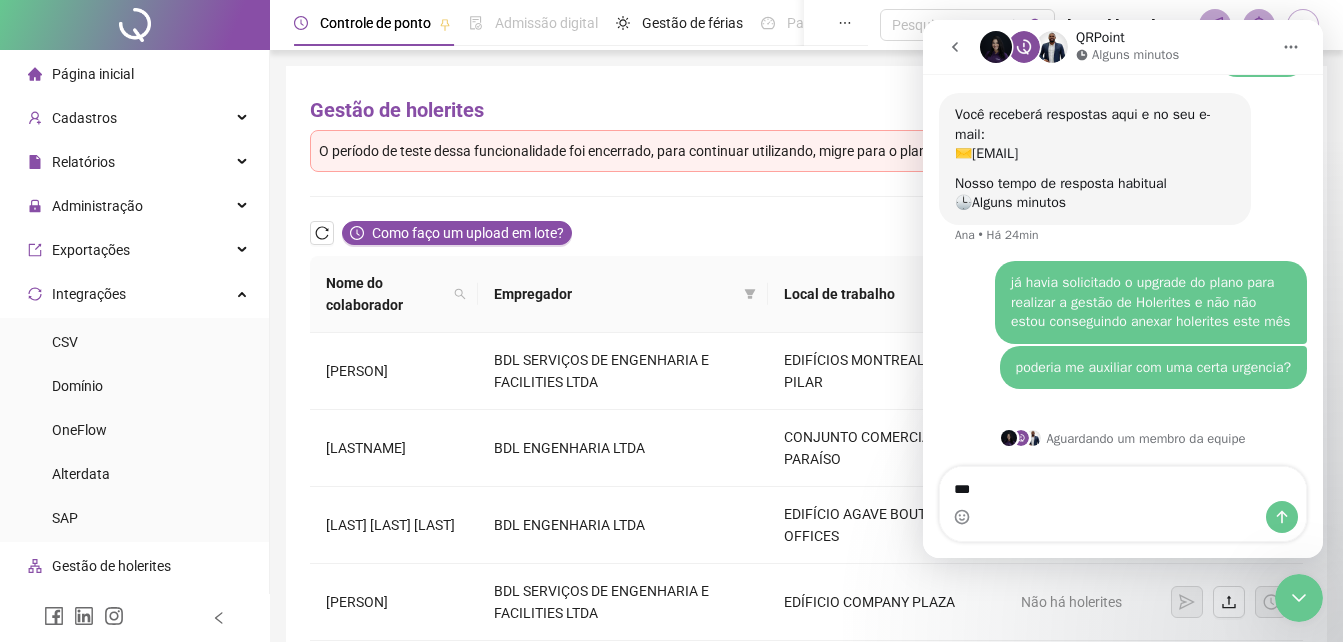 type 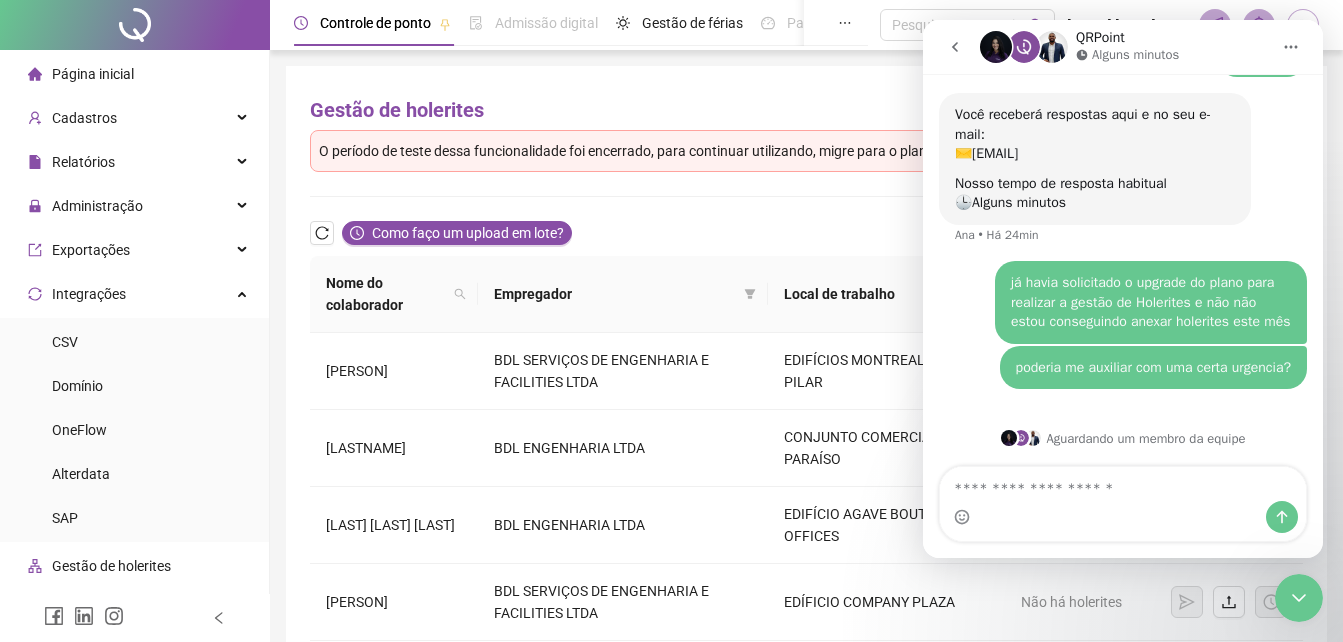 scroll, scrollTop: 883, scrollLeft: 0, axis: vertical 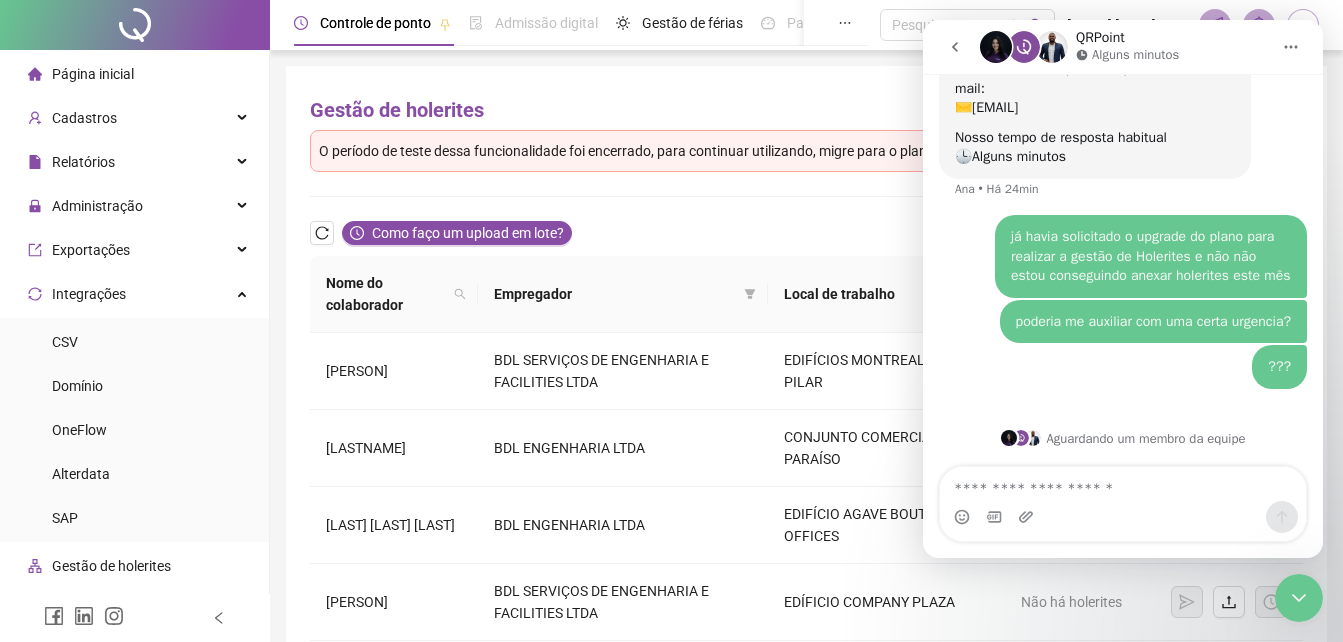click at bounding box center (955, 47) 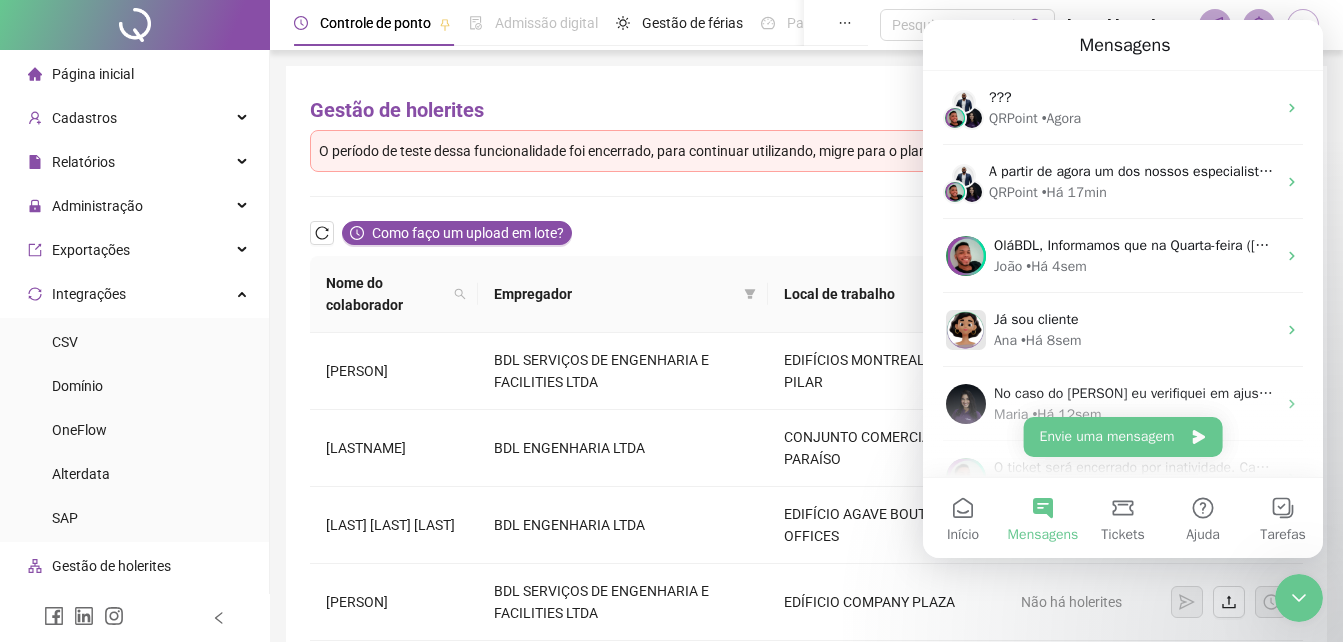 scroll, scrollTop: 0, scrollLeft: 0, axis: both 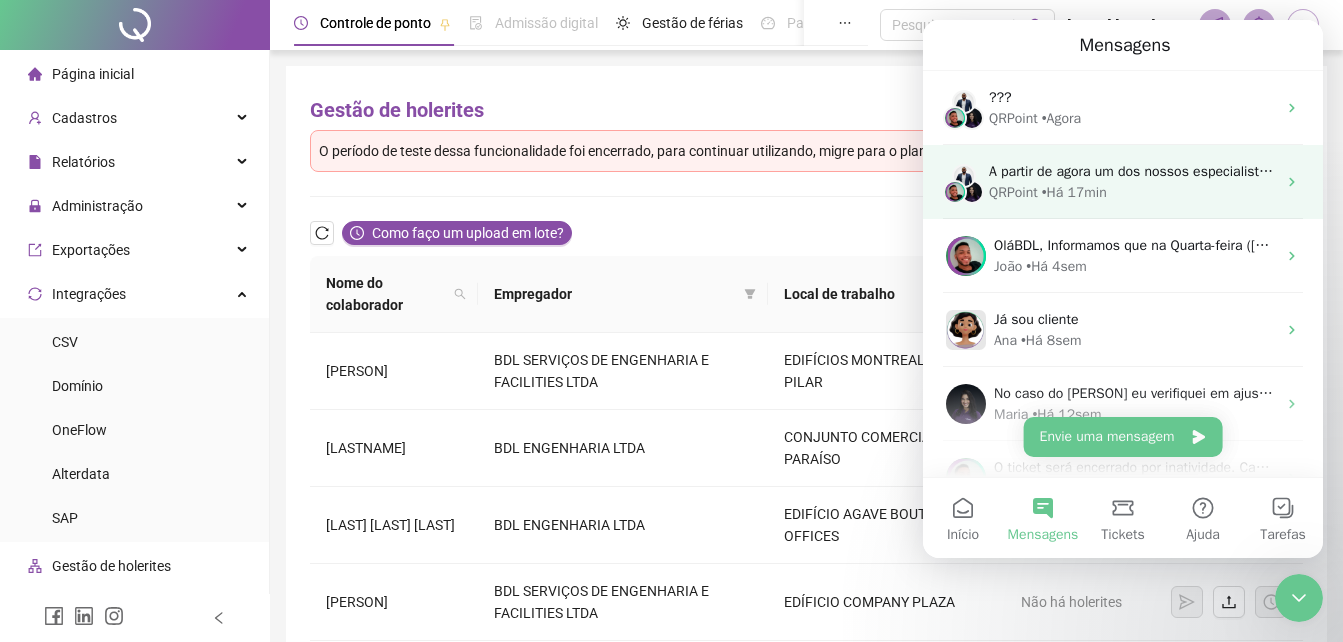 click on "•  Há 17min" at bounding box center (1074, 192) 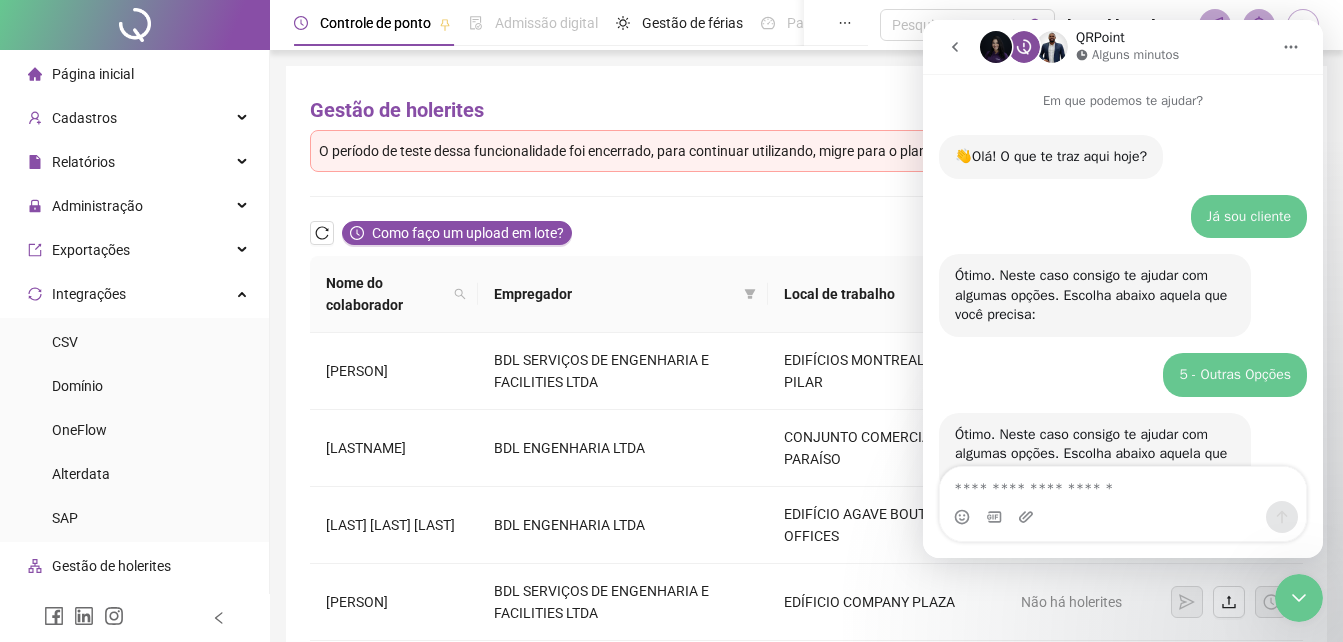 scroll, scrollTop: 923, scrollLeft: 0, axis: vertical 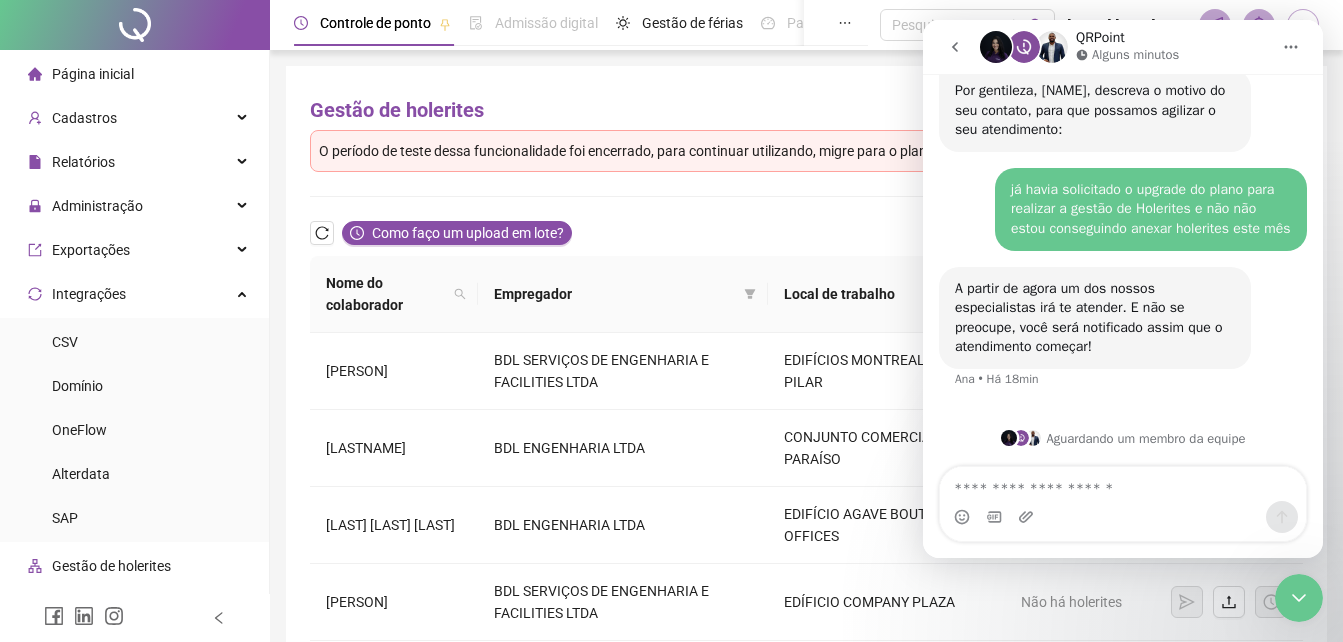 click at bounding box center (1123, 484) 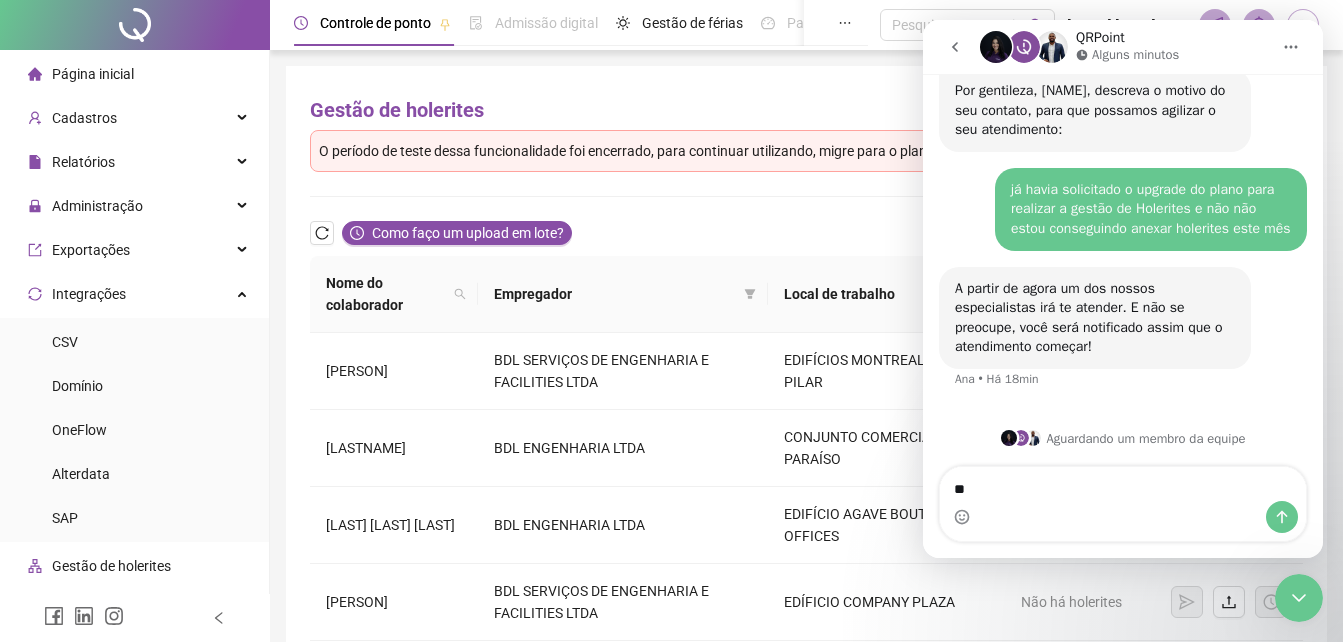 type on "***" 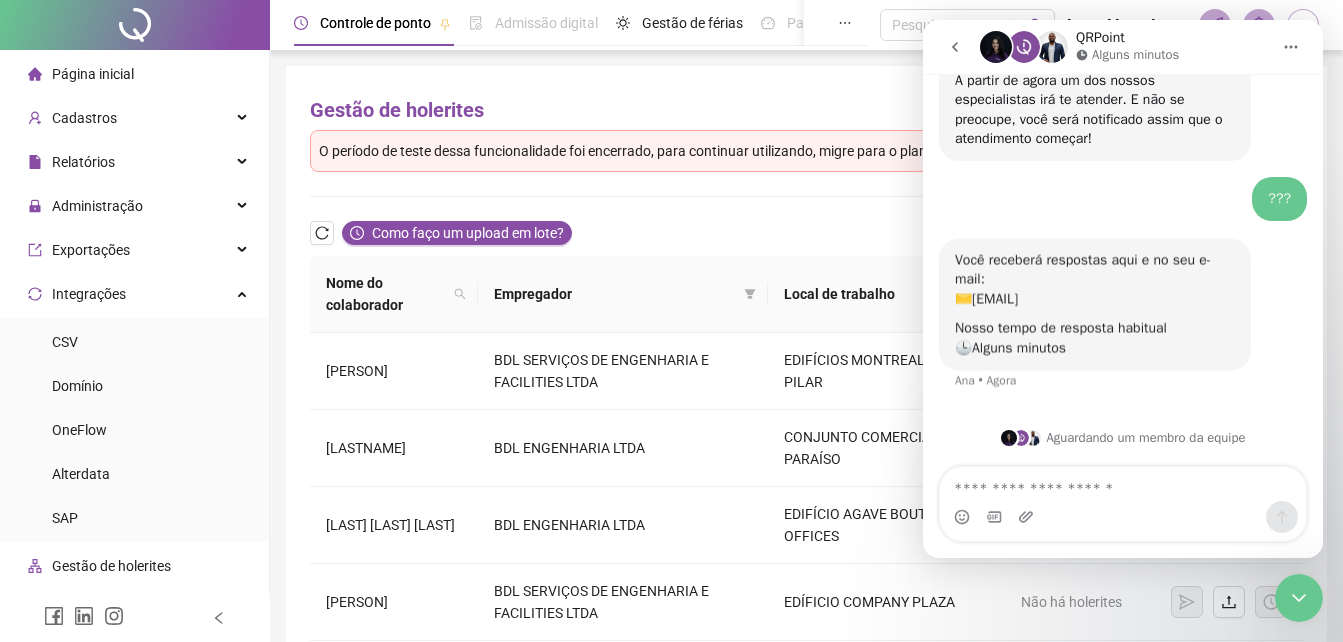 scroll, scrollTop: 1131, scrollLeft: 0, axis: vertical 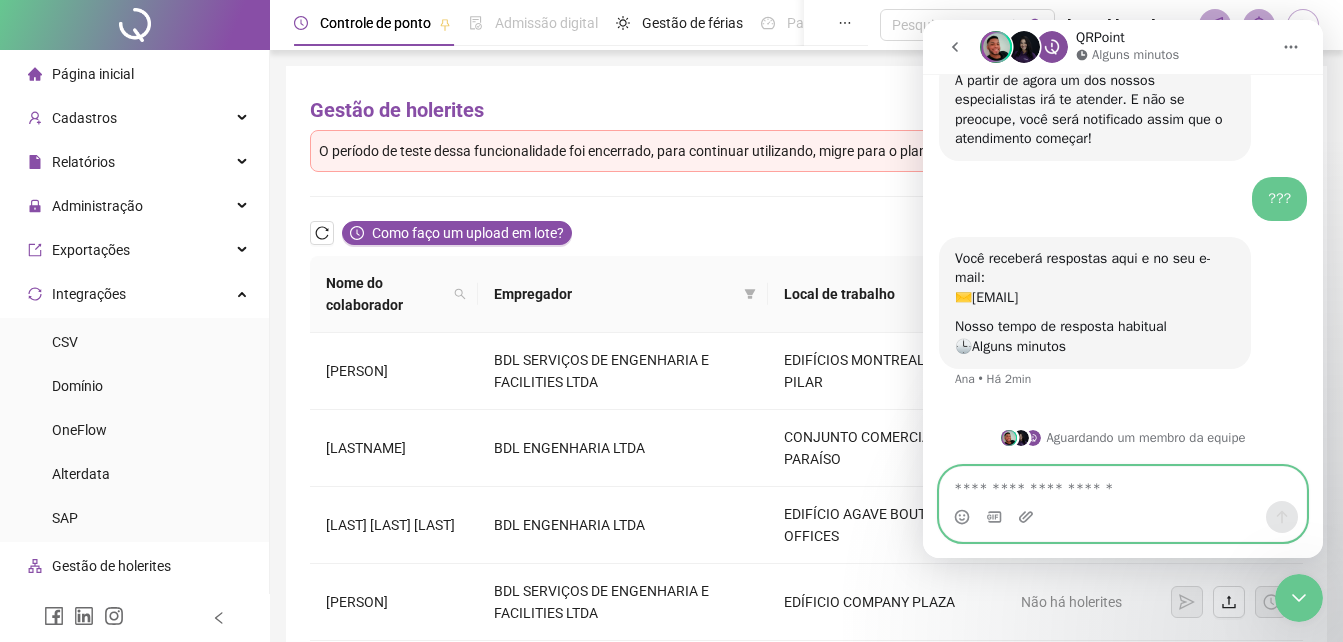click at bounding box center [1123, 484] 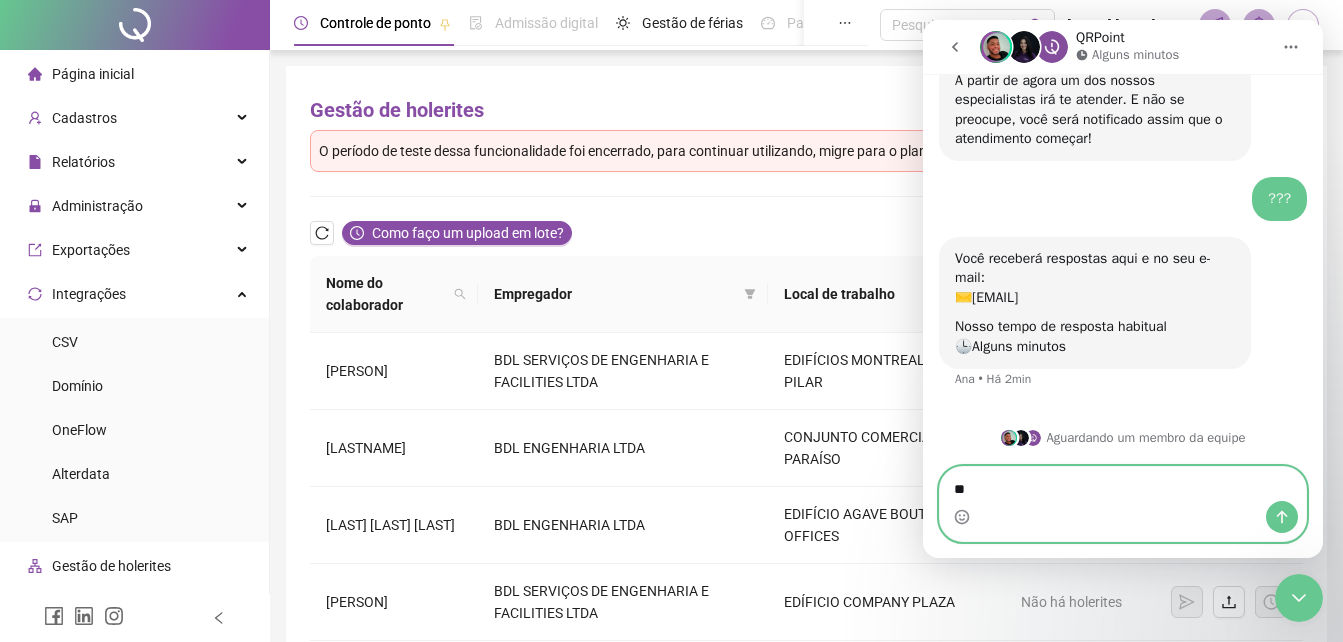 type on "***" 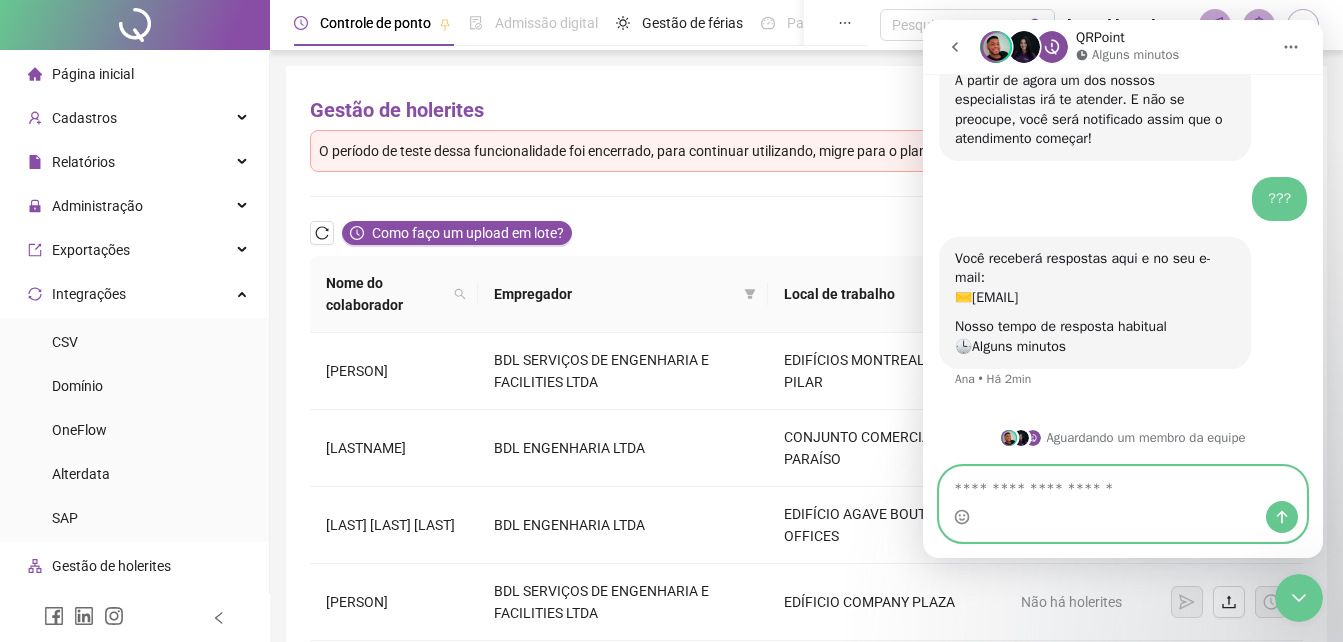 scroll, scrollTop: 1190, scrollLeft: 0, axis: vertical 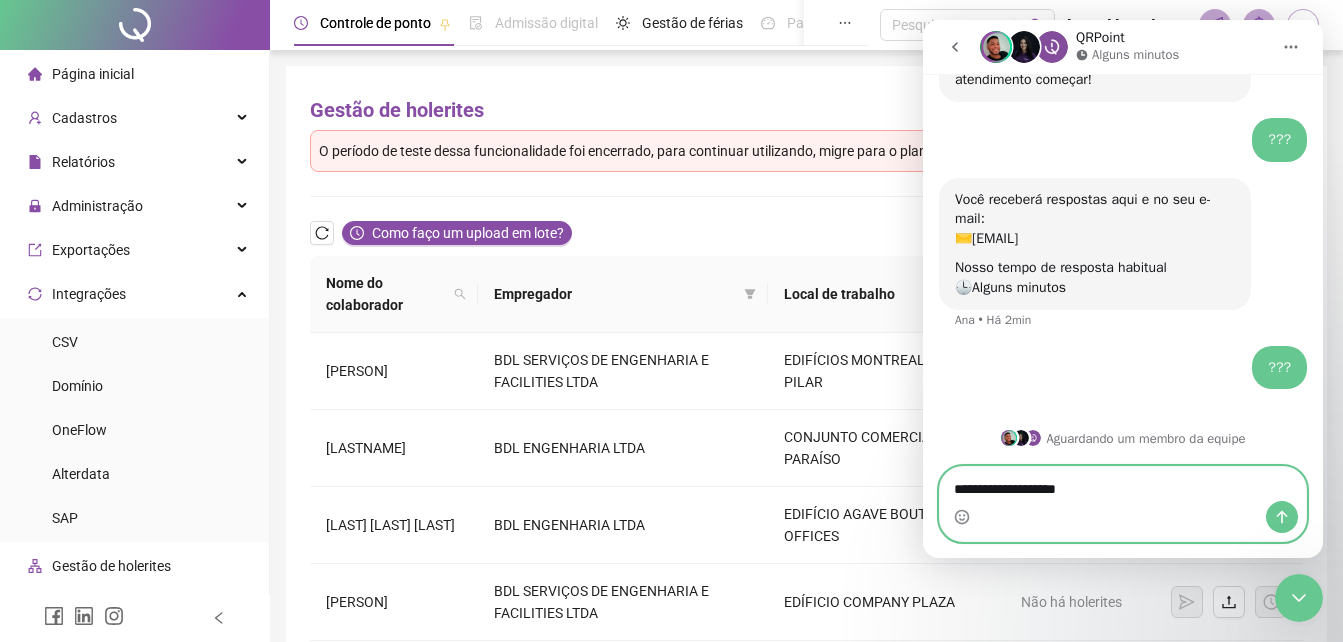 type on "**********" 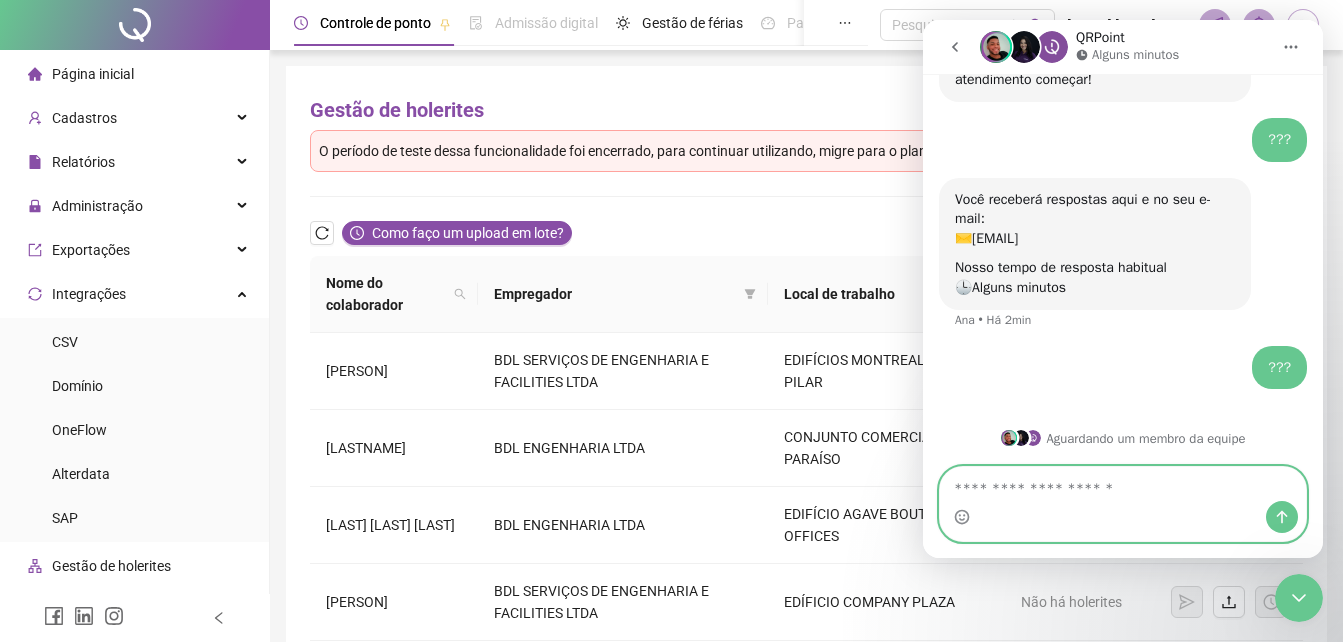 scroll, scrollTop: 1236, scrollLeft: 0, axis: vertical 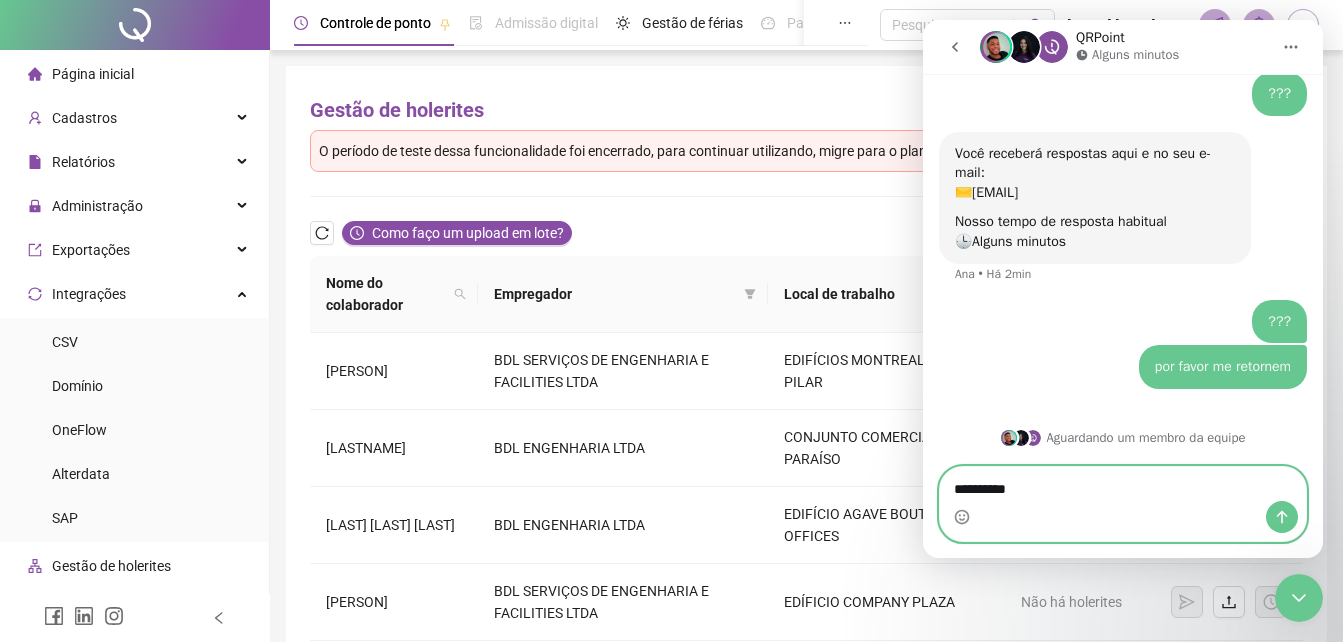 type on "**********" 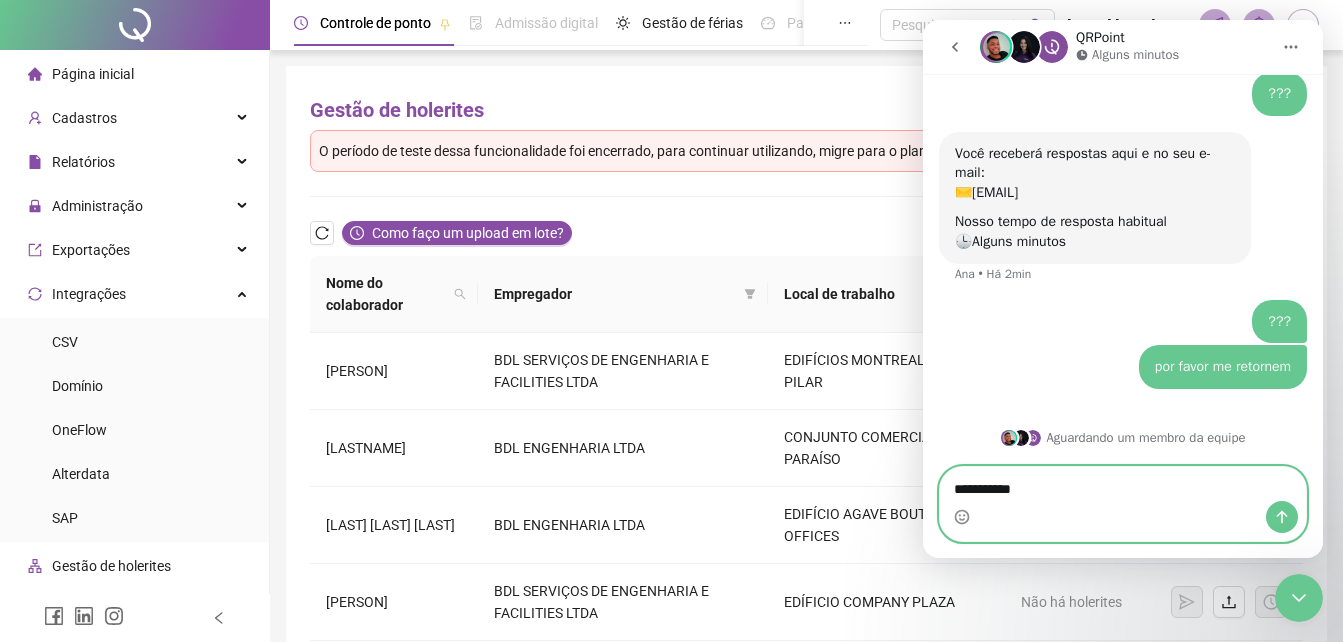 type 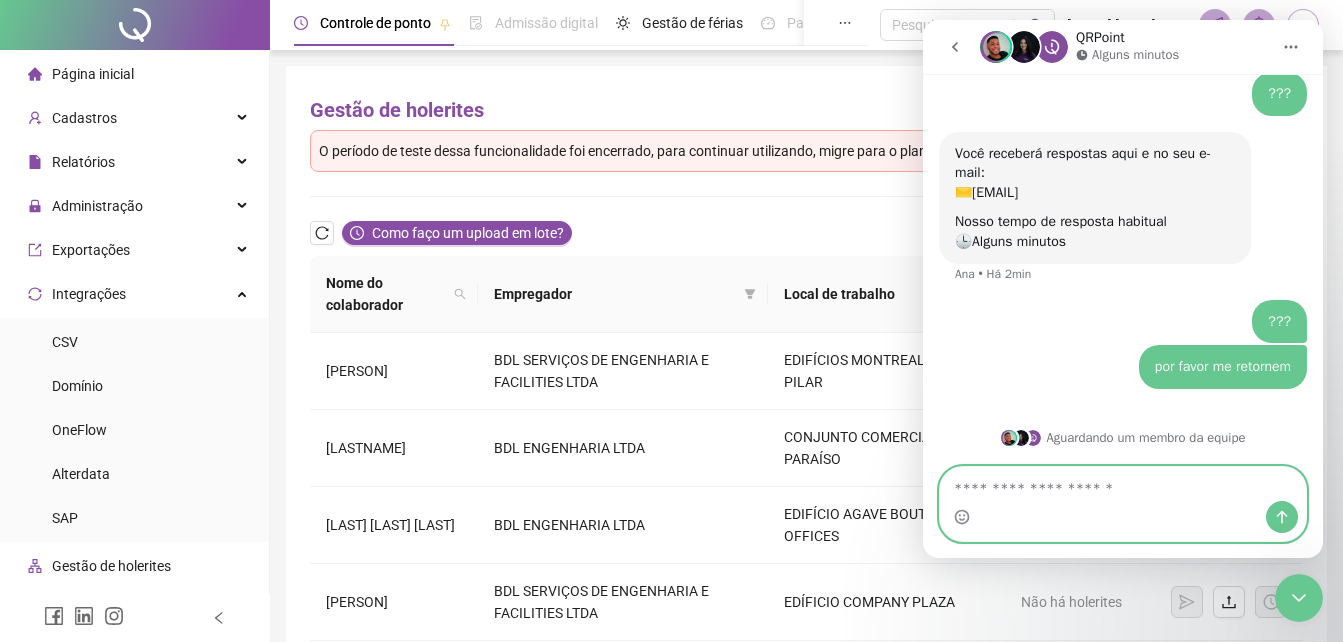 scroll, scrollTop: 1281, scrollLeft: 0, axis: vertical 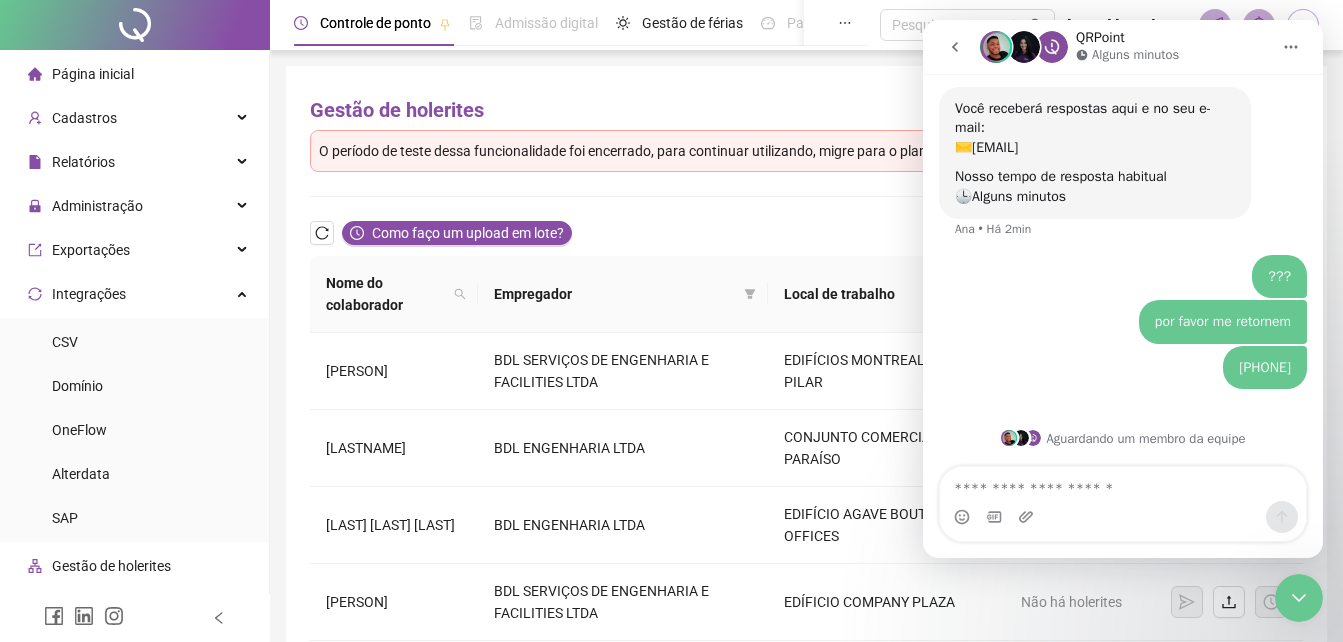 click at bounding box center [955, 47] 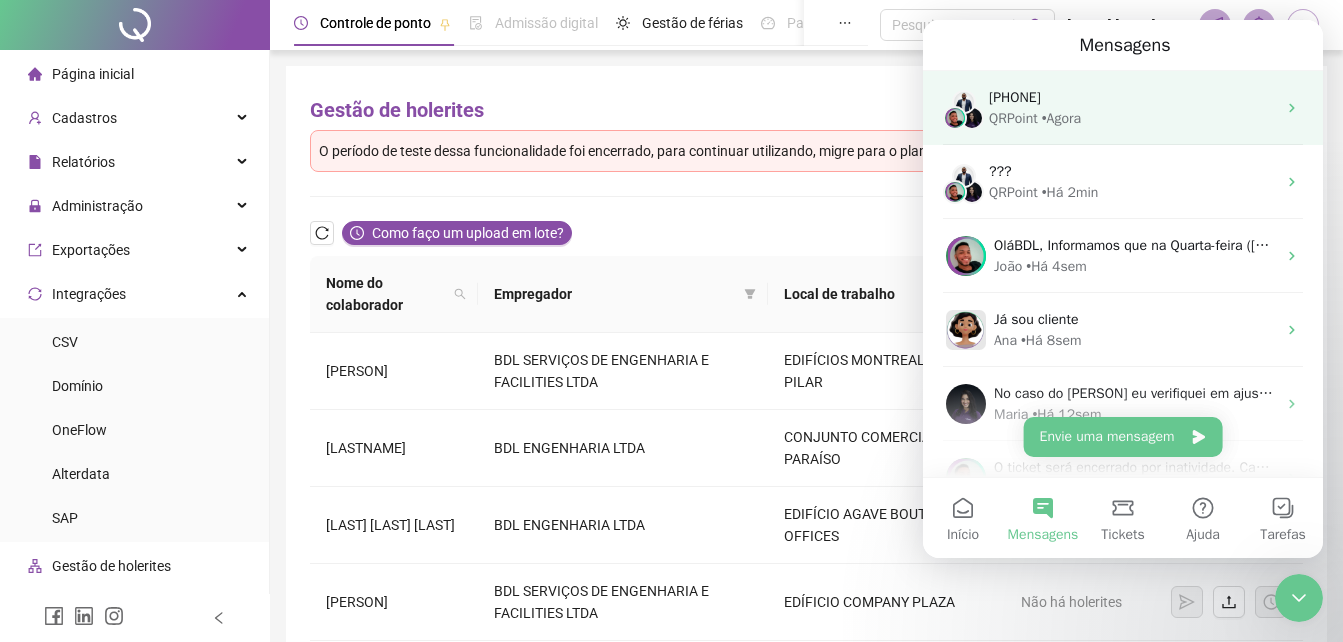 click on "QRPoint •  Agora" at bounding box center [1132, 118] 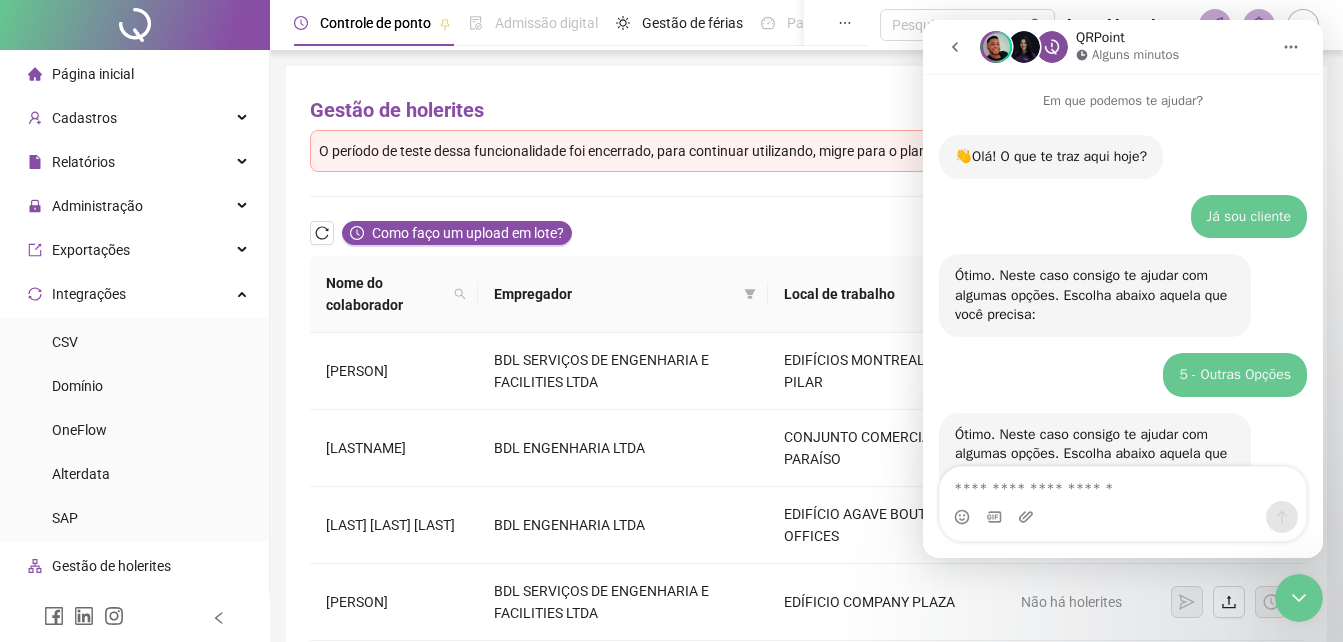 scroll, scrollTop: 0, scrollLeft: 0, axis: both 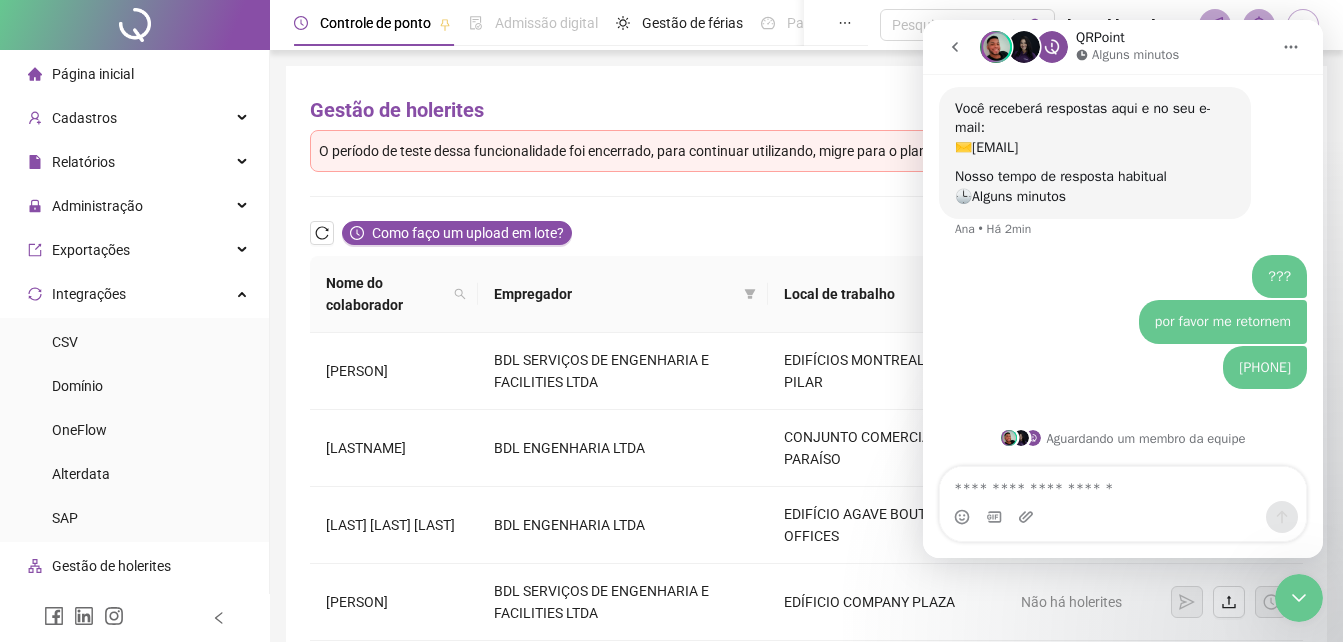 click 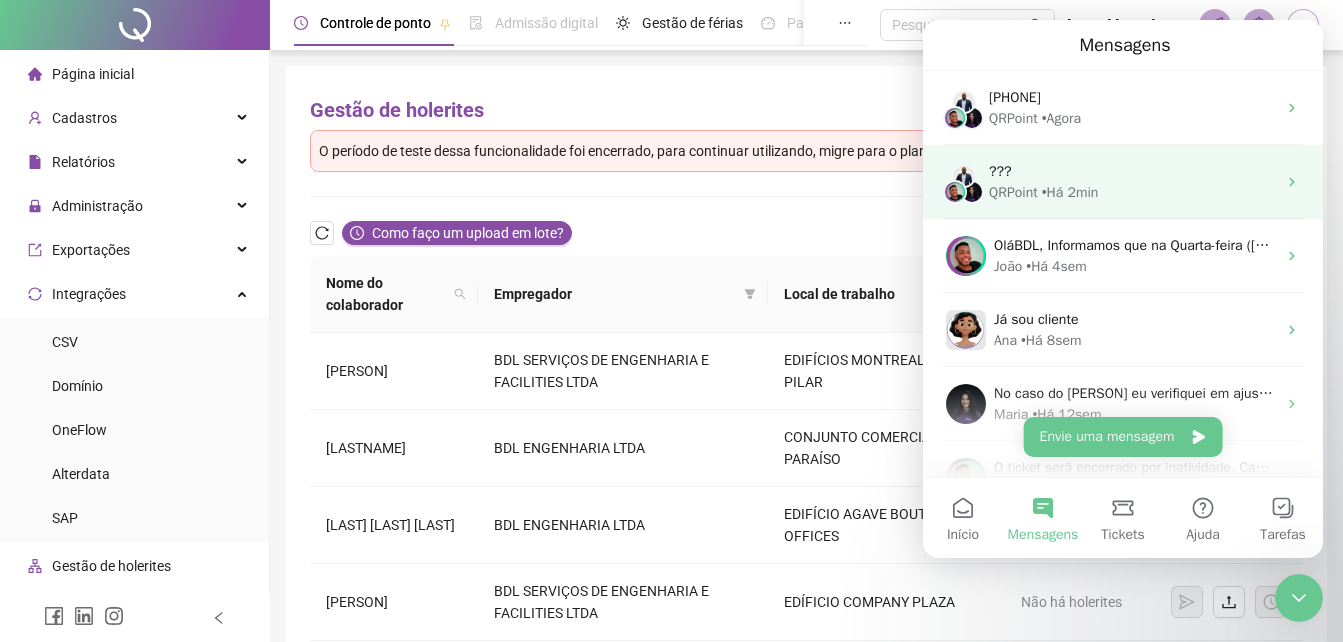 click on "???" at bounding box center (1132, 171) 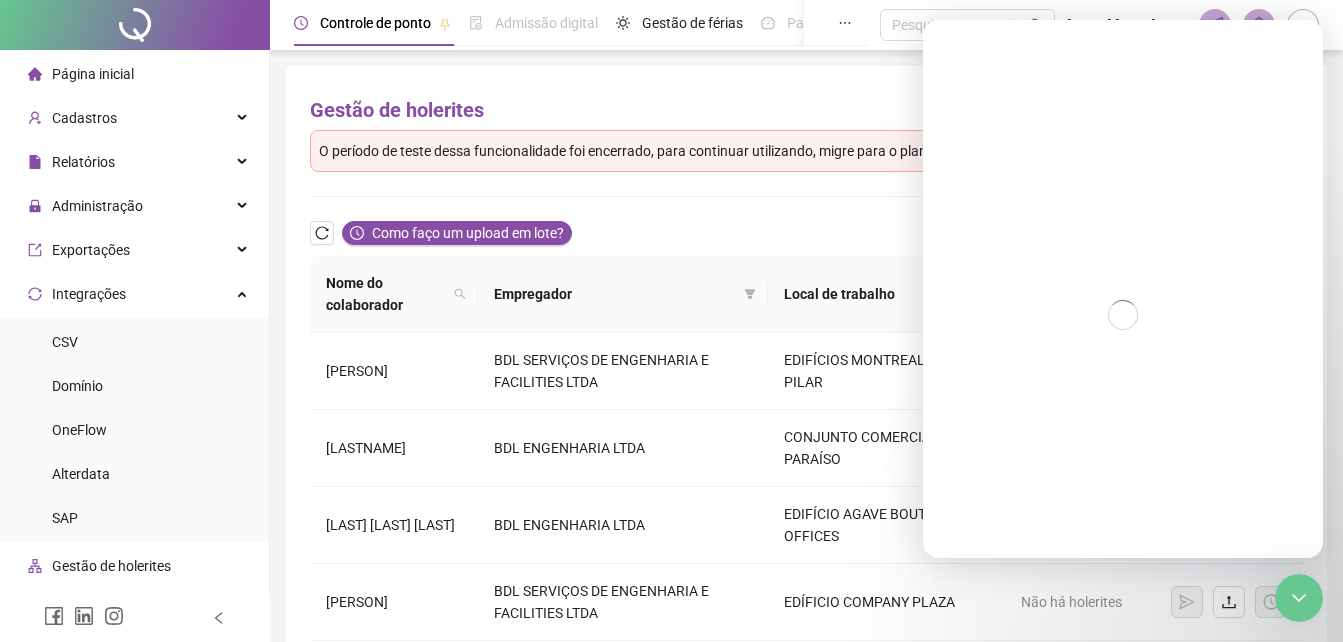 scroll, scrollTop: 0, scrollLeft: 0, axis: both 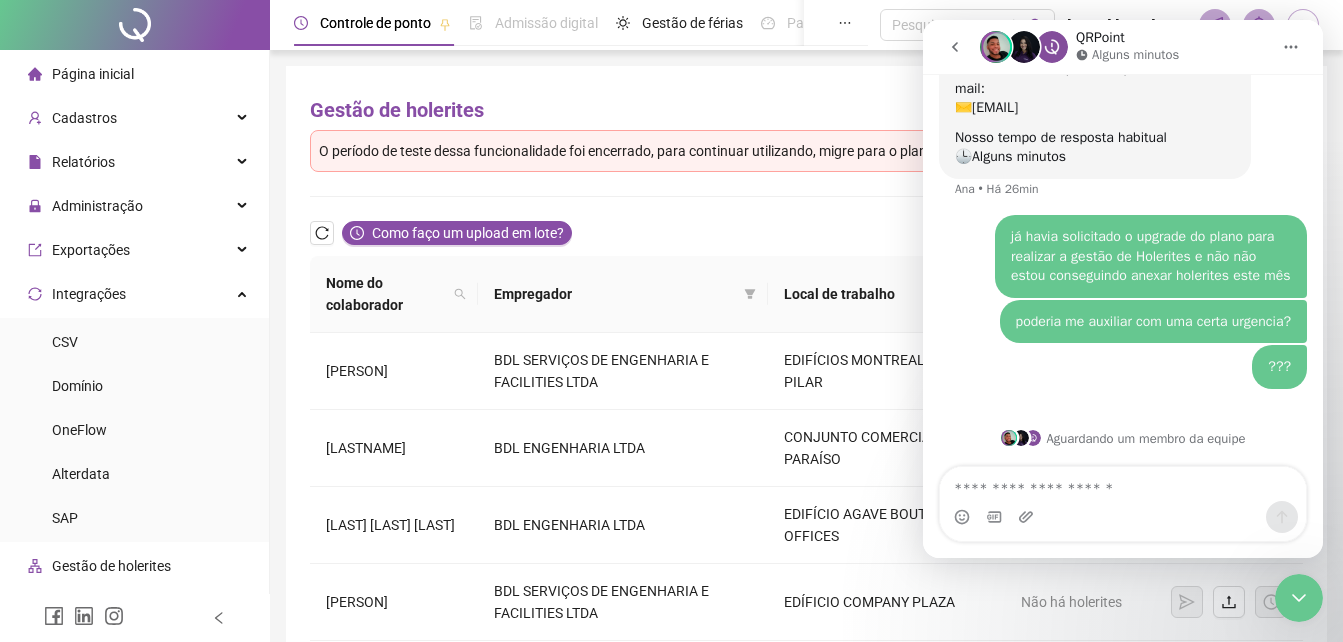 click at bounding box center [1123, 484] 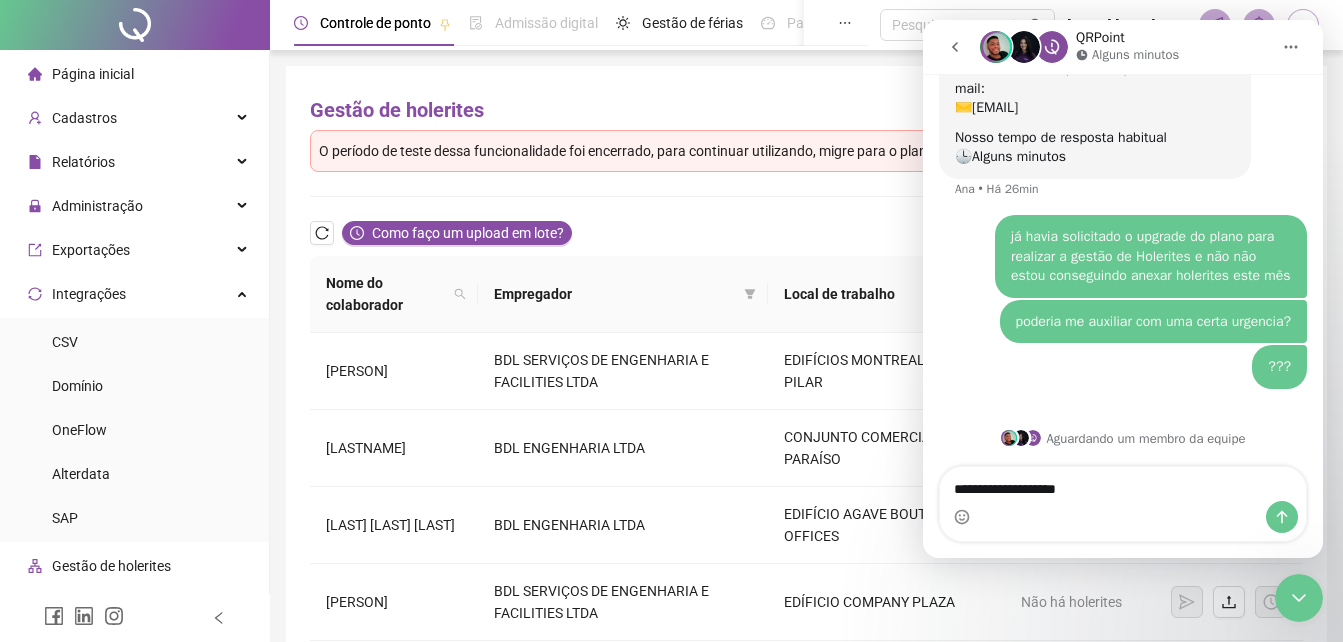 type on "**********" 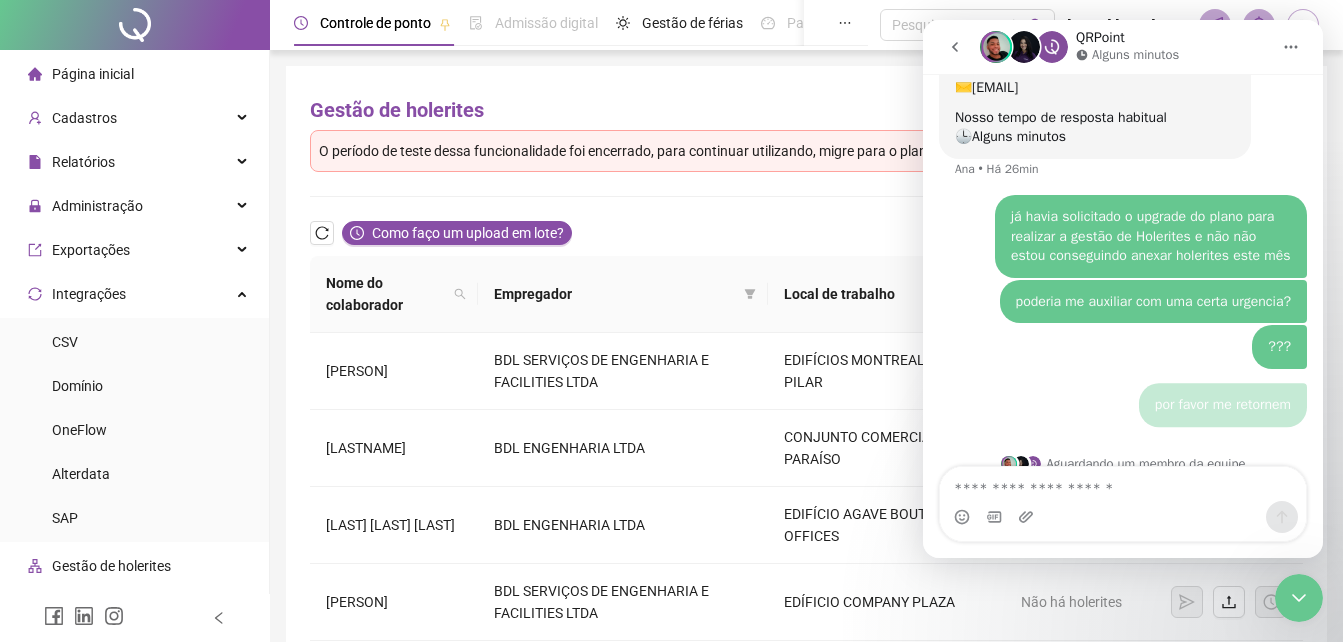 scroll, scrollTop: 928, scrollLeft: 0, axis: vertical 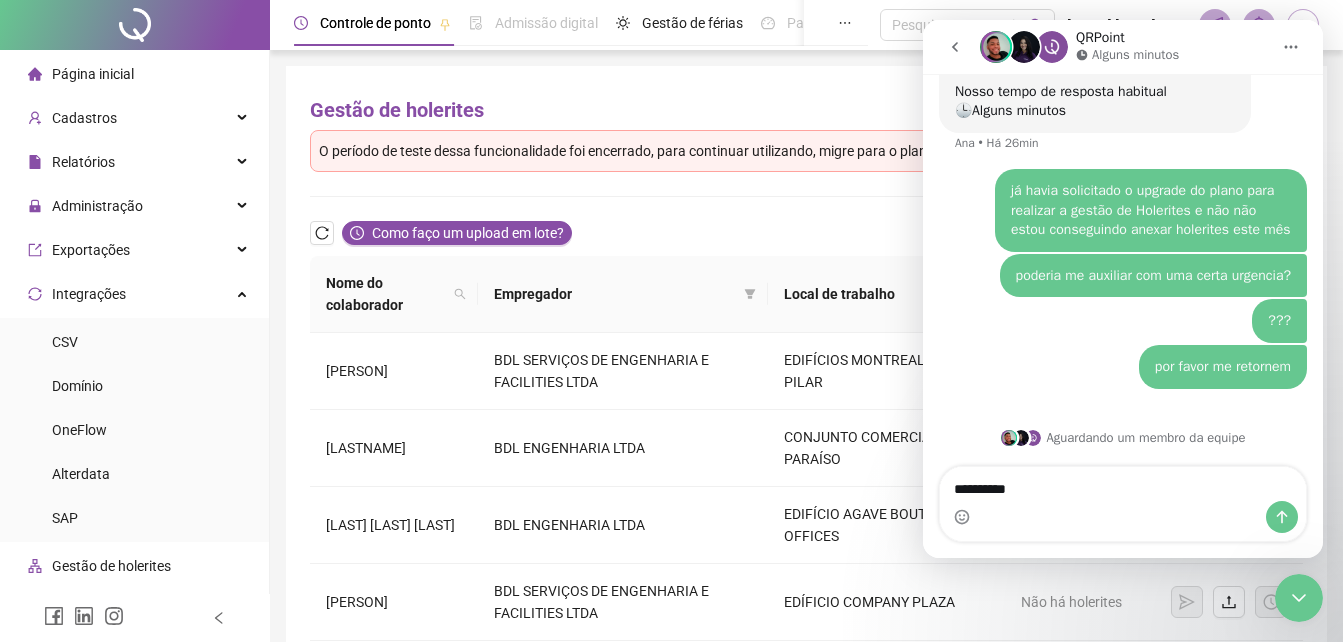 type on "**********" 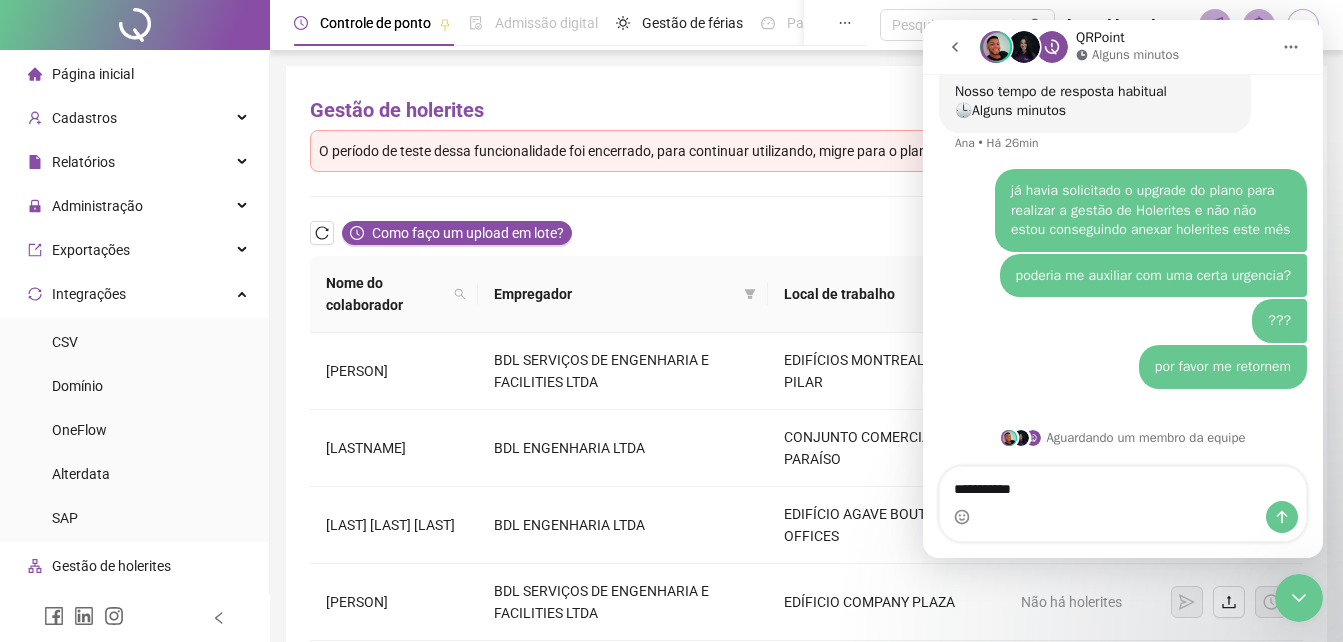 type 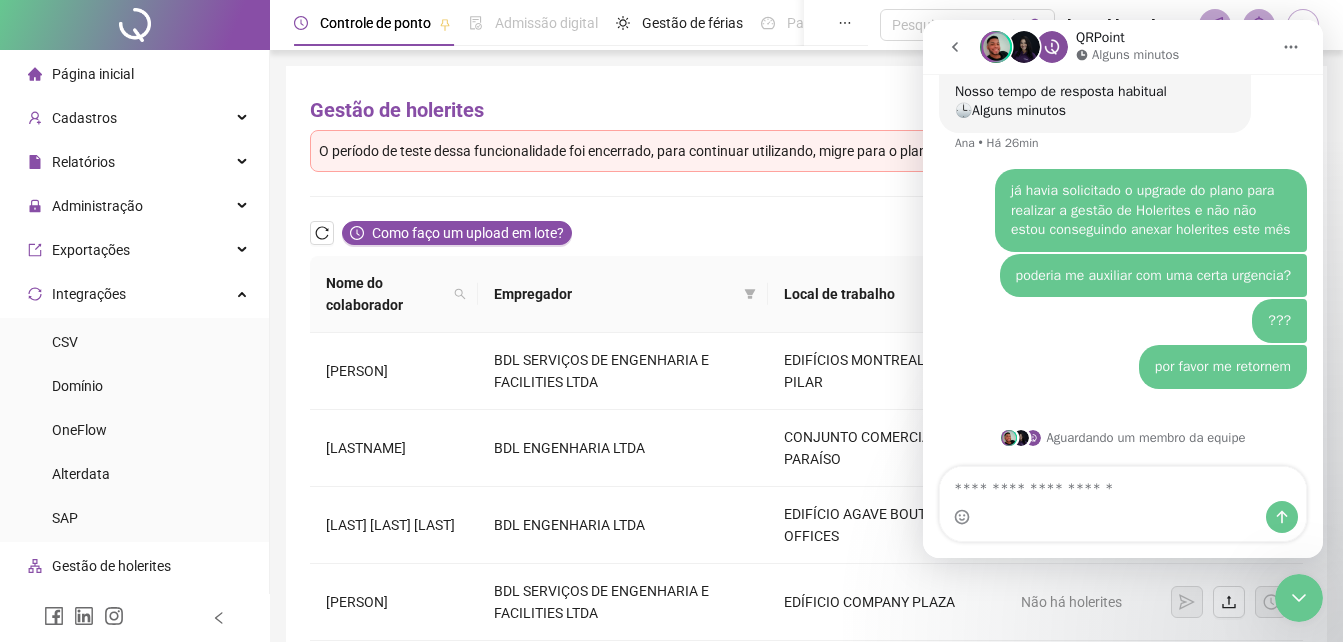 scroll, scrollTop: 974, scrollLeft: 0, axis: vertical 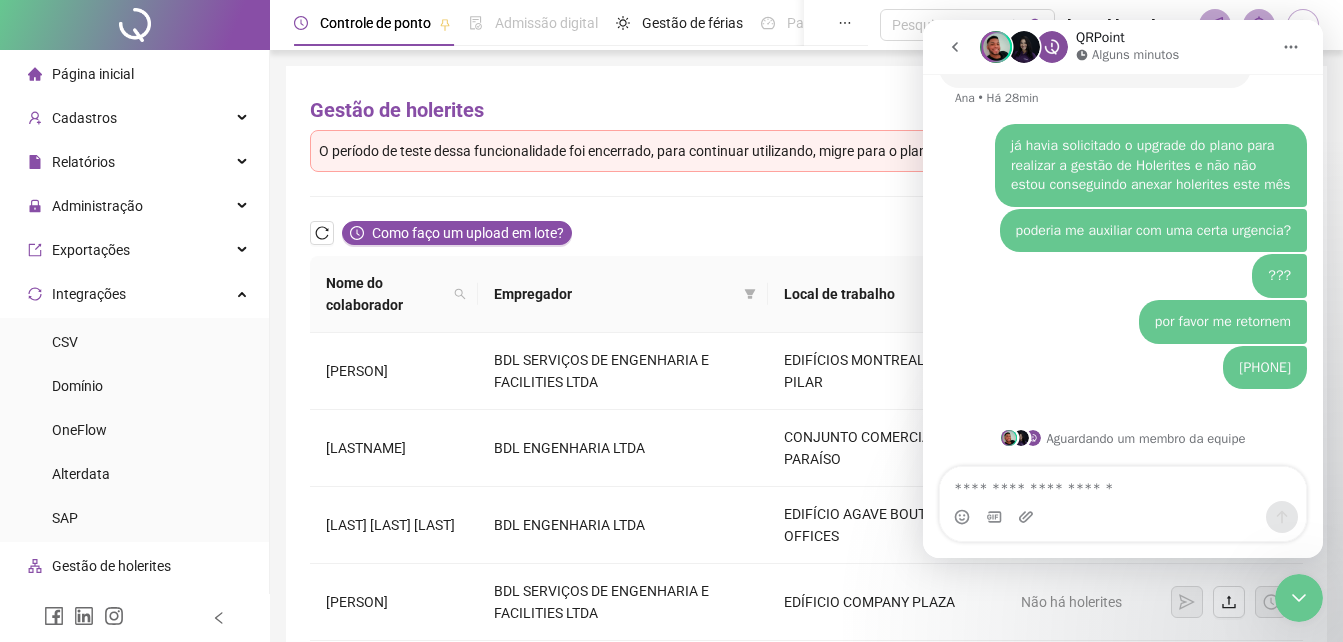 click 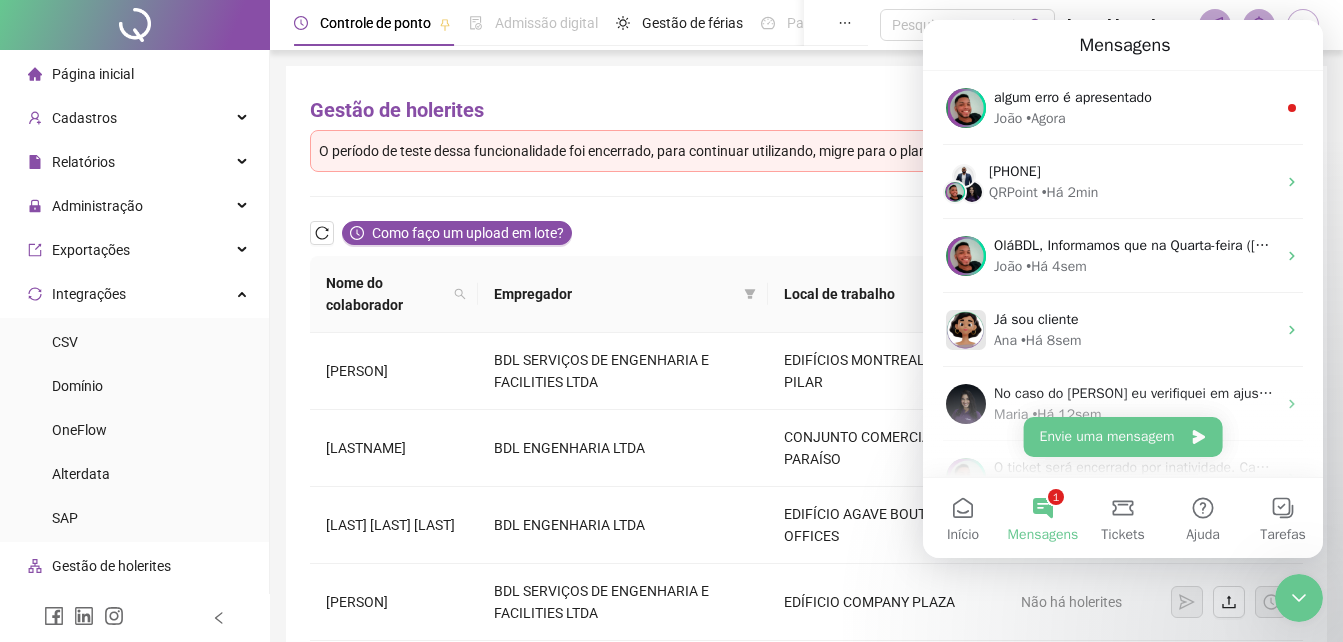 scroll, scrollTop: 0, scrollLeft: 0, axis: both 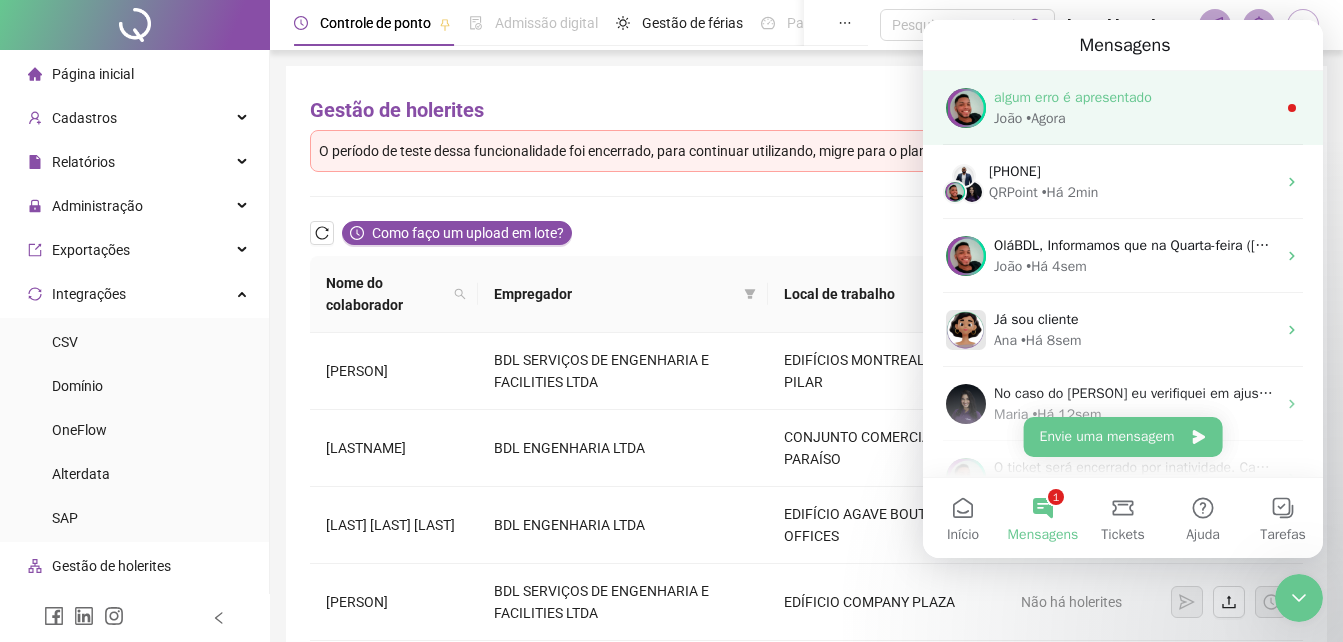 click on "•  Agora" at bounding box center [1045, 118] 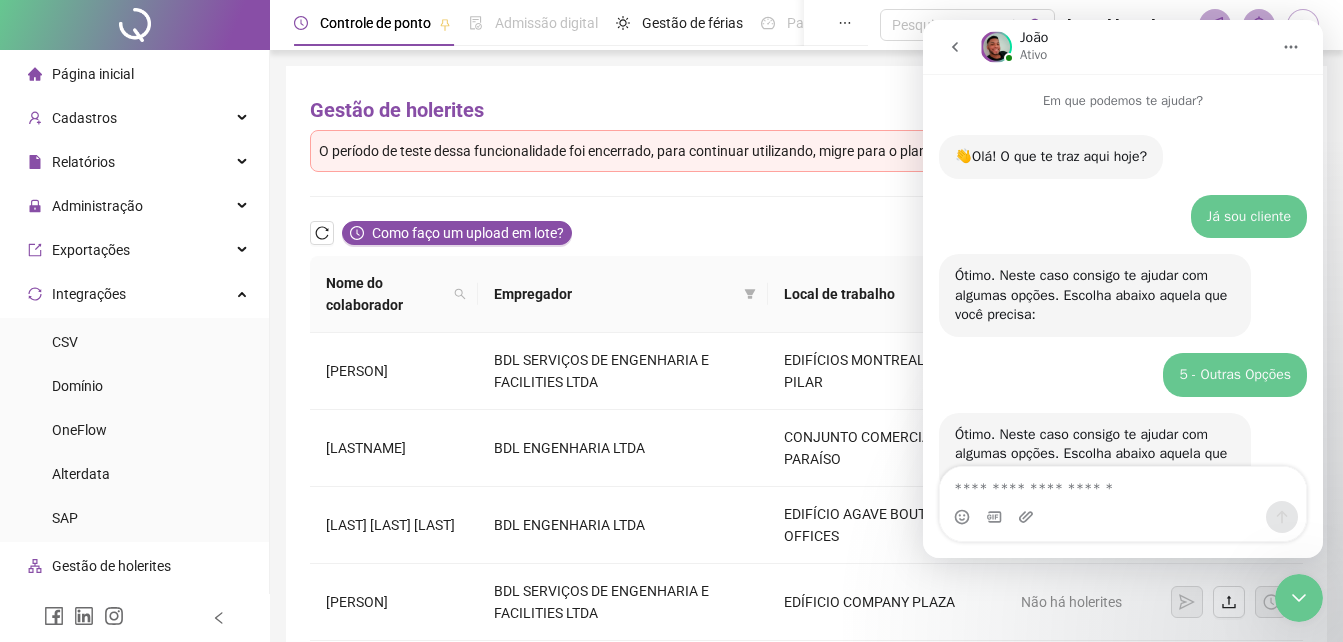 scroll, scrollTop: 3, scrollLeft: 0, axis: vertical 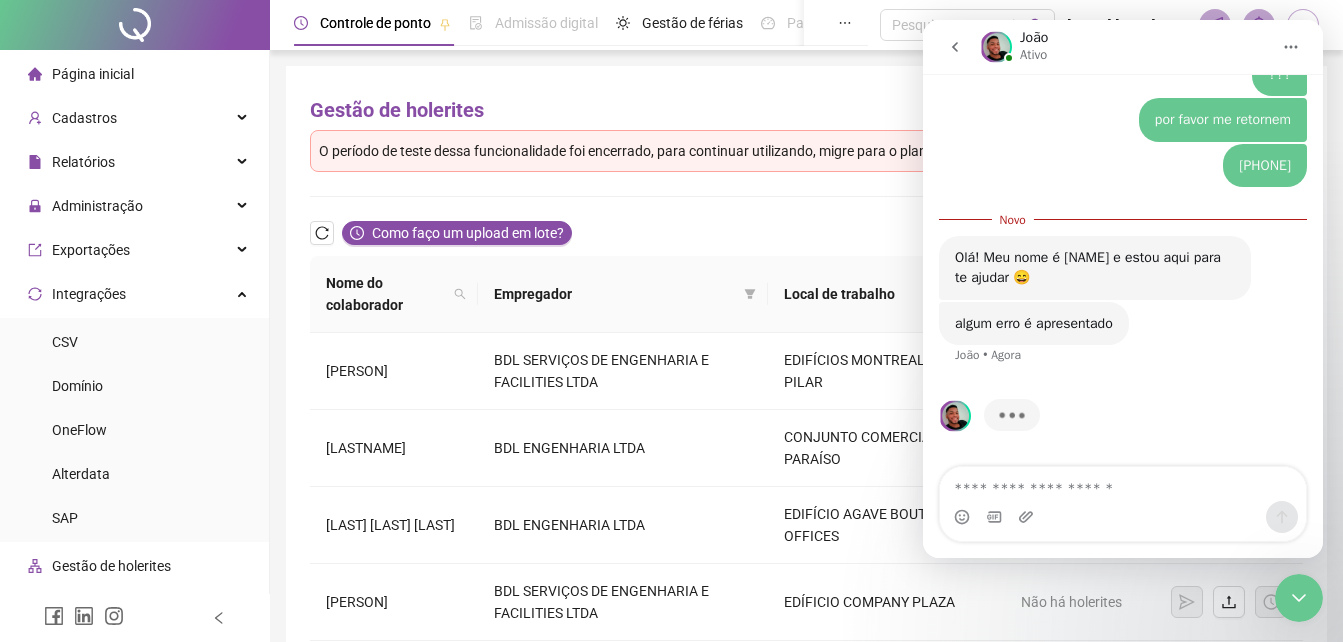 click at bounding box center [1123, 484] 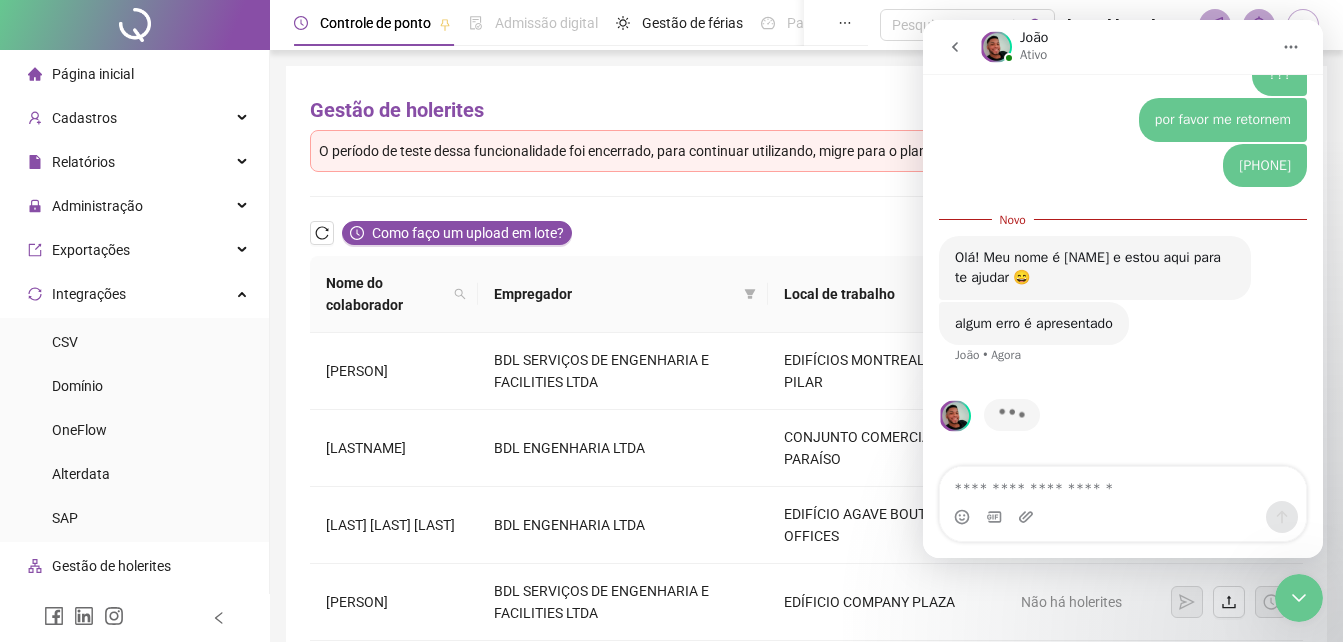 scroll, scrollTop: 1383, scrollLeft: 0, axis: vertical 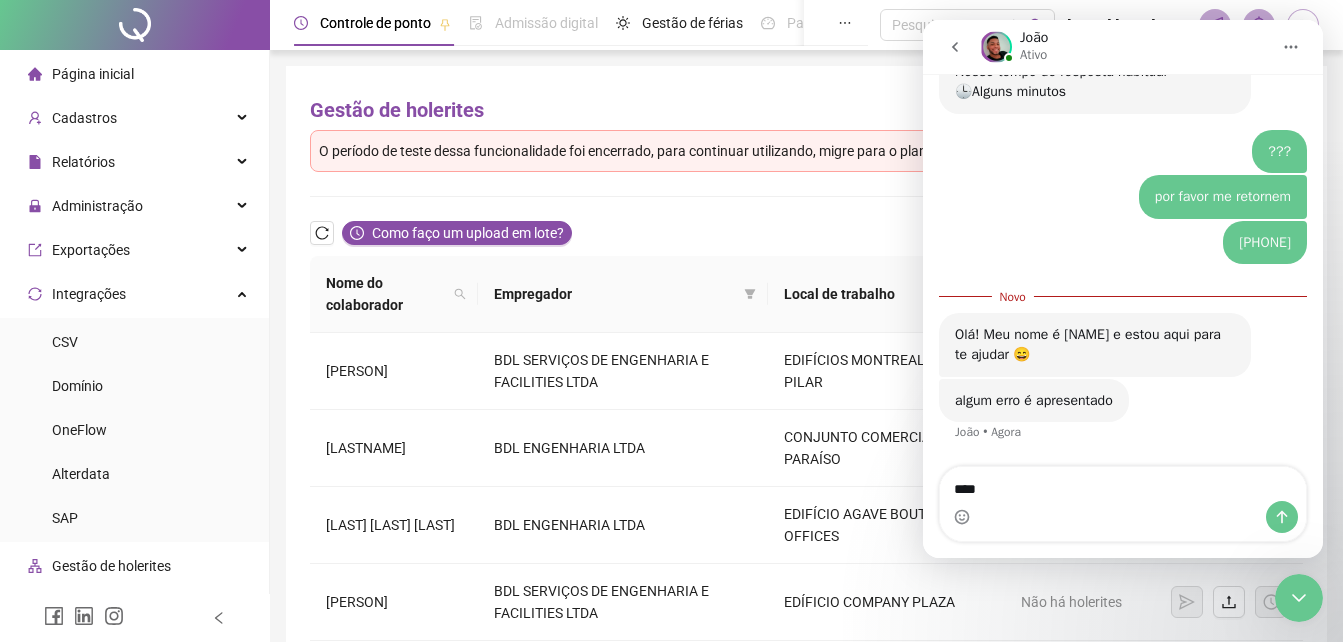 type on "****" 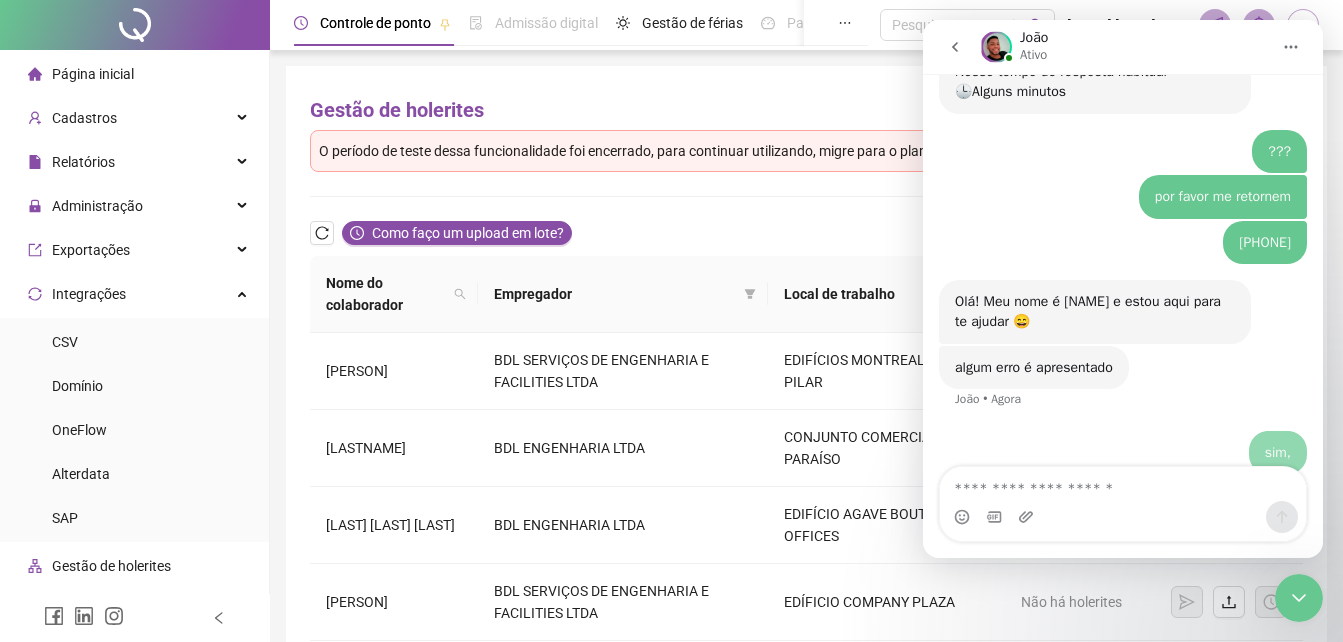 scroll, scrollTop: 1410, scrollLeft: 0, axis: vertical 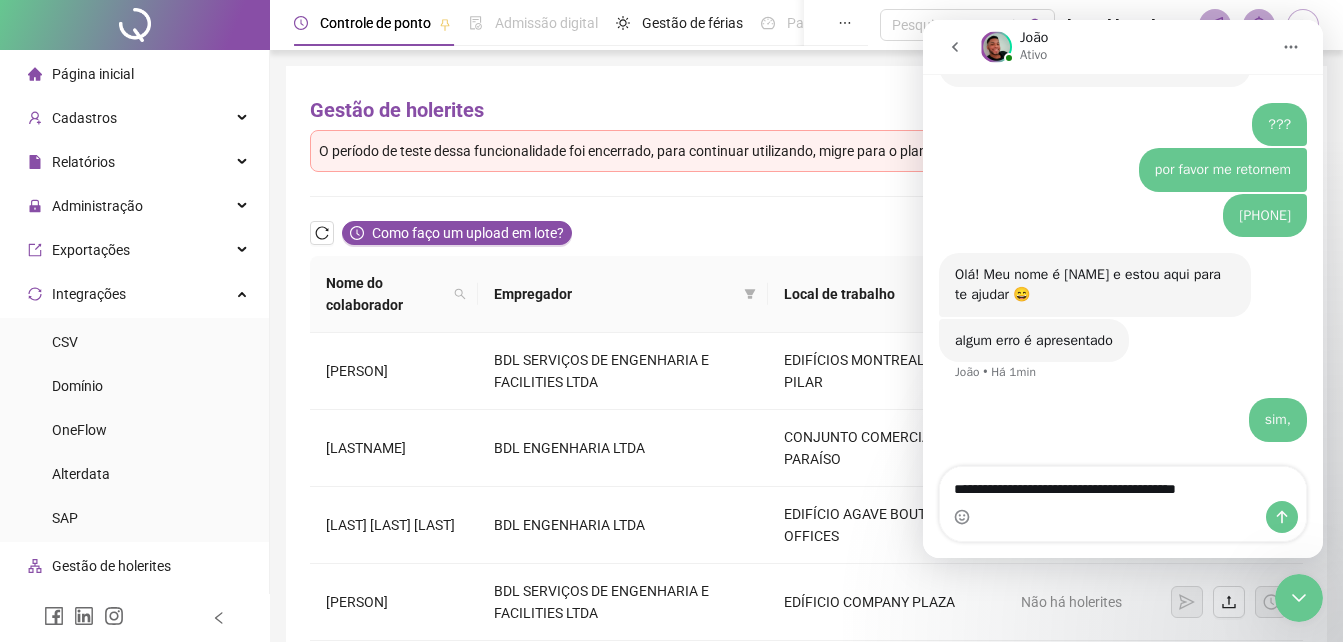 type on "**********" 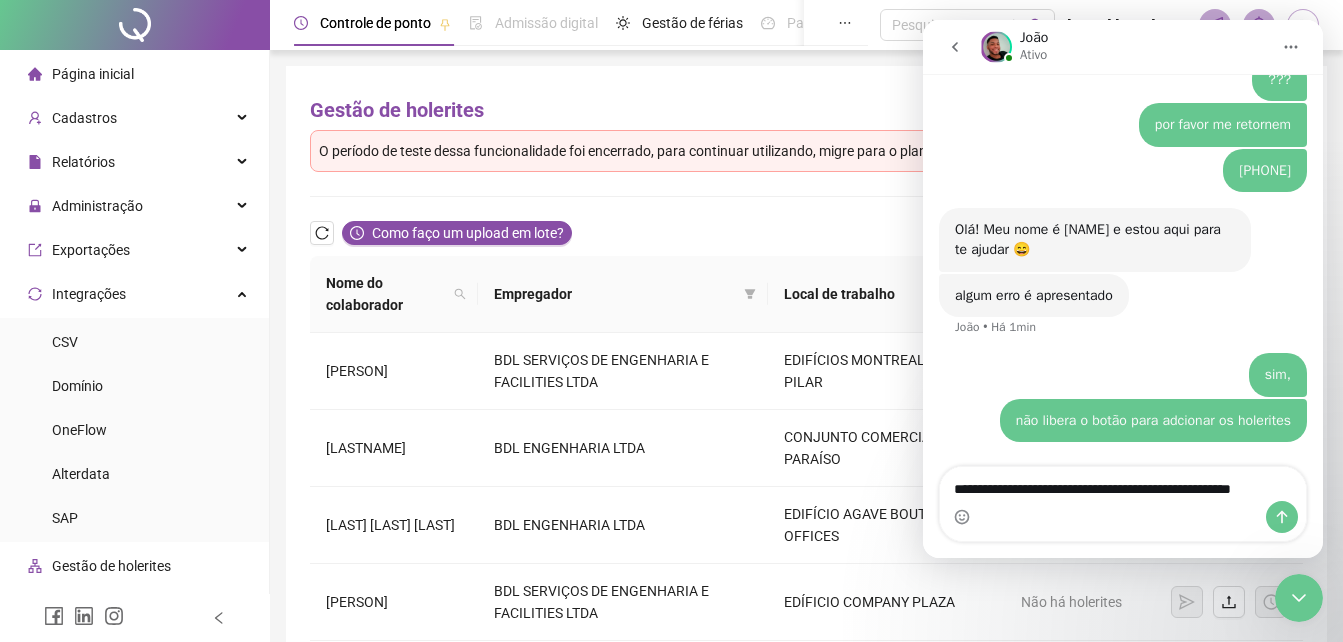 scroll, scrollTop: 1475, scrollLeft: 0, axis: vertical 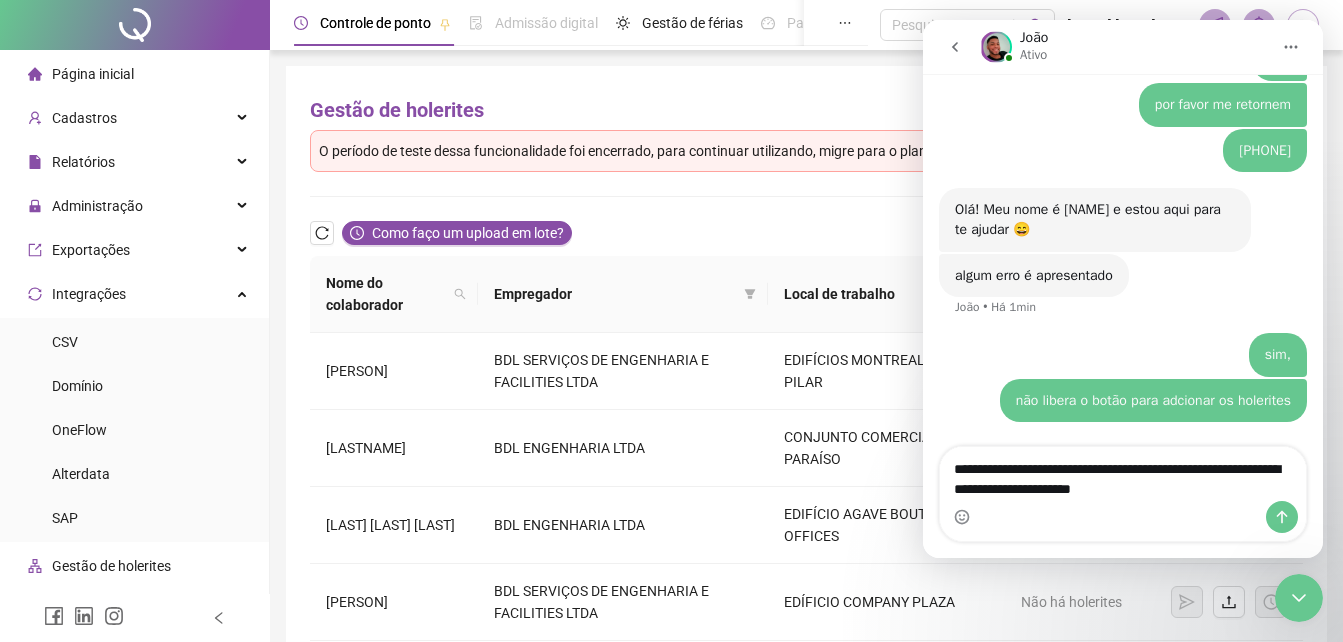 type on "**********" 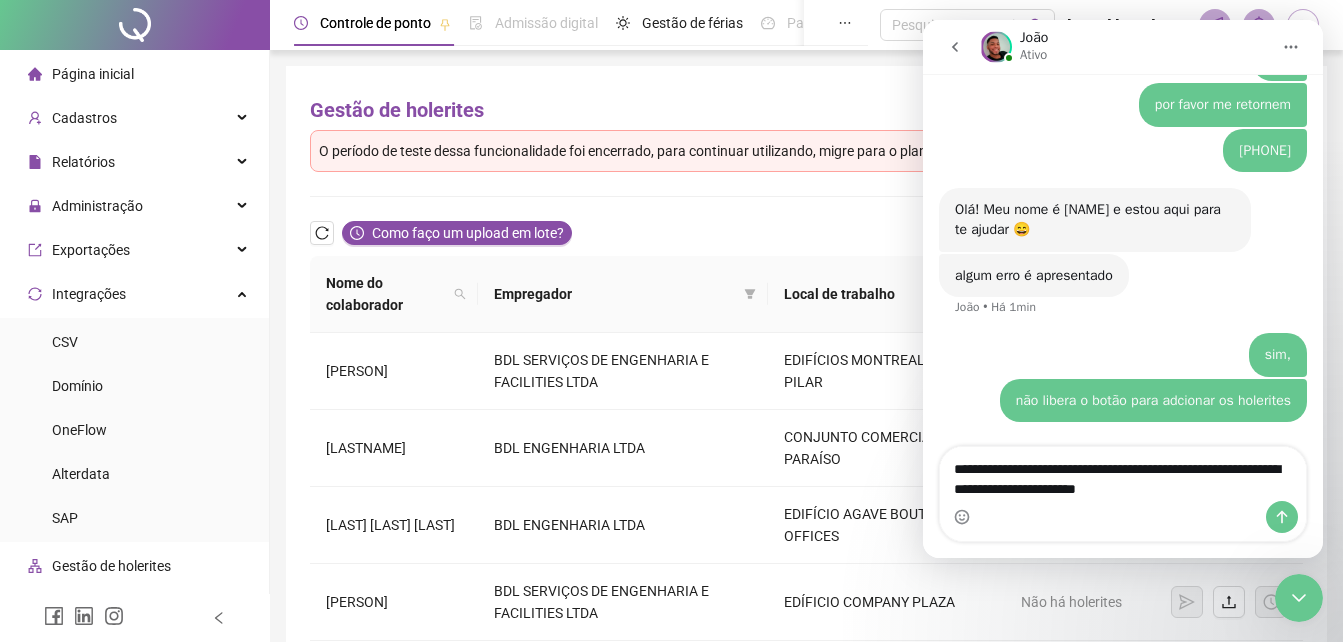 type 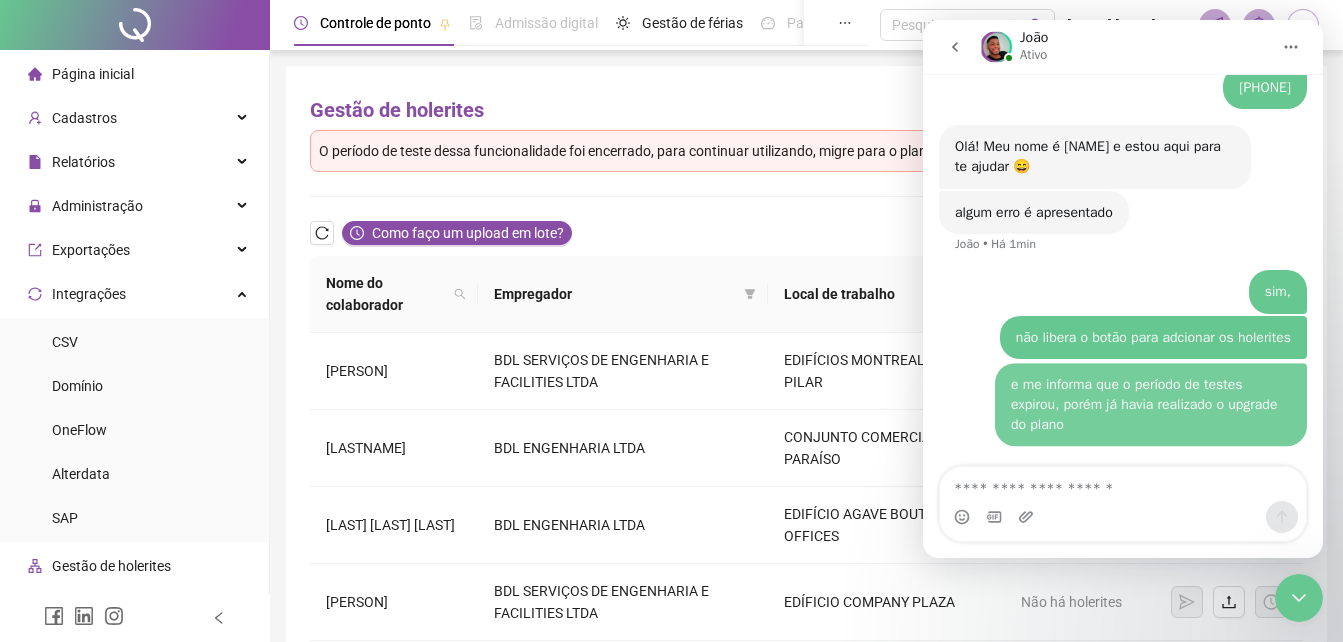 scroll, scrollTop: 1540, scrollLeft: 0, axis: vertical 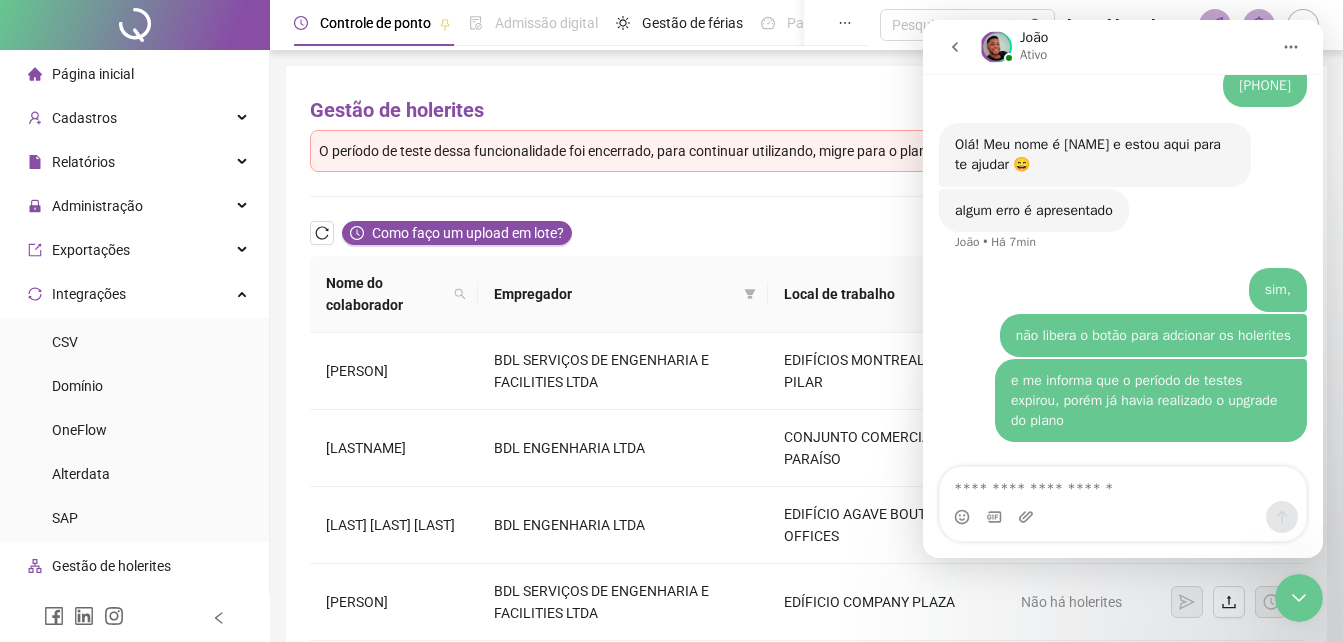 click 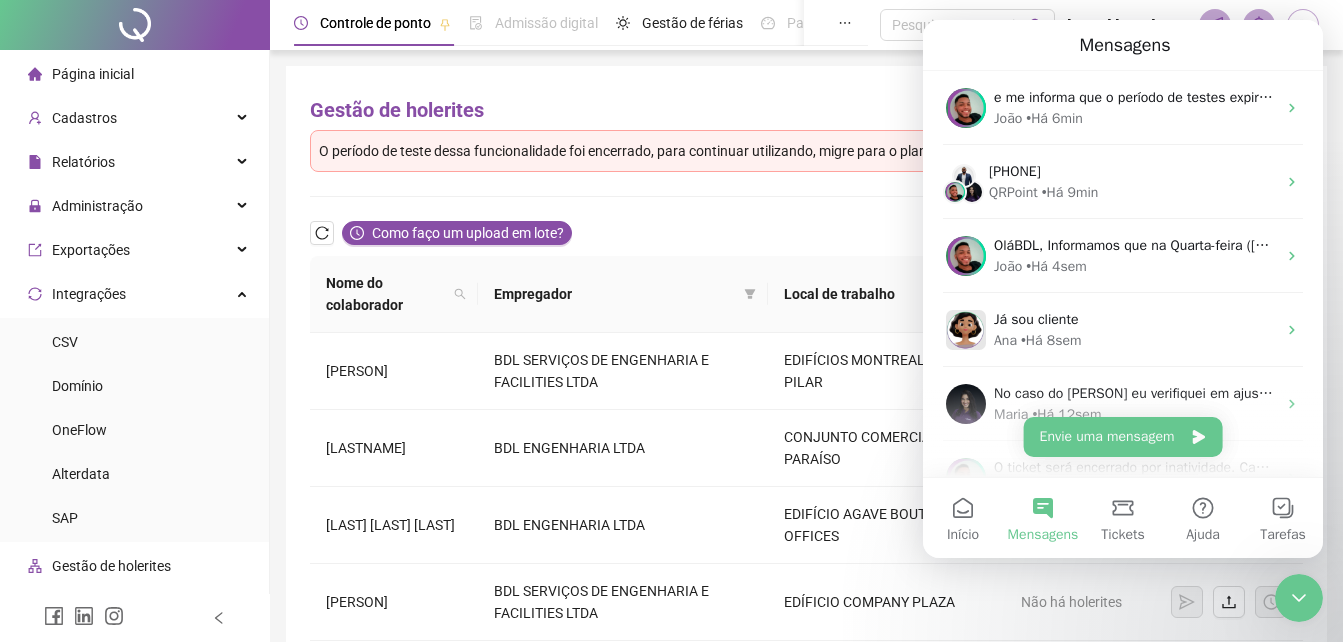 scroll, scrollTop: 0, scrollLeft: 0, axis: both 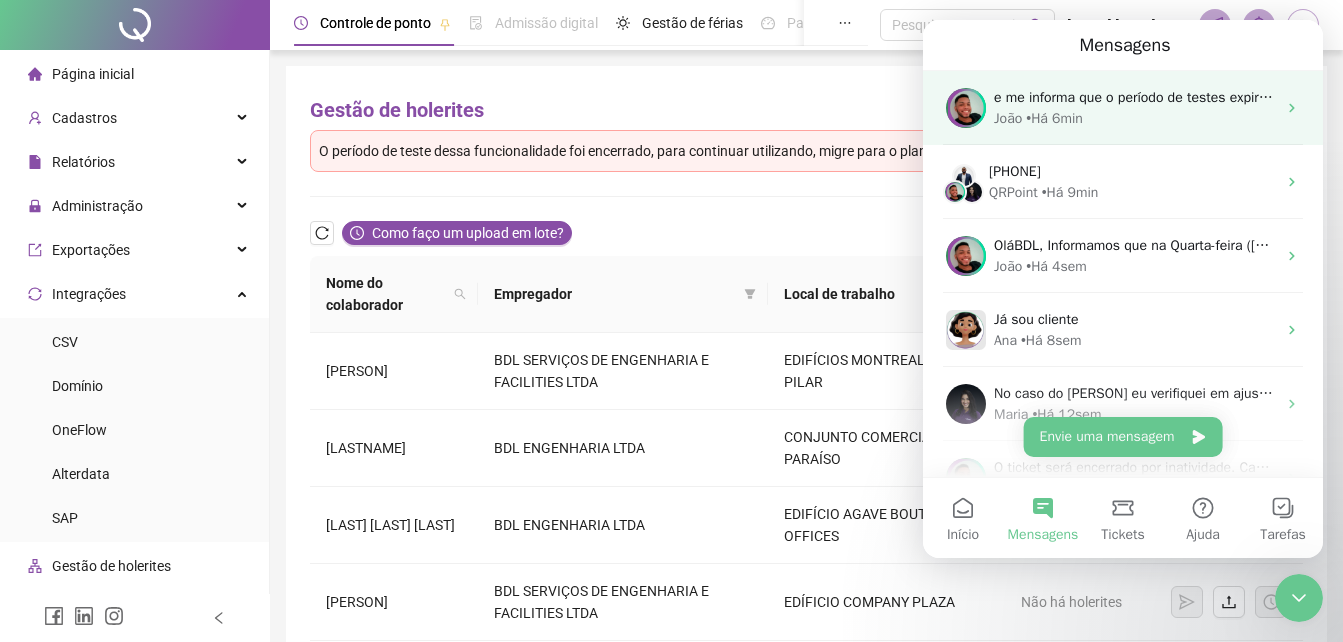 click on "e me informa que o período de testes expirou, porém já havia realizado o upgrade do plano" at bounding box center [1273, 97] 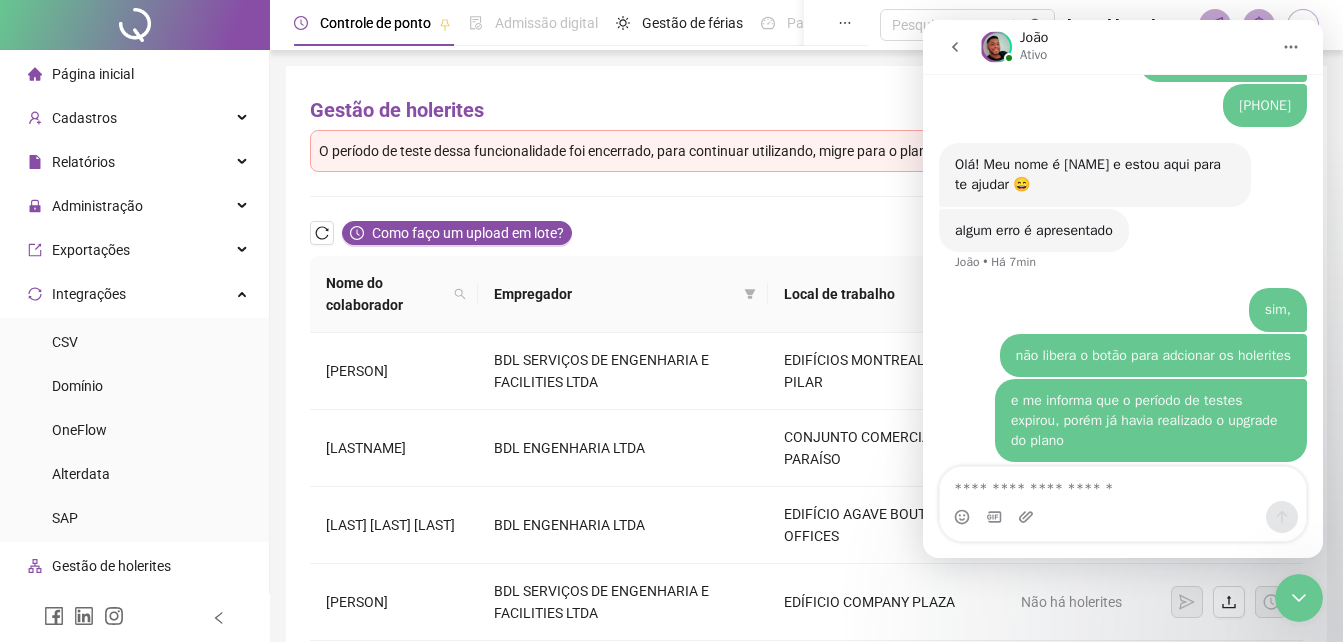 scroll, scrollTop: 1540, scrollLeft: 0, axis: vertical 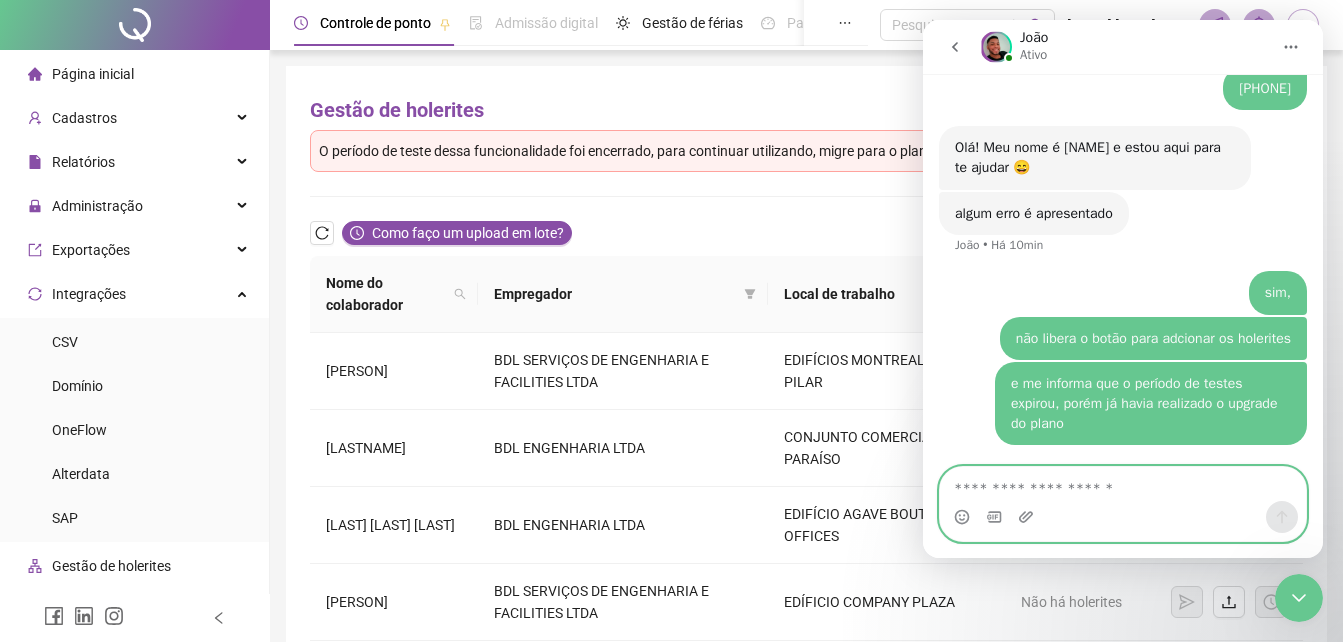 click at bounding box center [1123, 484] 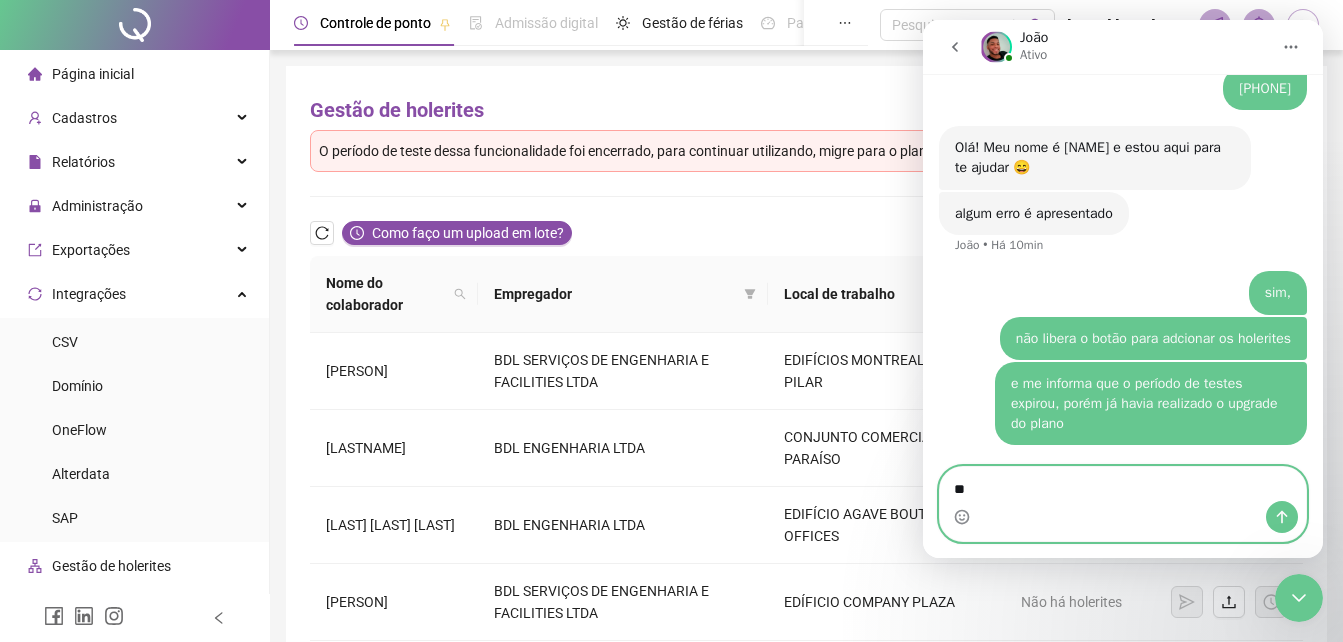 type on "***" 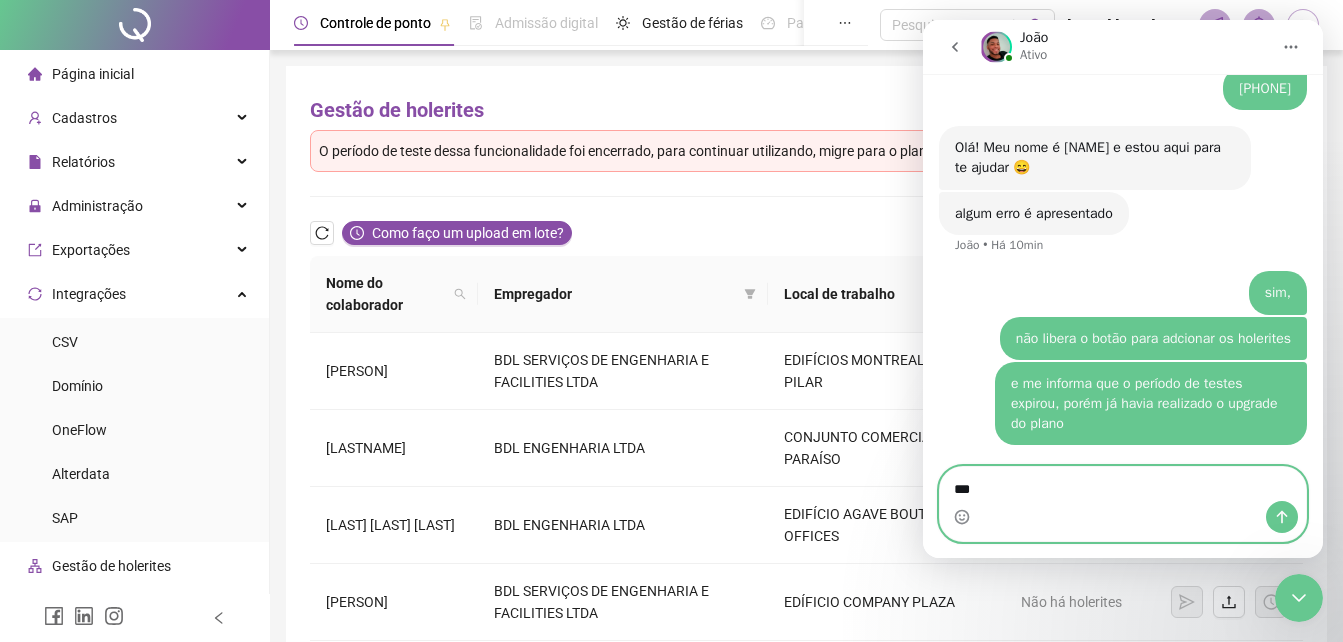 type 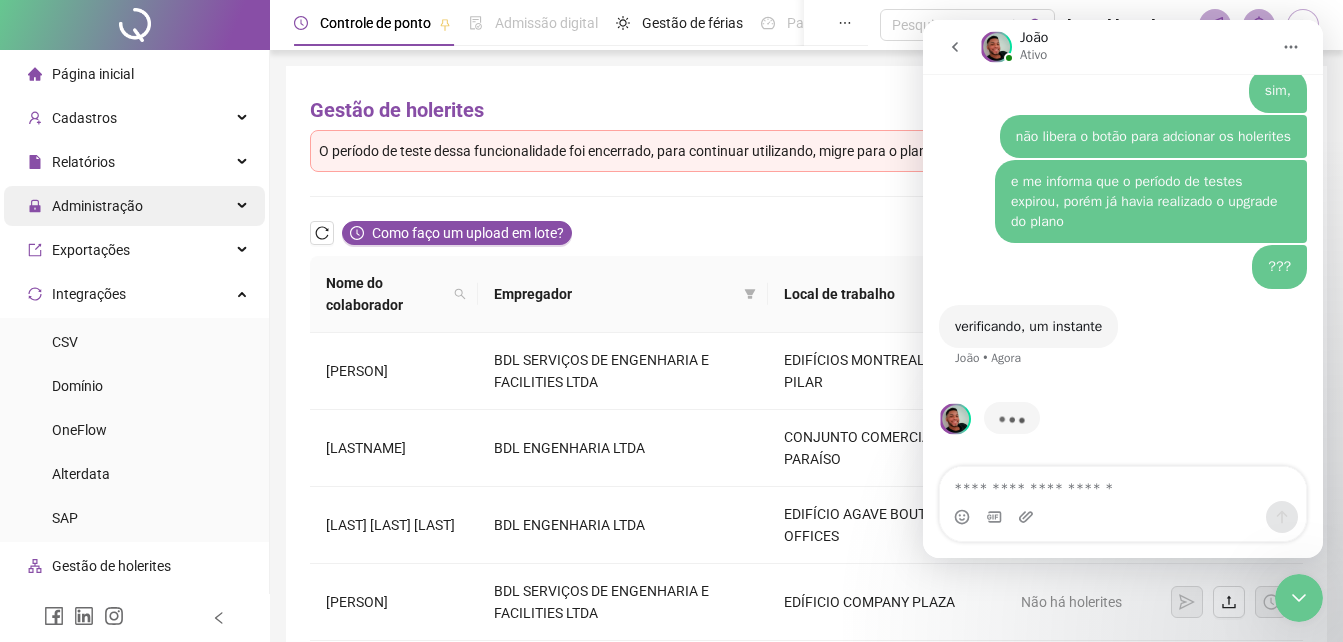scroll, scrollTop: 1645, scrollLeft: 0, axis: vertical 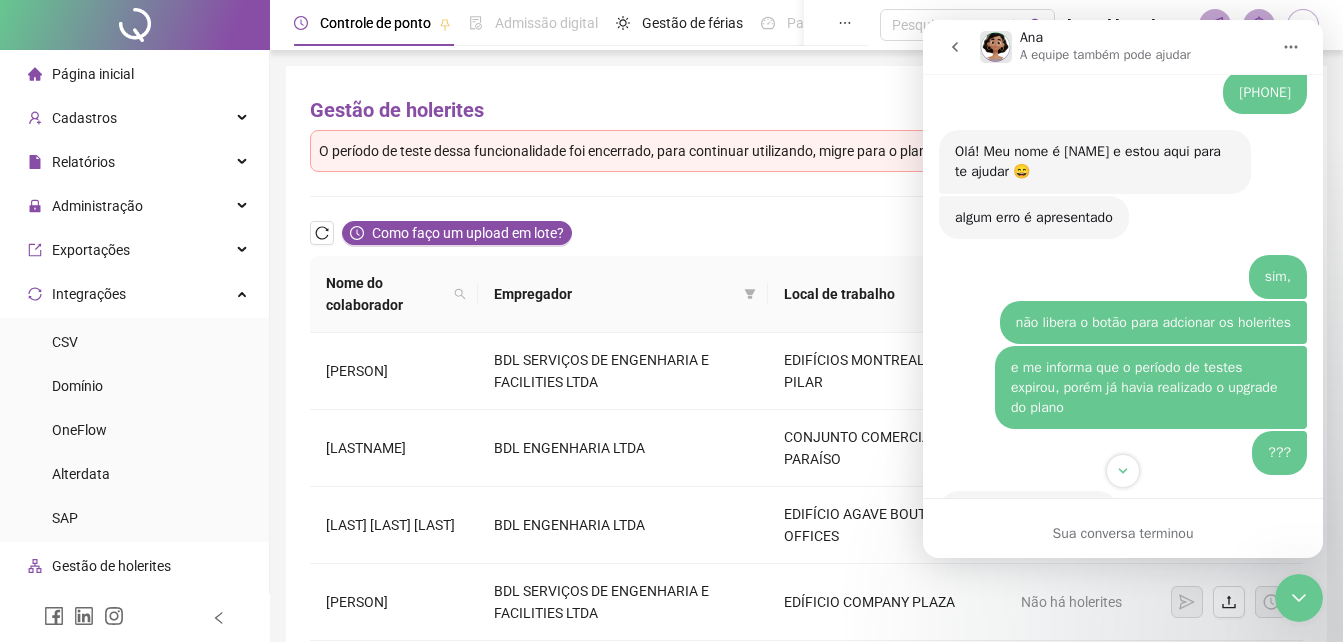 click at bounding box center [955, 47] 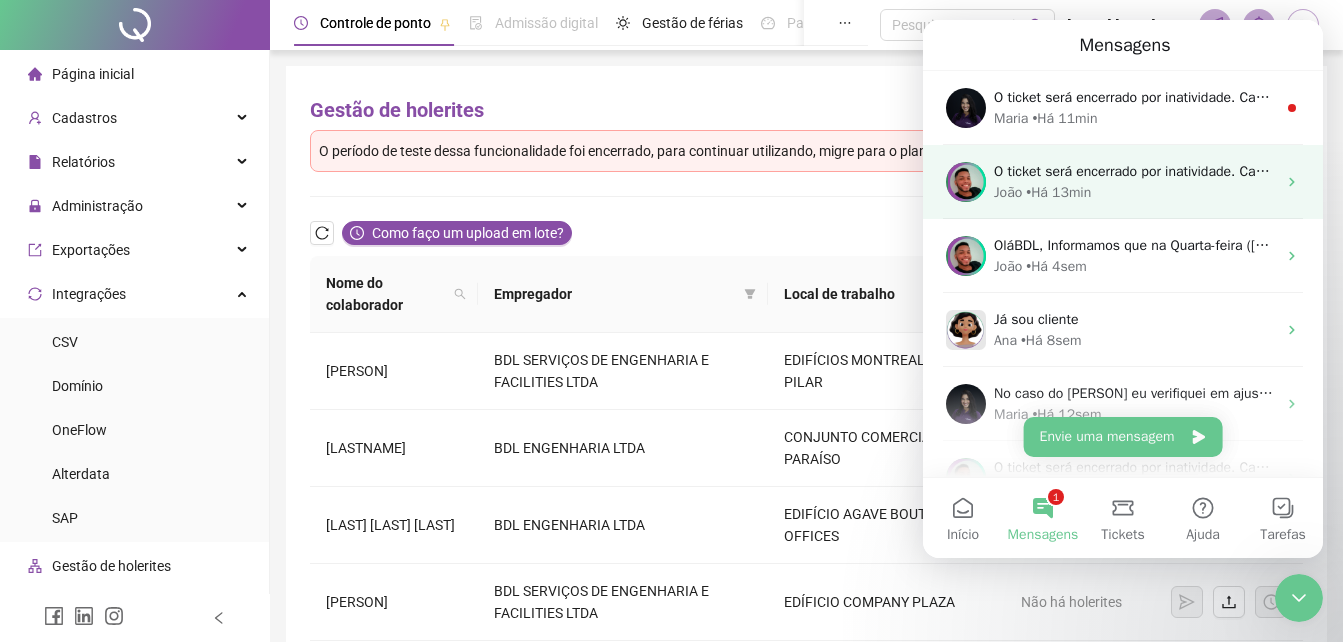 click on "[PERSON] •  Há 13min" at bounding box center (1135, 192) 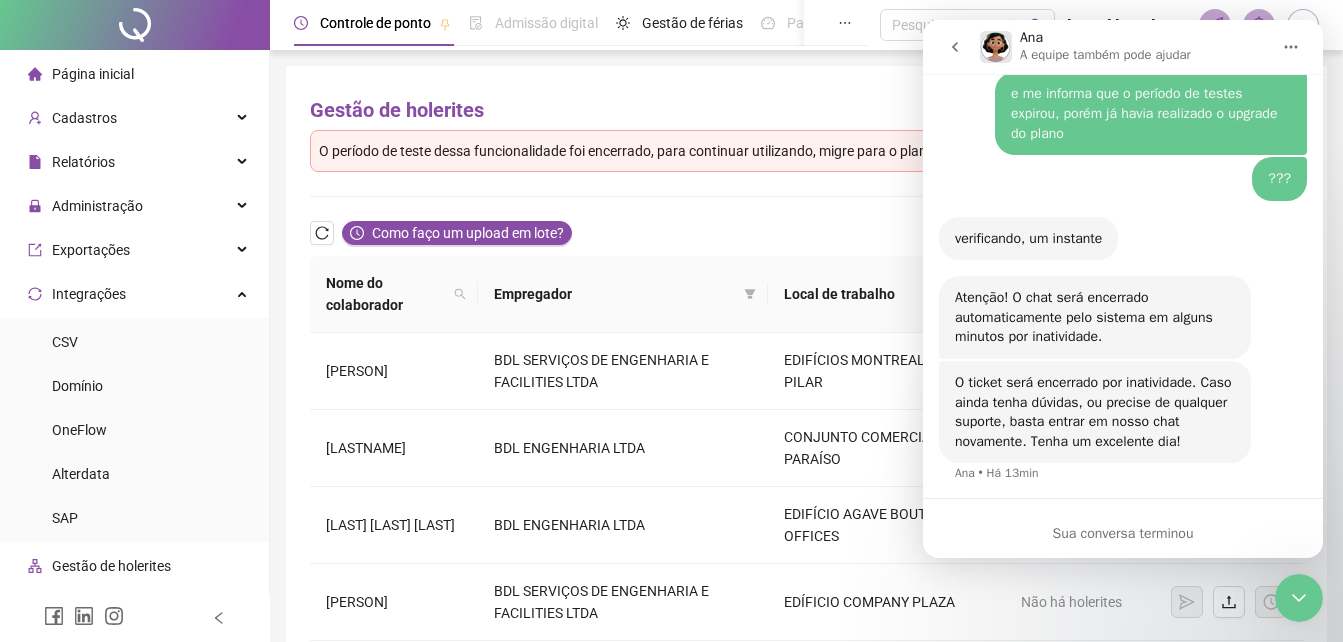 scroll, scrollTop: 1836, scrollLeft: 0, axis: vertical 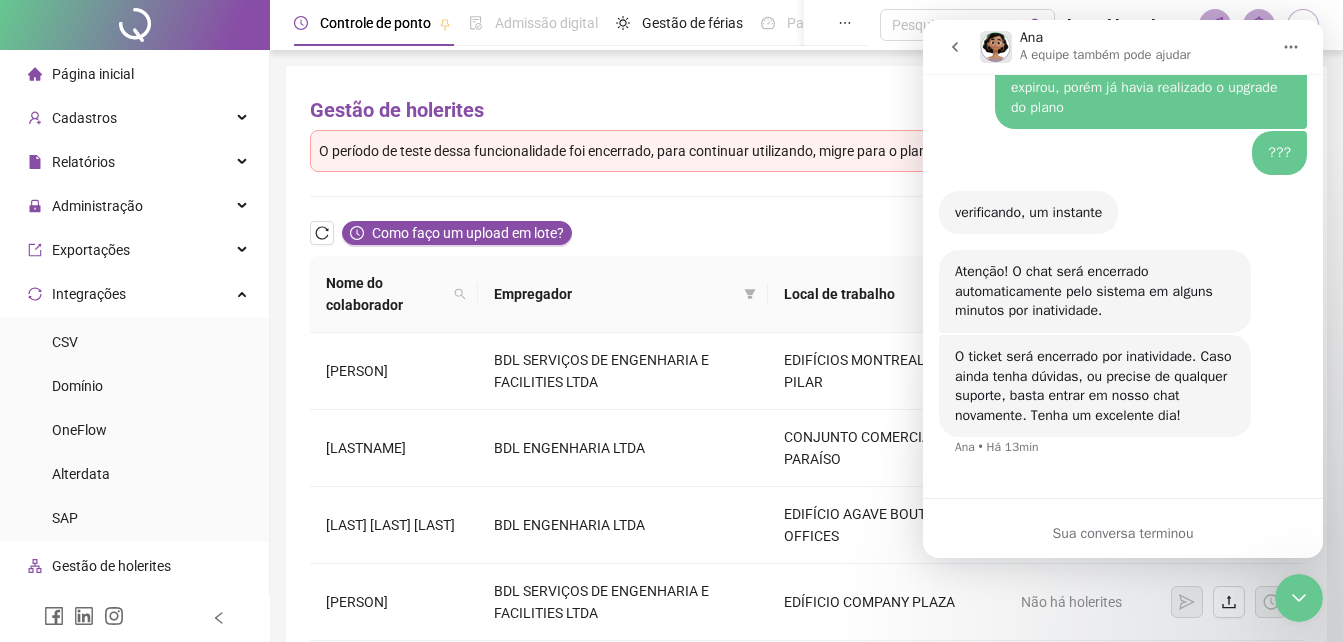drag, startPoint x: 1083, startPoint y: 521, endPoint x: 1086, endPoint y: 536, distance: 15.297058 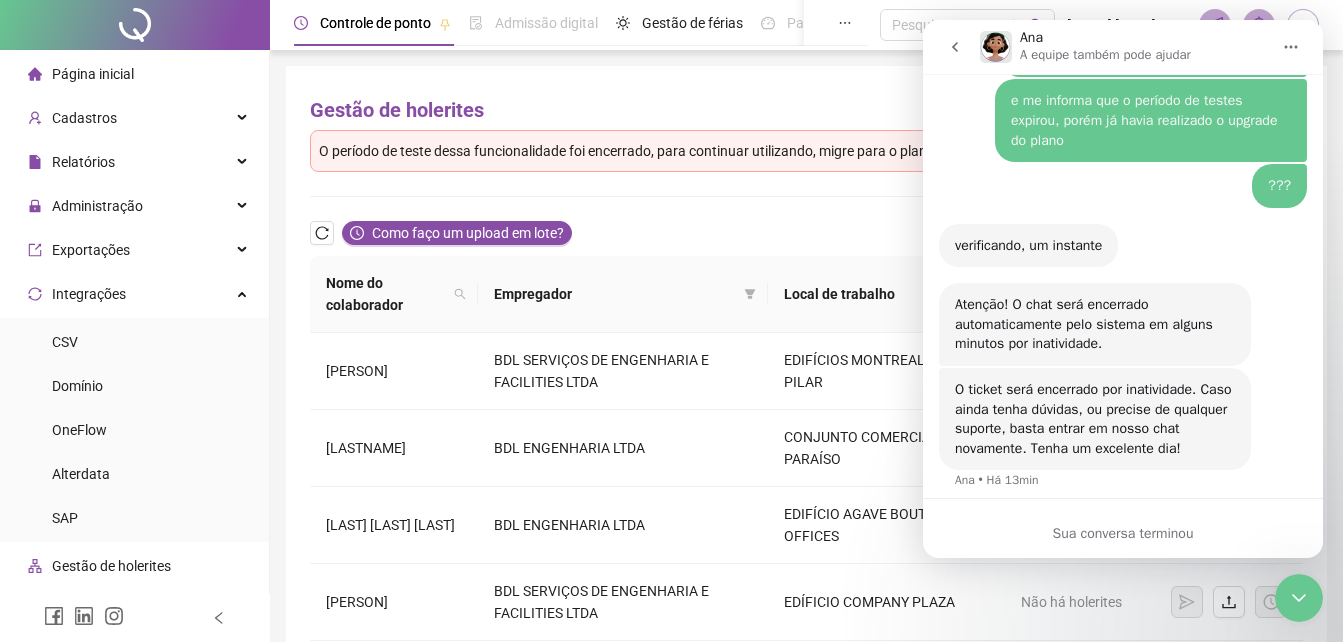 scroll, scrollTop: 1836, scrollLeft: 0, axis: vertical 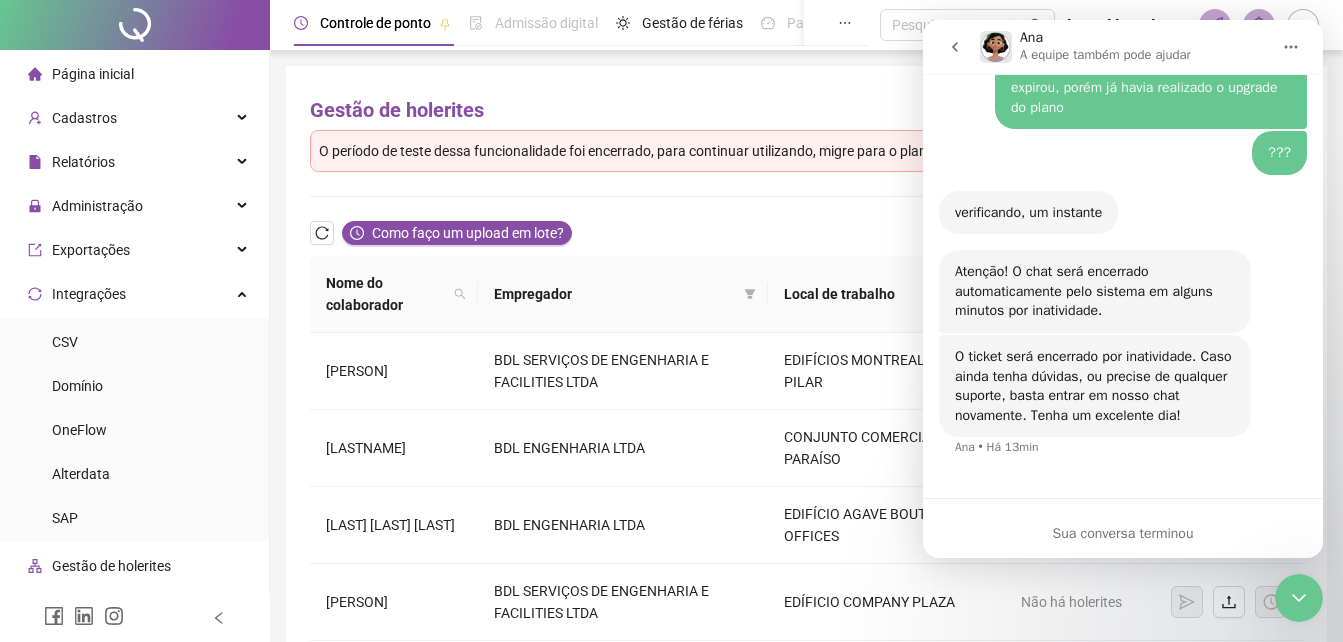 click on "Sua conversa terminou" at bounding box center [1123, 533] 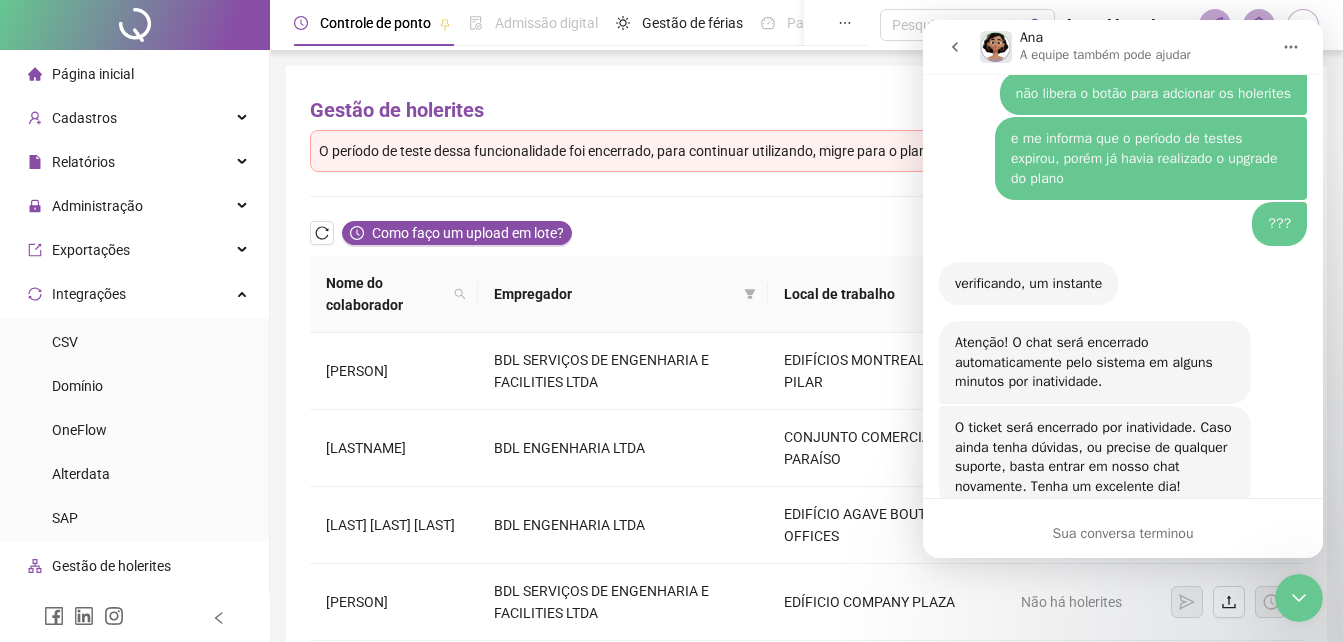 scroll, scrollTop: 1736, scrollLeft: 0, axis: vertical 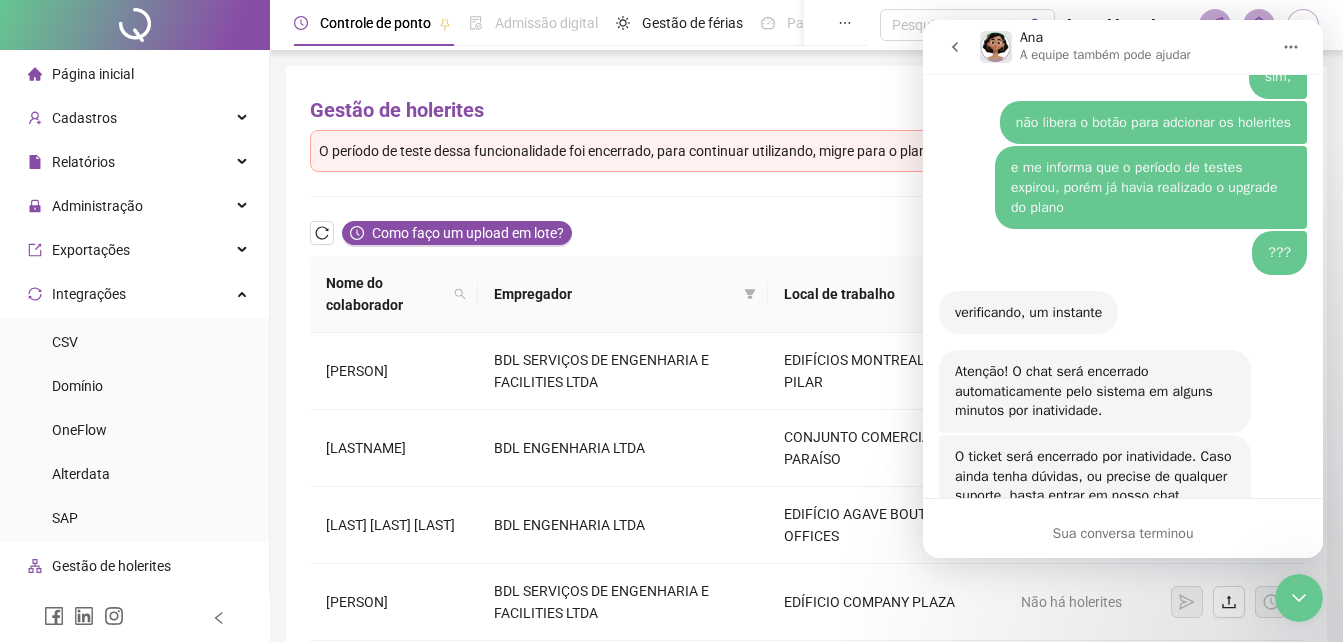 click on "Gestão de holerites Upload em lote O período de teste dessa funcionalidade foi encerrado, para continuar utilizando, migre para o plano  gerencial clicando aqui . Como faço um upload em lote? Acesso automático para o colaborador? Nome do colaborador Empregador Local de trabalho Período do último holerite Ações           [NAME] [LAST] BDL SERVIÇOS DE ENGENHARIA E FACILITIES LTDA EDIFÍCIOS MONTREAL E PILAR Junho de 2025 [NAME] [LAST] BDL ENGENHARIA LTDA CONJUNTO COMERCIAL PARAÍSO  Junho de 2025 [NAME] [LAST] BDL ENGENHARIA LTDA EDIFÍCIO AGAVE BOUTIQUE OFFICES Junho de 2025 [NAME] [LAST] BDL SERVIÇOS DE ENGENHARIA E FACILITIES LTDA EDÍFICIO COMPANY PLAZA Não há holerites [NAME] [LAST] BDL ENGENHARIA LTDA NECXT ORBITALL - SANTANA Junho de 2025 [NAME] [LAST] BDL ENGENHARIA LTDA NECXT ORBITALL - SANTANA Junho de 2025 [NAME] [LAST] BDL SERVIÇOS DE ENGENHARIA E FACILITIES LTDA STEFANINI COMPANY II Junho de 2025" at bounding box center (806, 606) 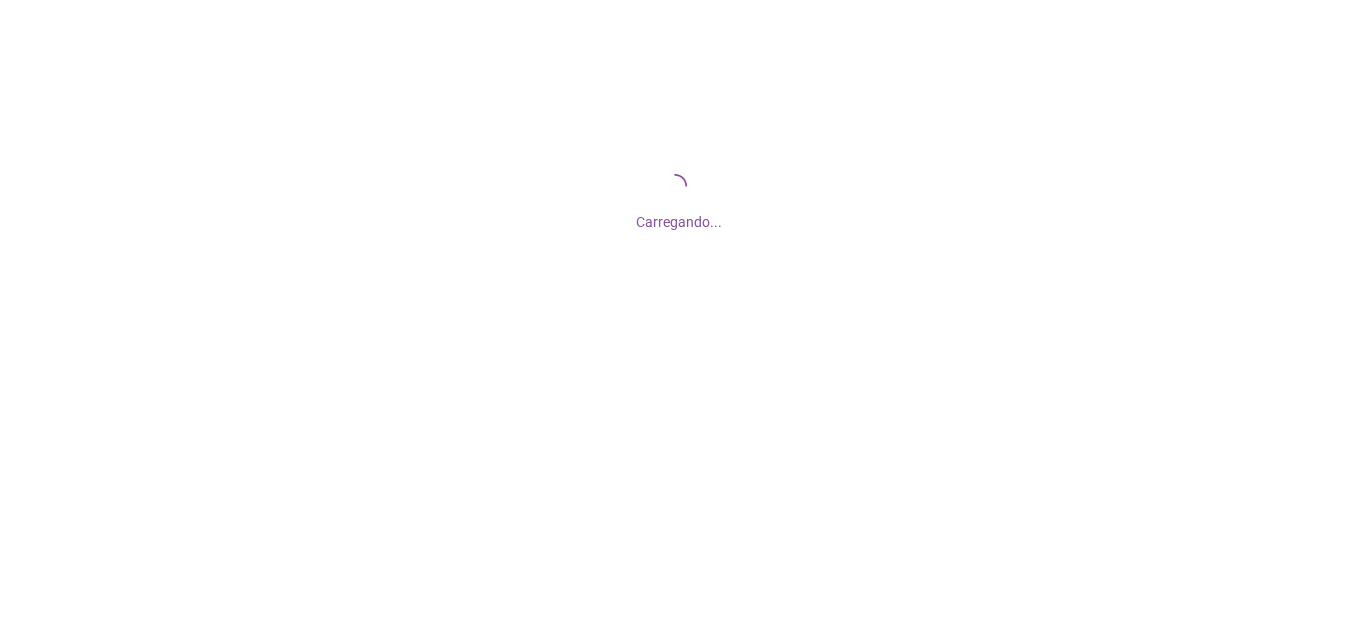 scroll, scrollTop: 0, scrollLeft: 0, axis: both 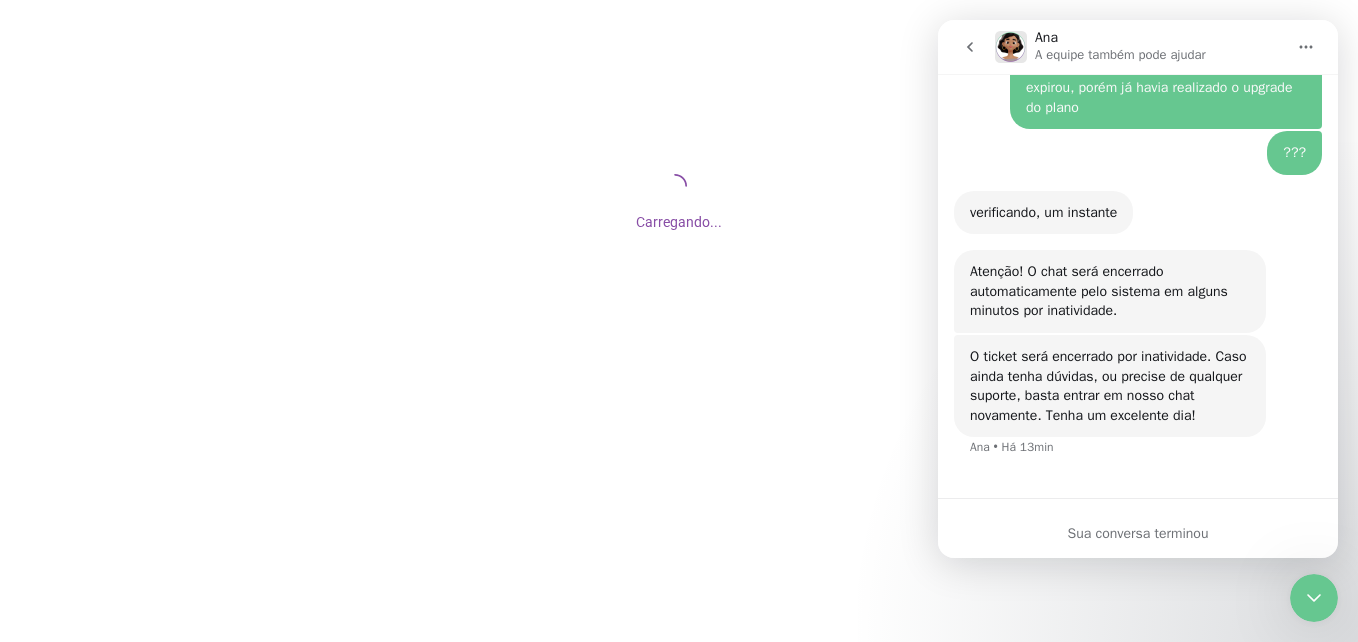 click 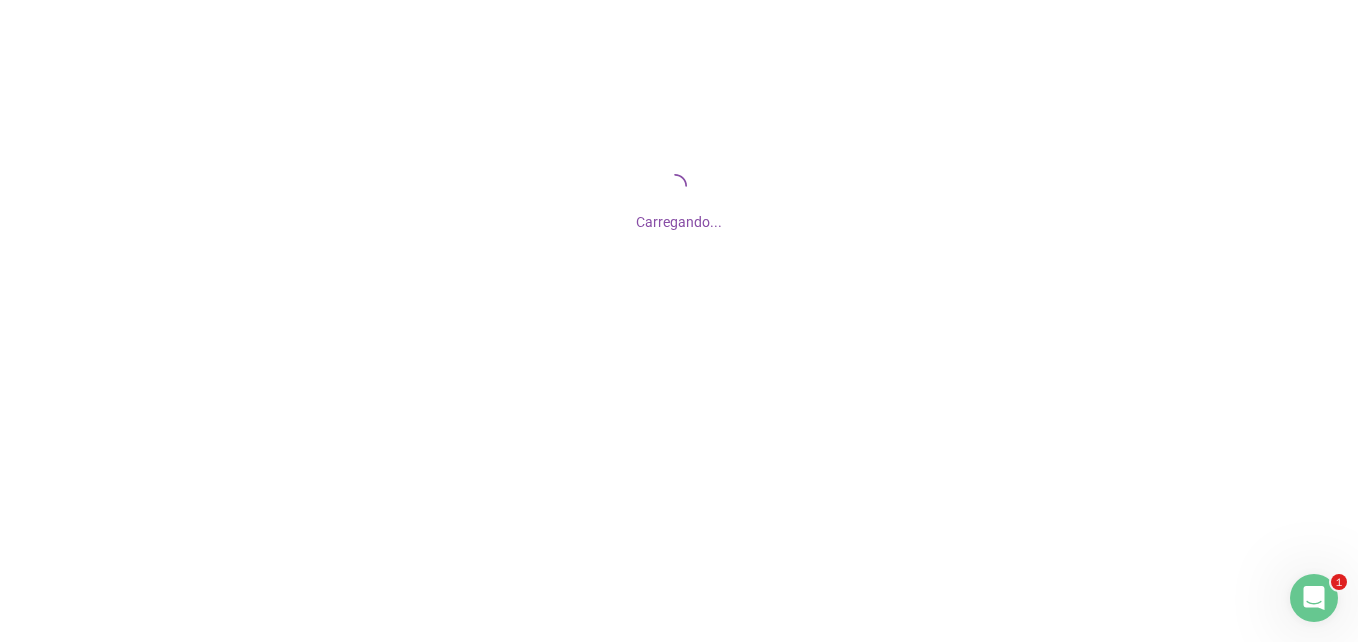 scroll, scrollTop: 0, scrollLeft: 0, axis: both 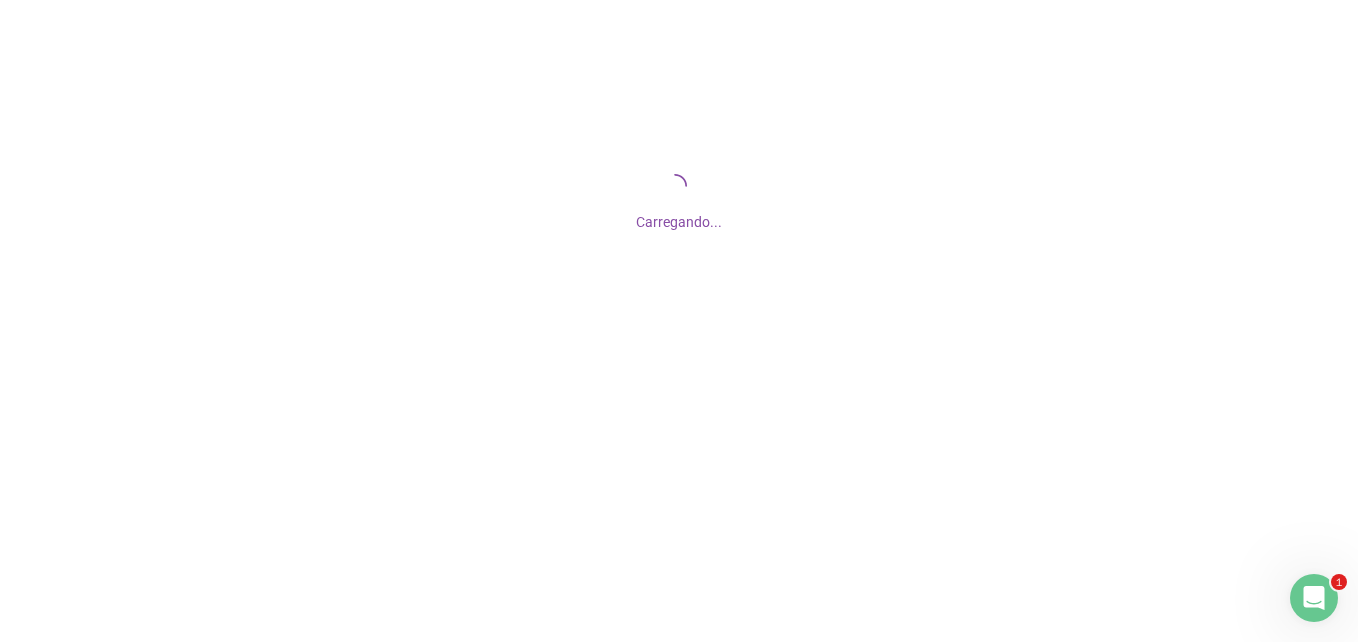click 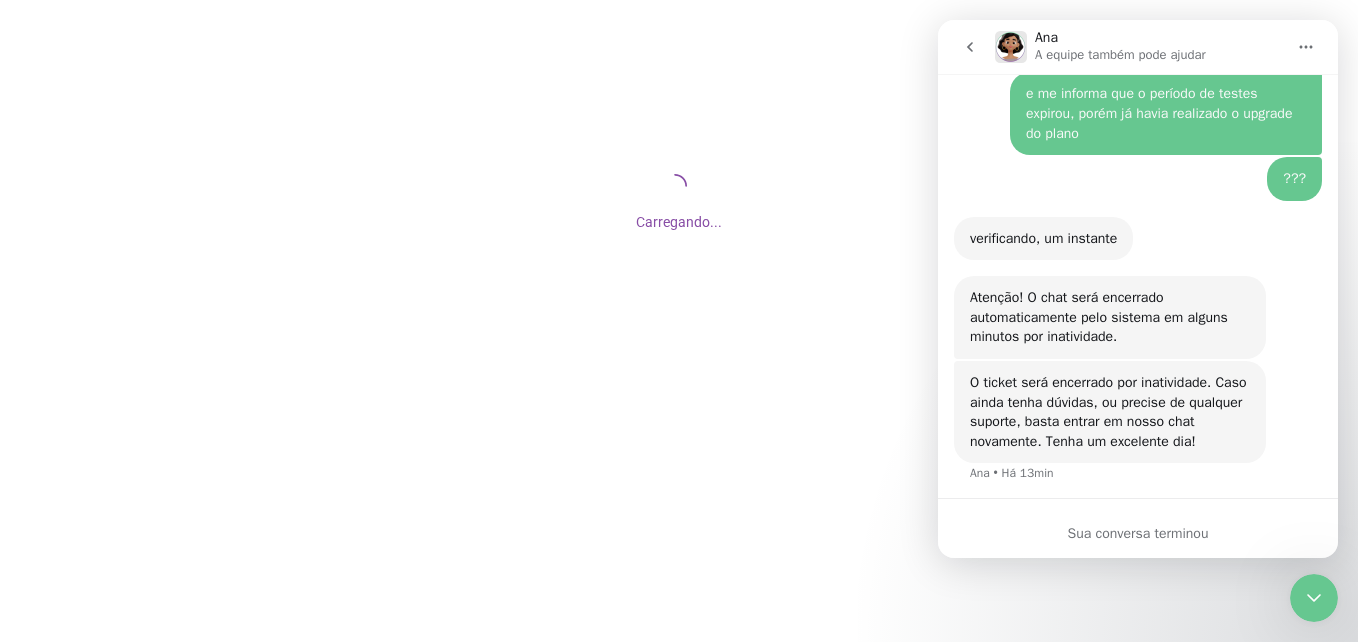 scroll, scrollTop: 1836, scrollLeft: 0, axis: vertical 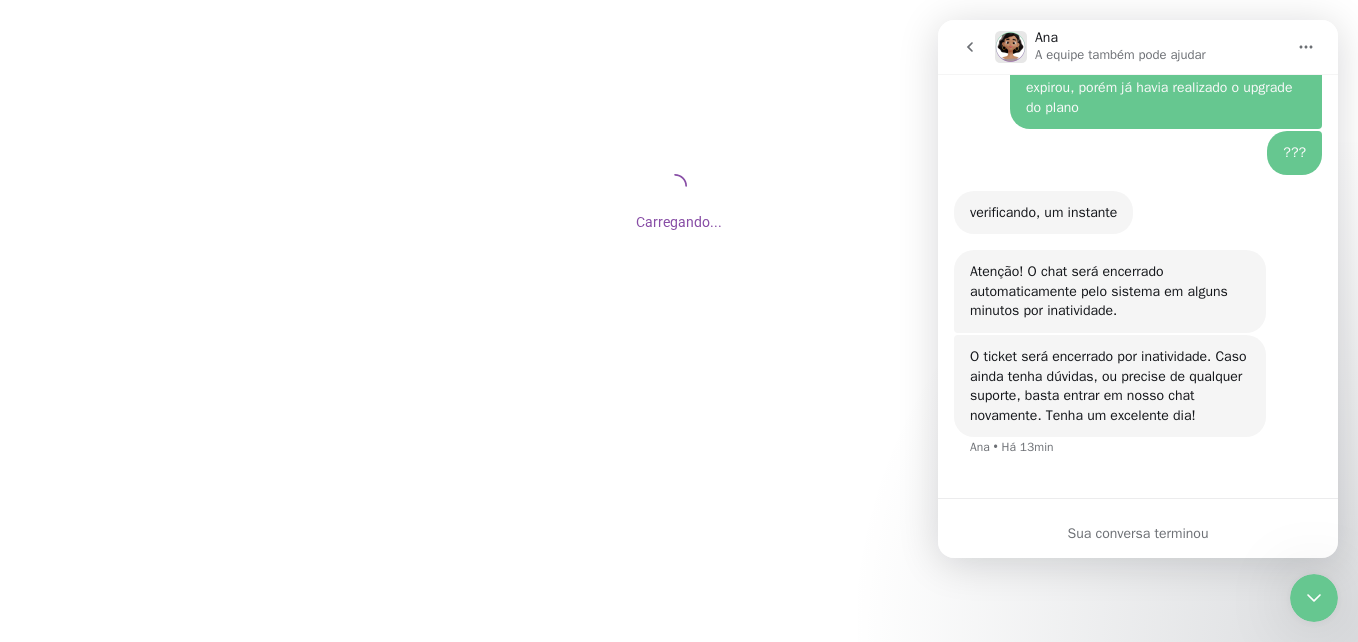 click 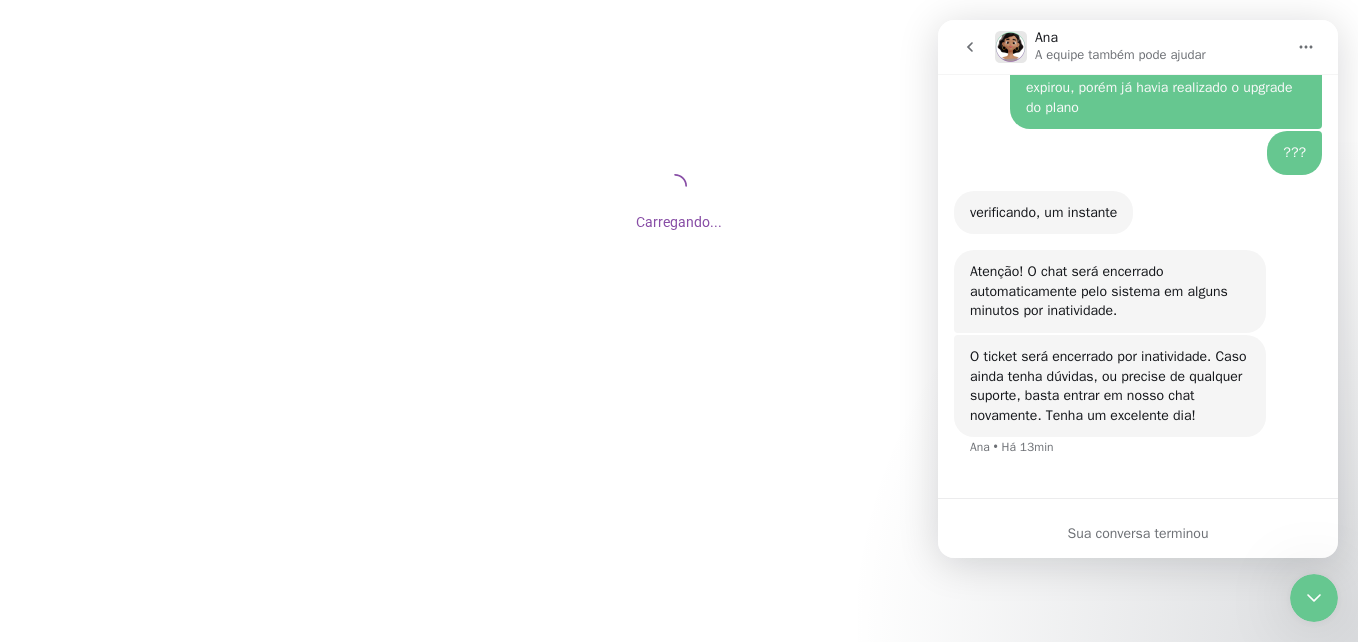 scroll, scrollTop: 0, scrollLeft: 0, axis: both 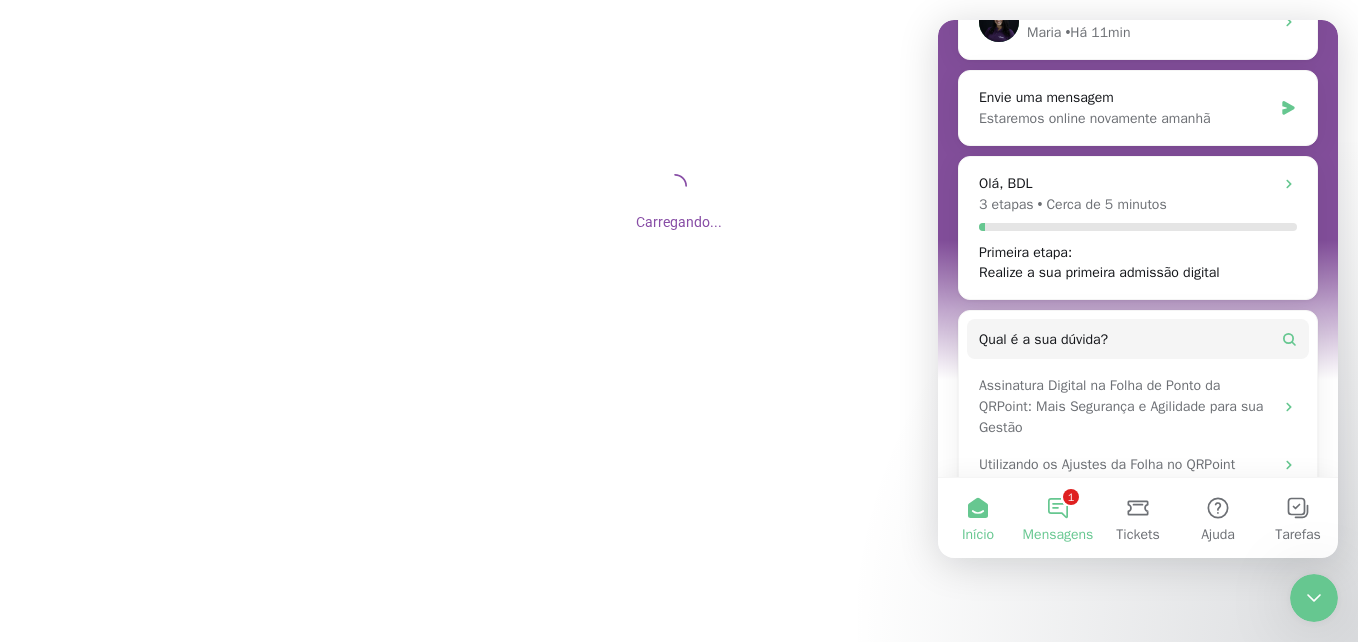 click on "1 Mensagens" at bounding box center [1058, 518] 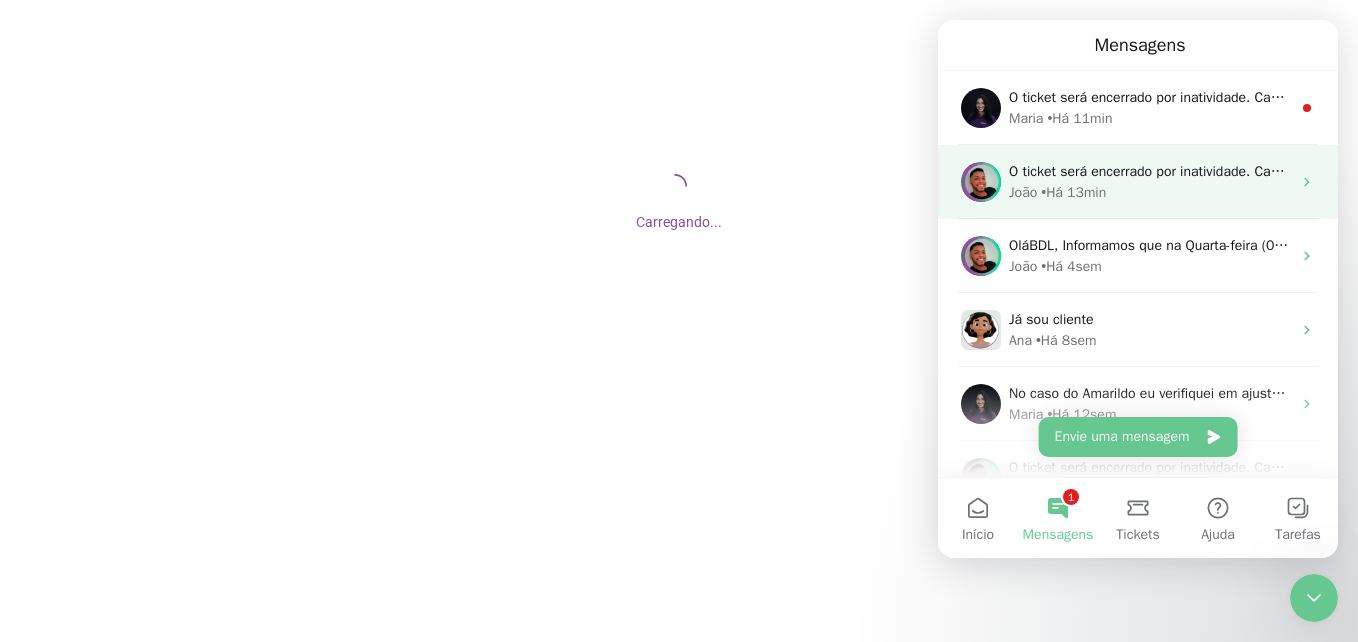 click on "O ticket será encerrado por inatividade. Caso ainda tenha dúvidas, ou precise de qualquer suporte, basta entrar em nosso chat novamente. Tenha um excelente dia!" at bounding box center [1515, 171] 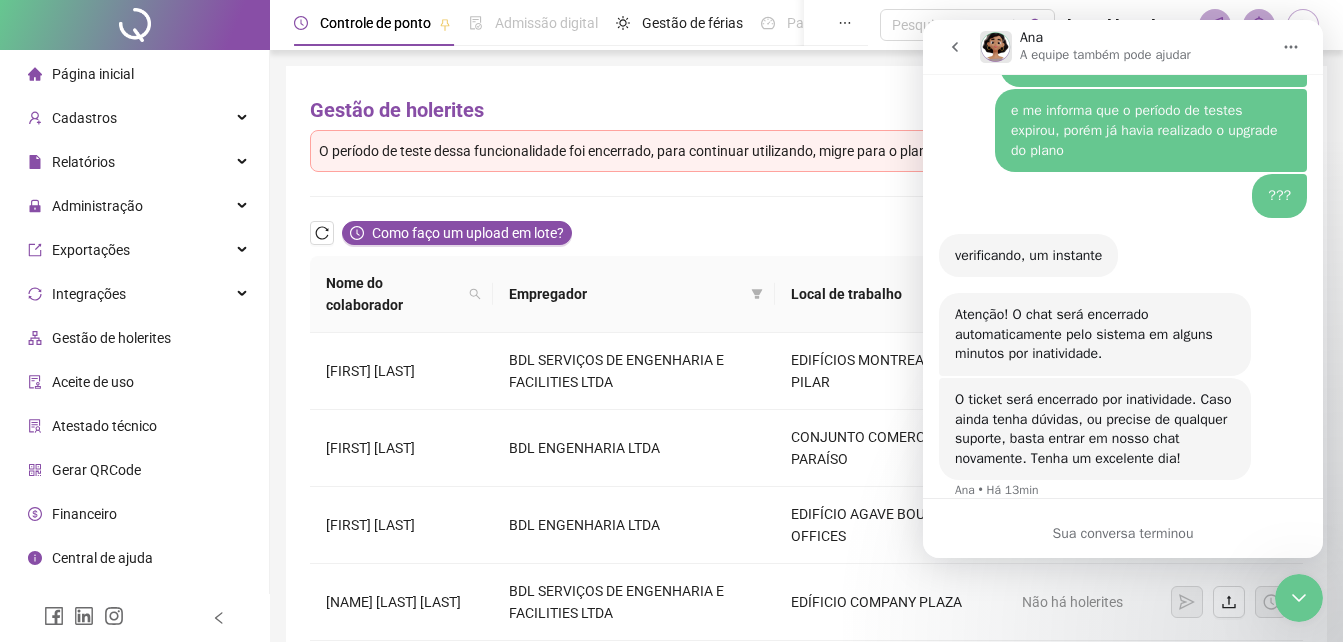 scroll, scrollTop: 1836, scrollLeft: 0, axis: vertical 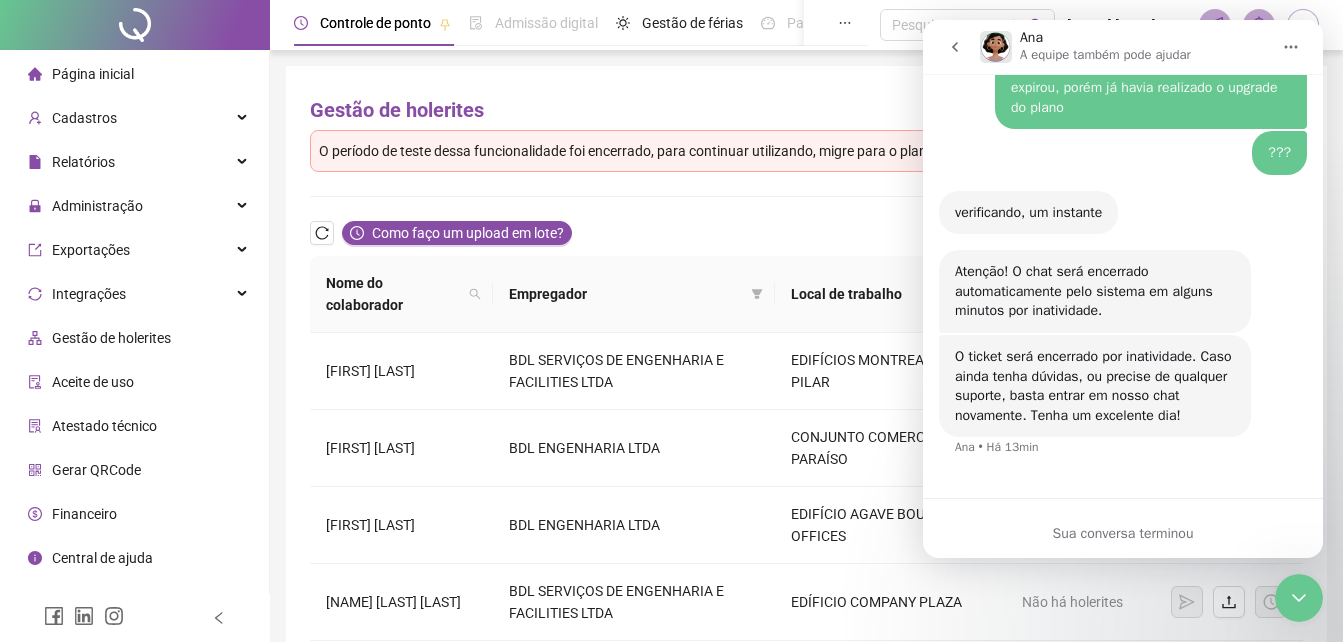click on "Sua conversa terminou" at bounding box center (1123, 533) 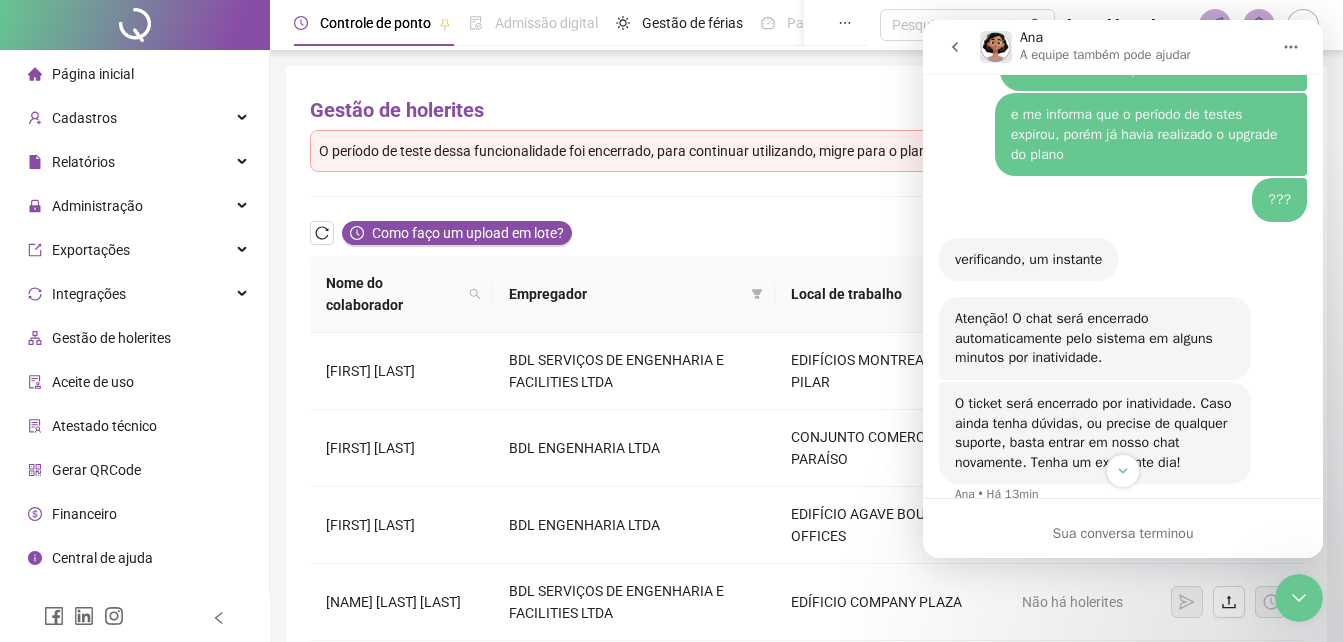 scroll, scrollTop: 1836, scrollLeft: 0, axis: vertical 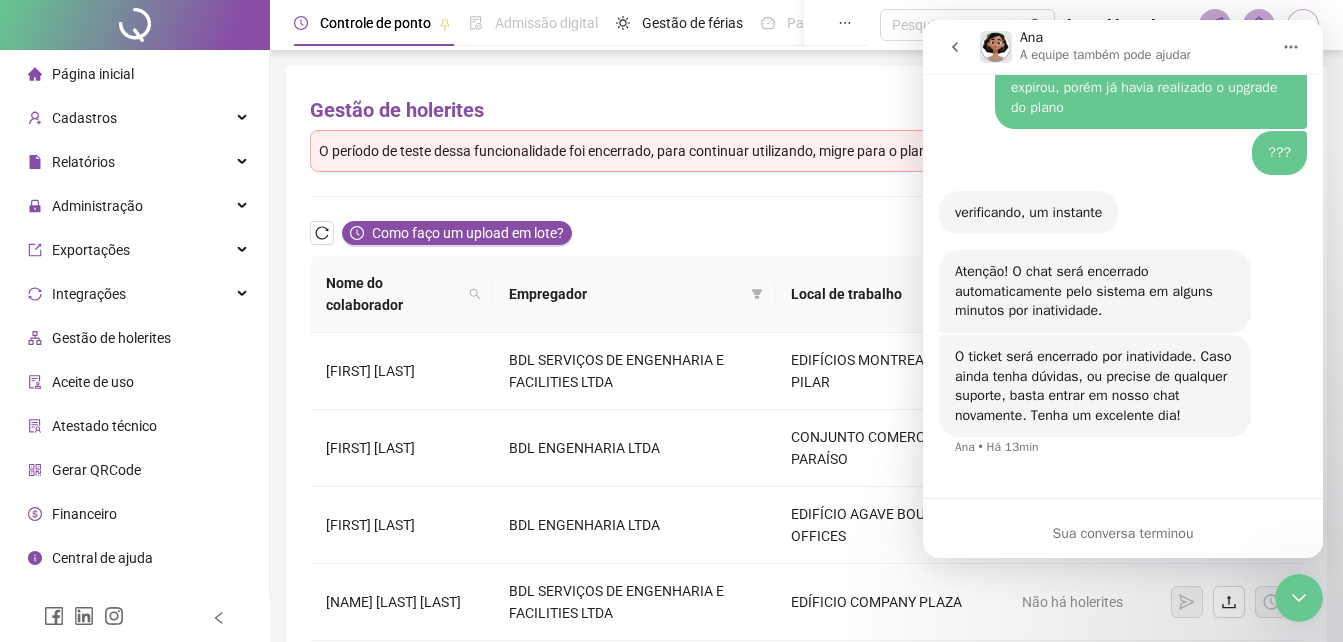 click on "Como faço um upload em lote? Acesso automático para o colaborador?" at bounding box center [806, 233] 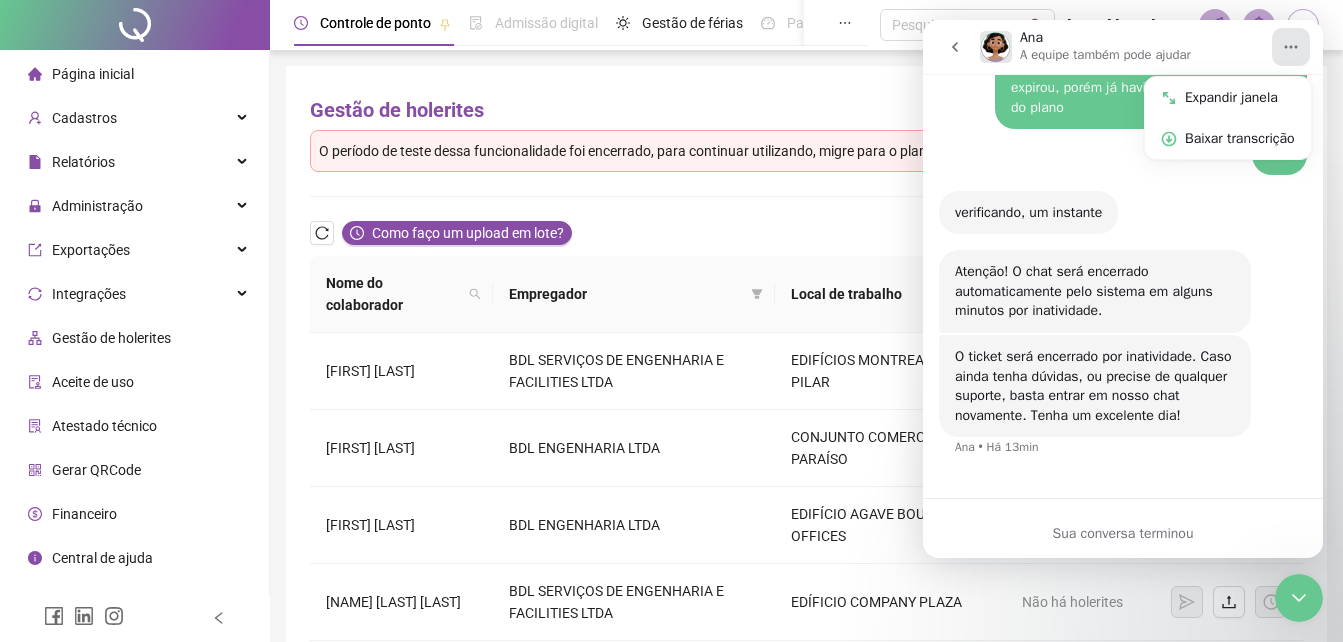click 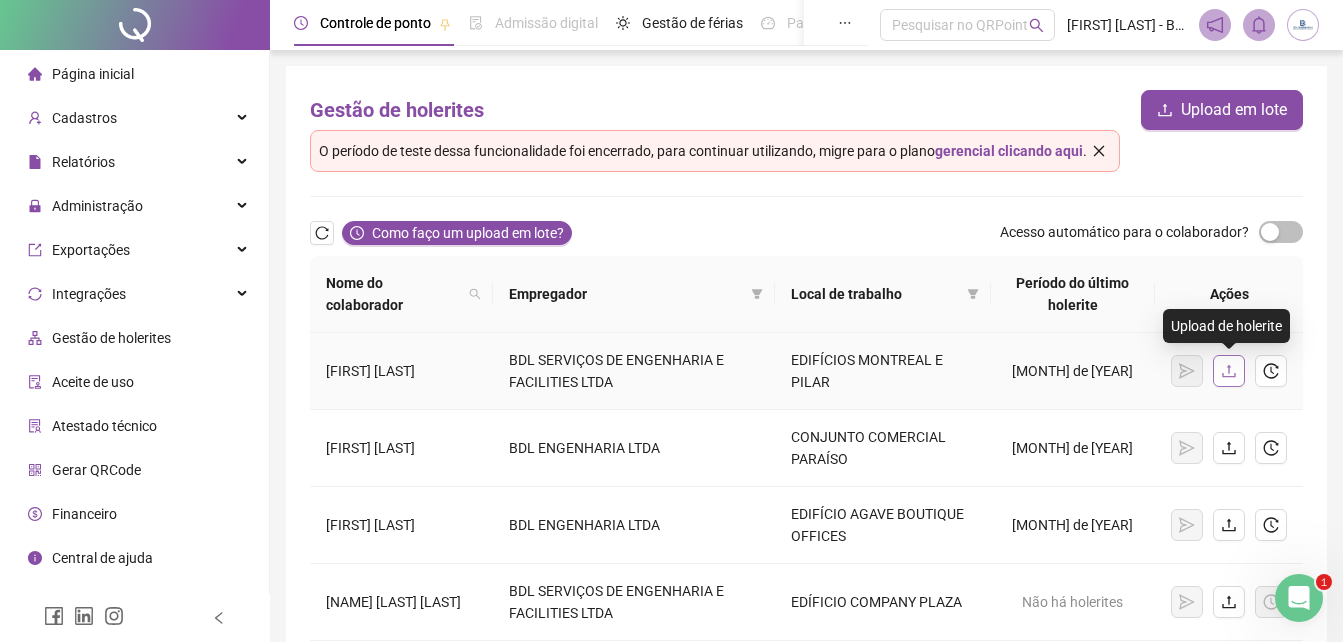 click 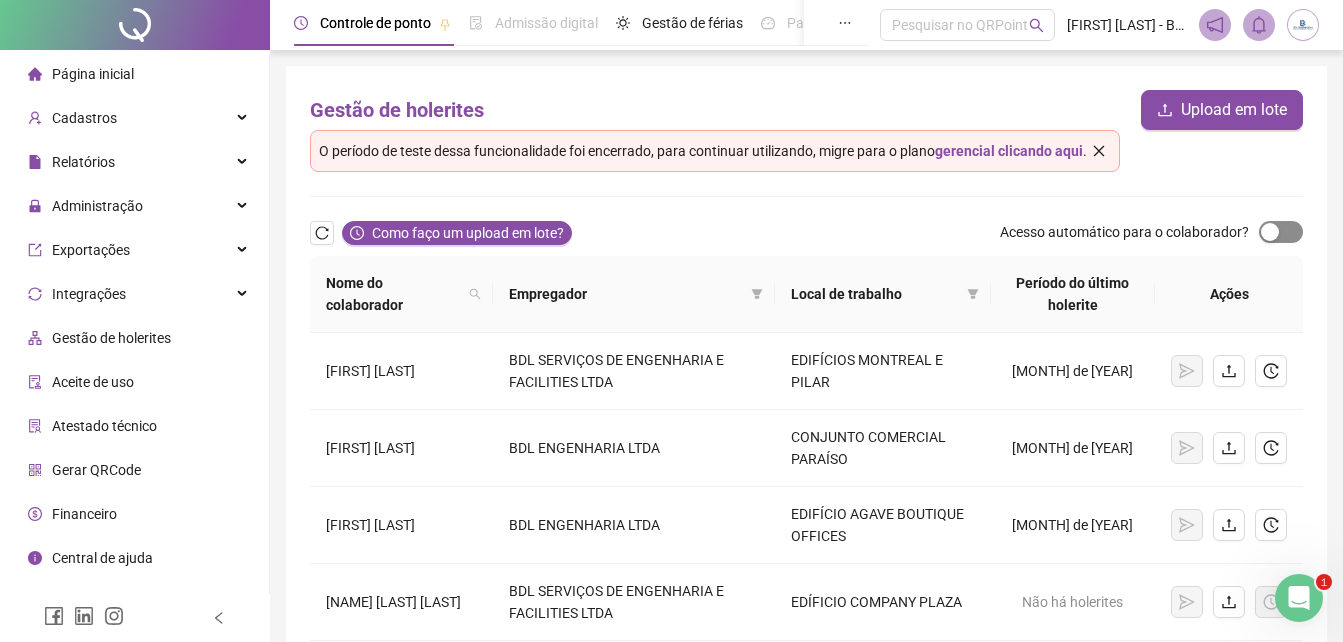 drag, startPoint x: 1267, startPoint y: 241, endPoint x: 1268, endPoint y: 230, distance: 11.045361 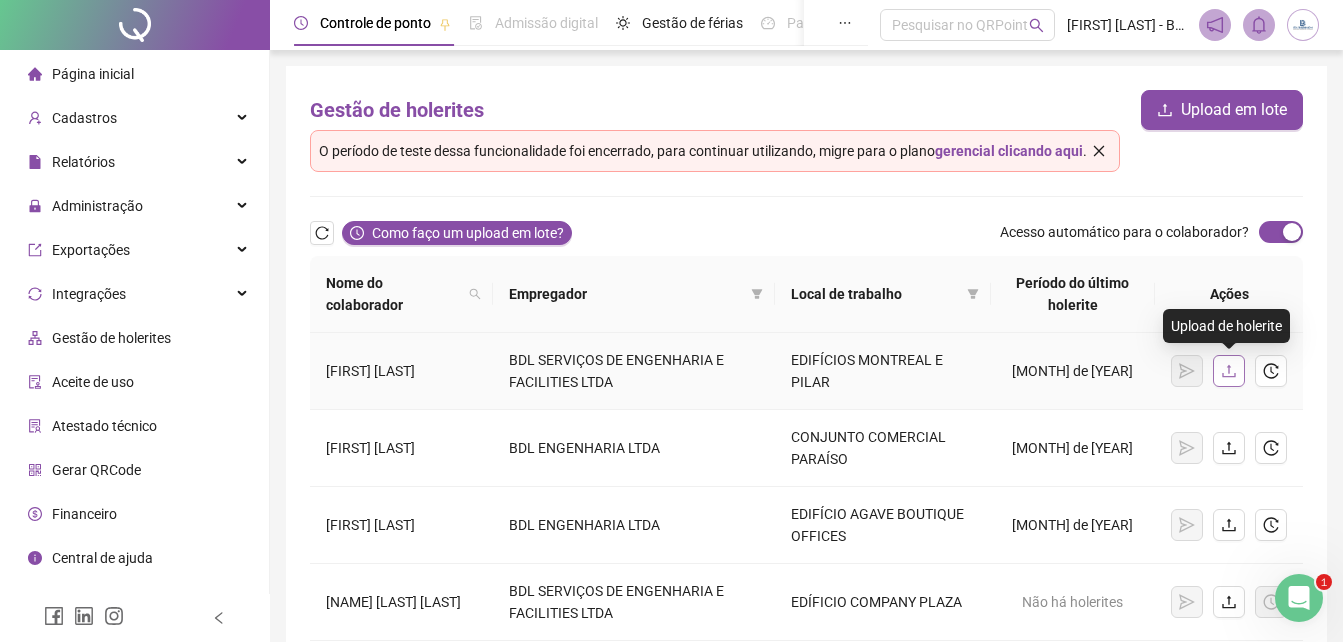 click 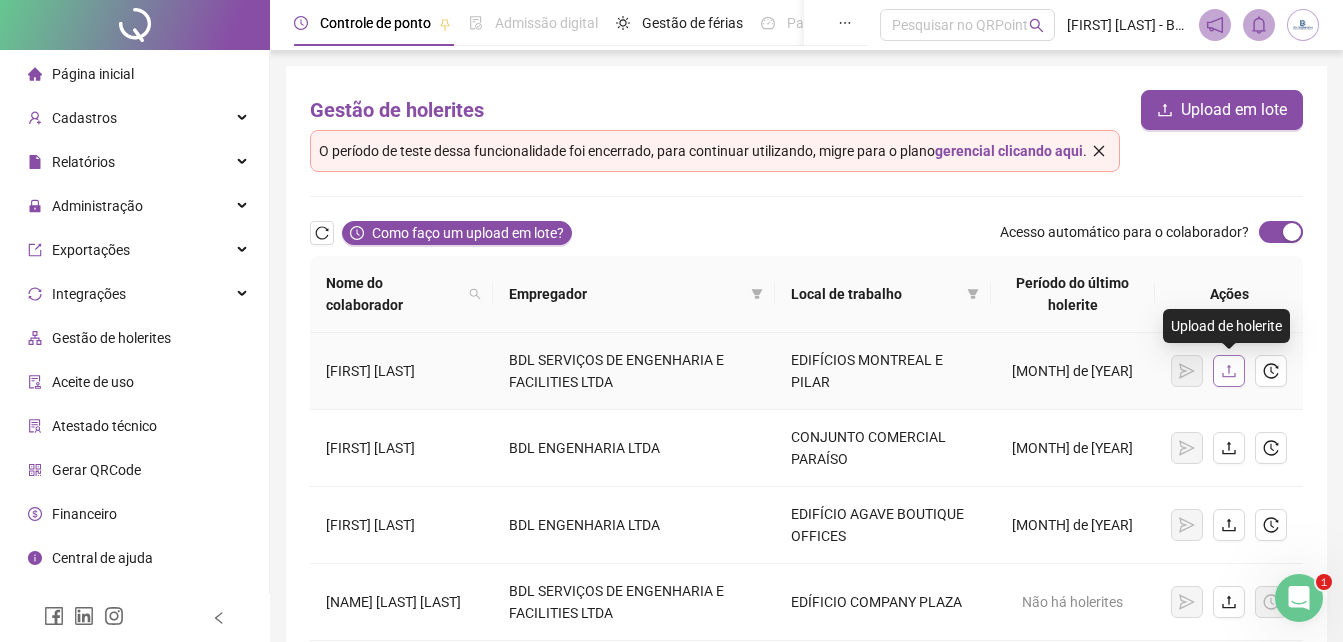 click 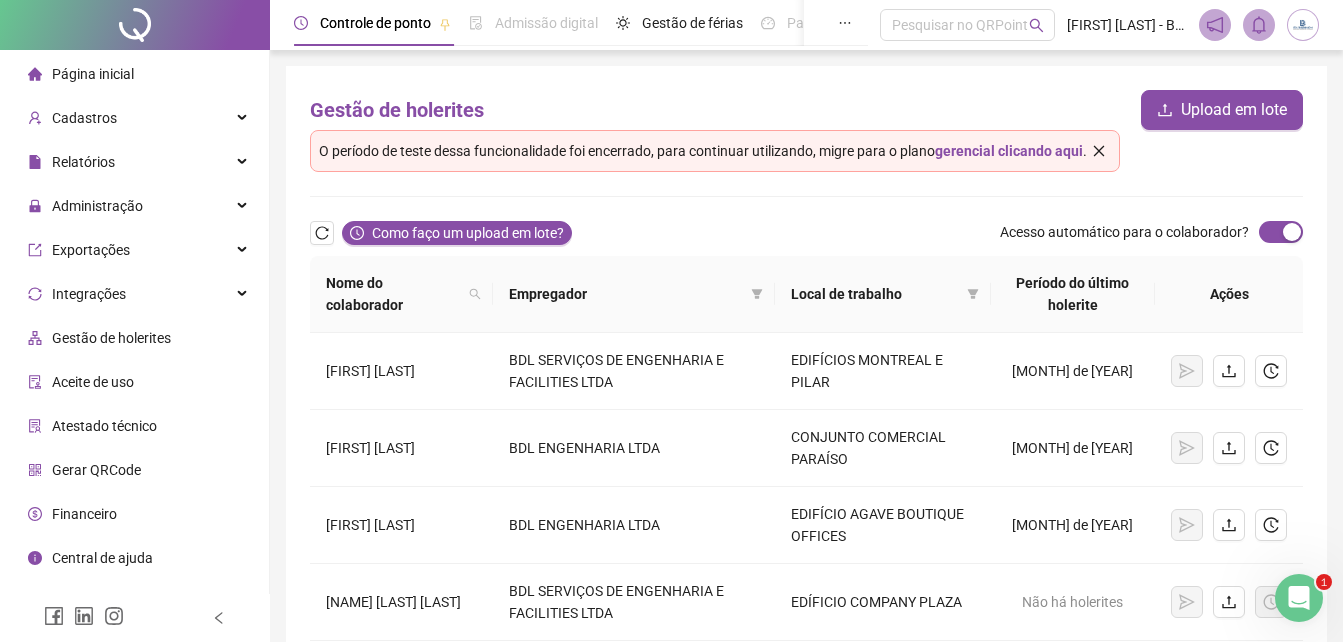 click at bounding box center (1299, 598) 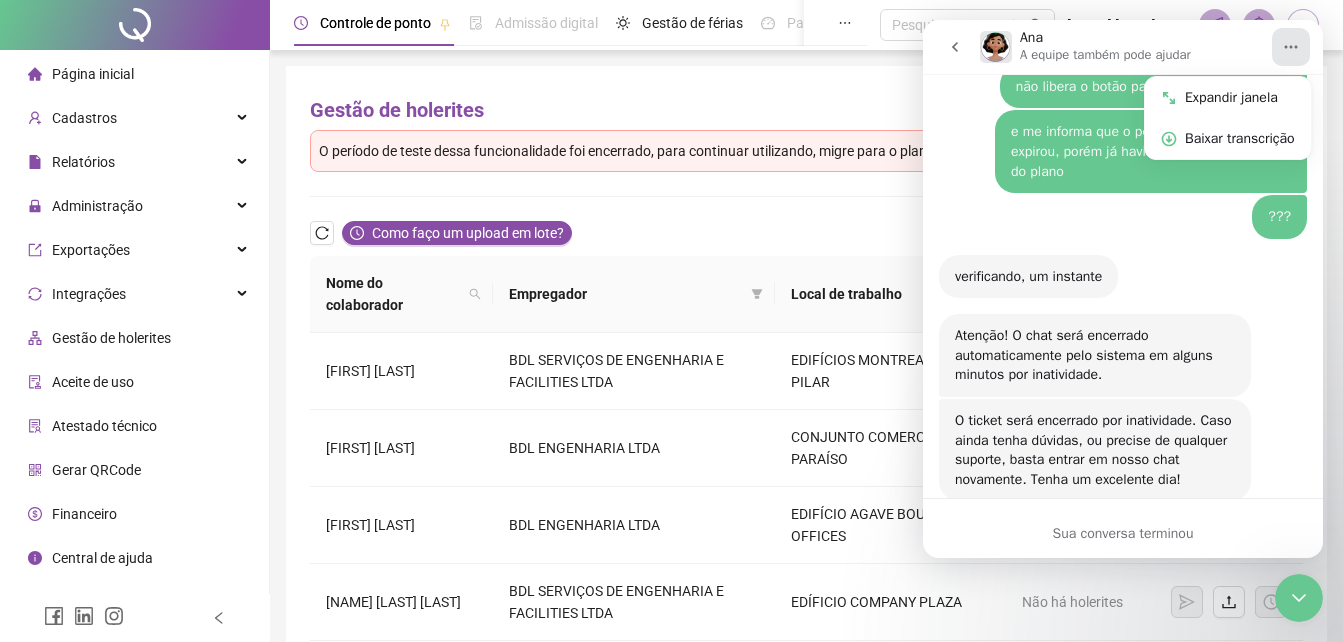 scroll, scrollTop: 1836, scrollLeft: 0, axis: vertical 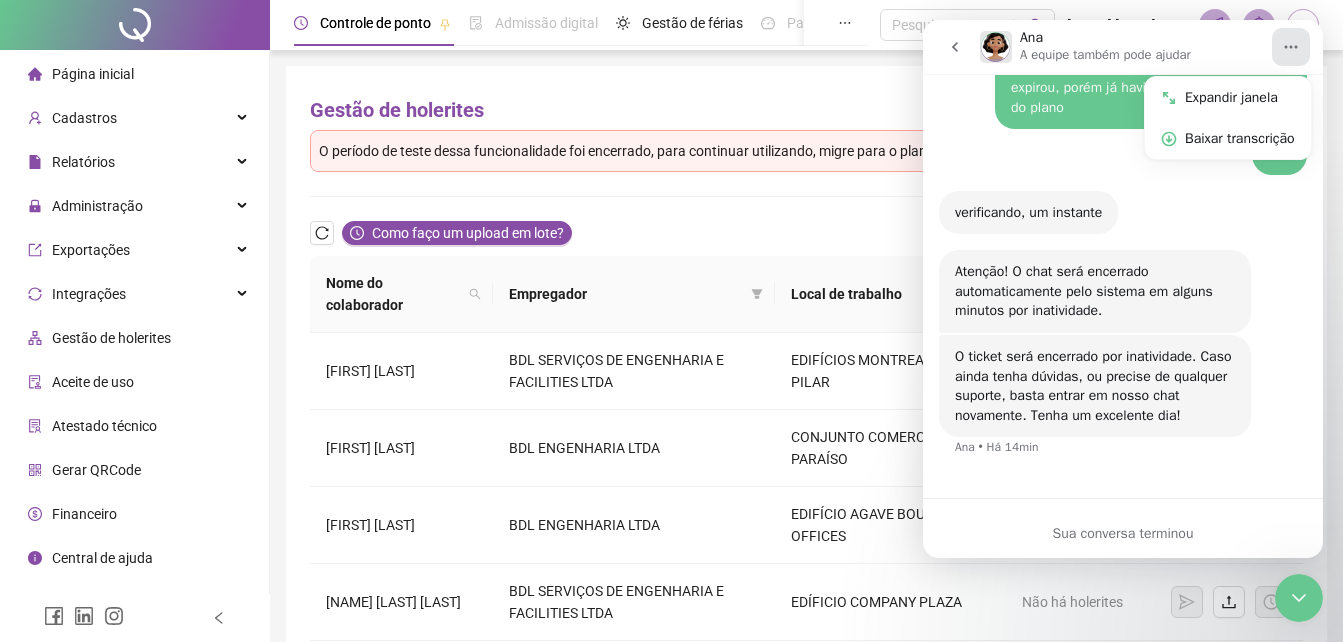 click 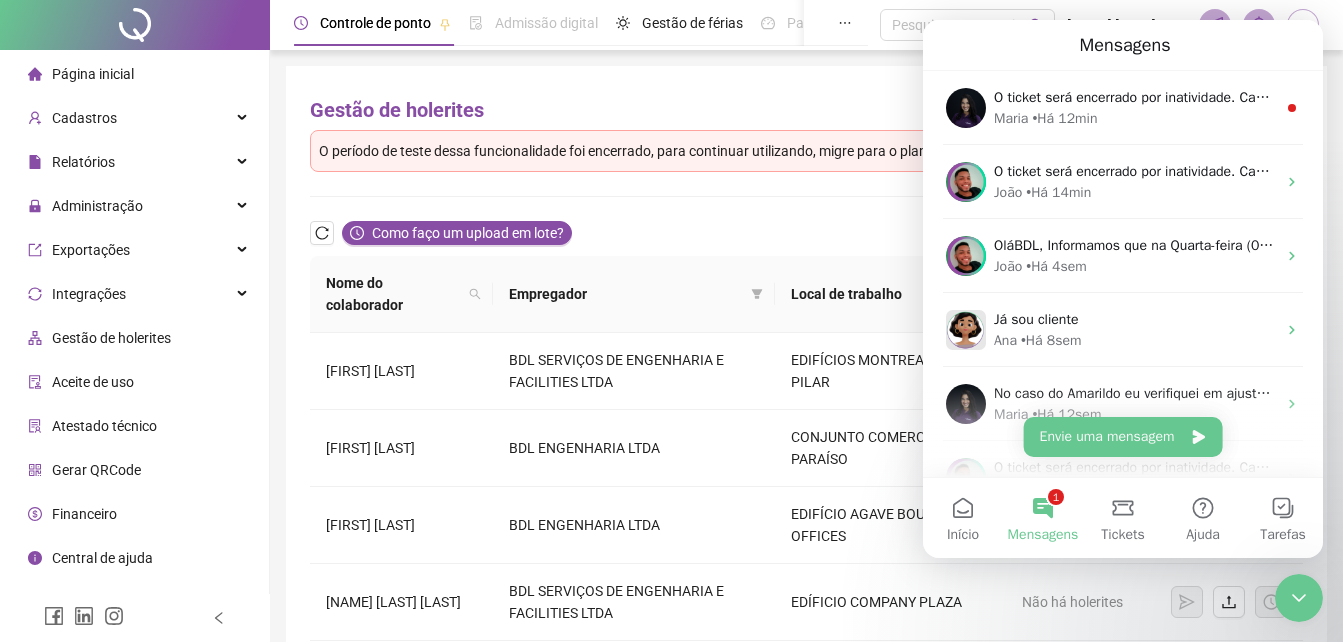 scroll, scrollTop: 0, scrollLeft: 0, axis: both 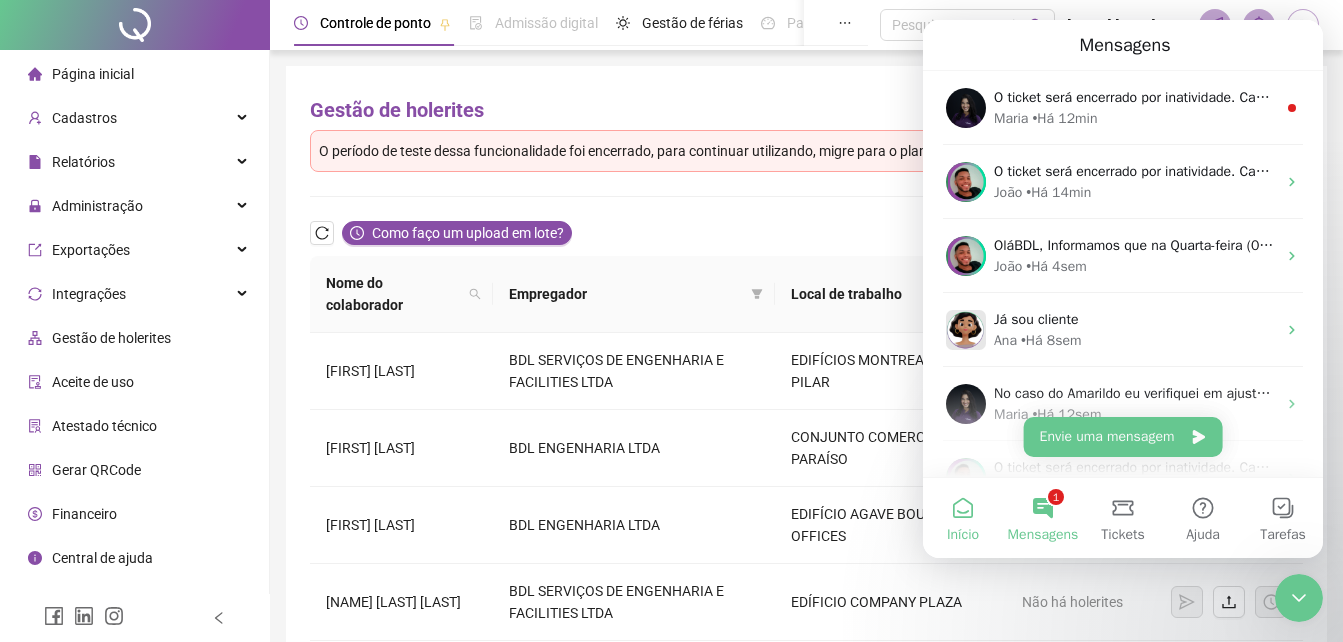 click on "Início" at bounding box center [963, 535] 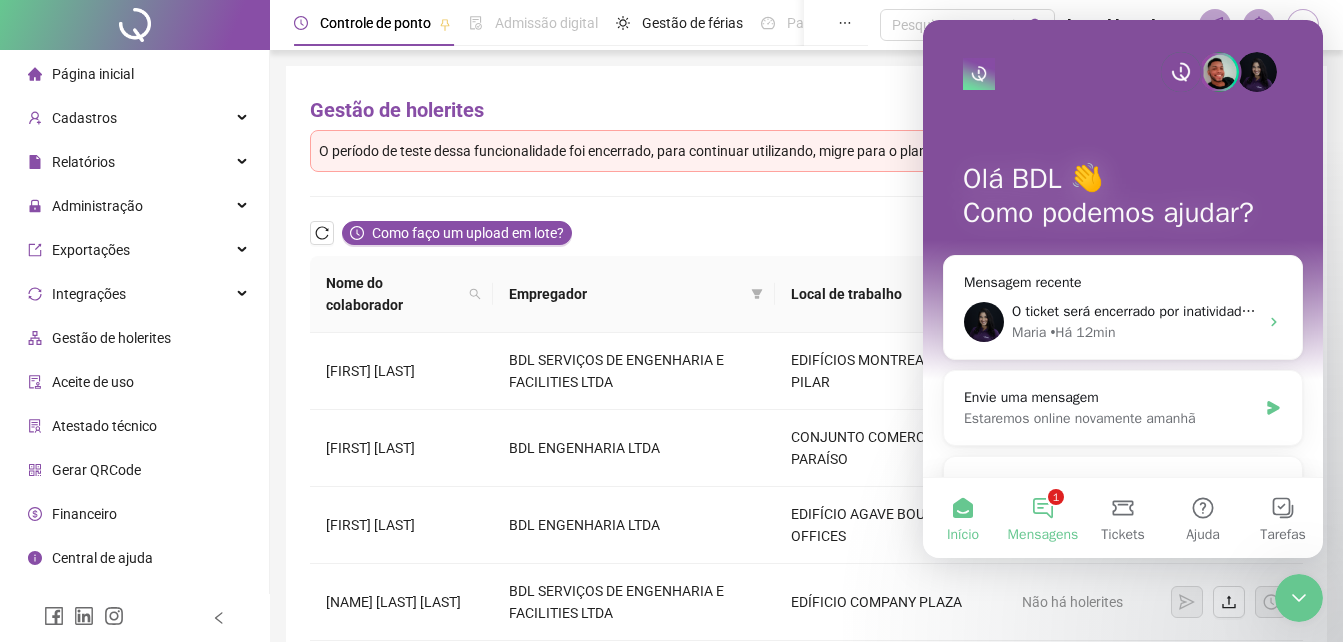 click on "1 Mensagens" at bounding box center [1043, 518] 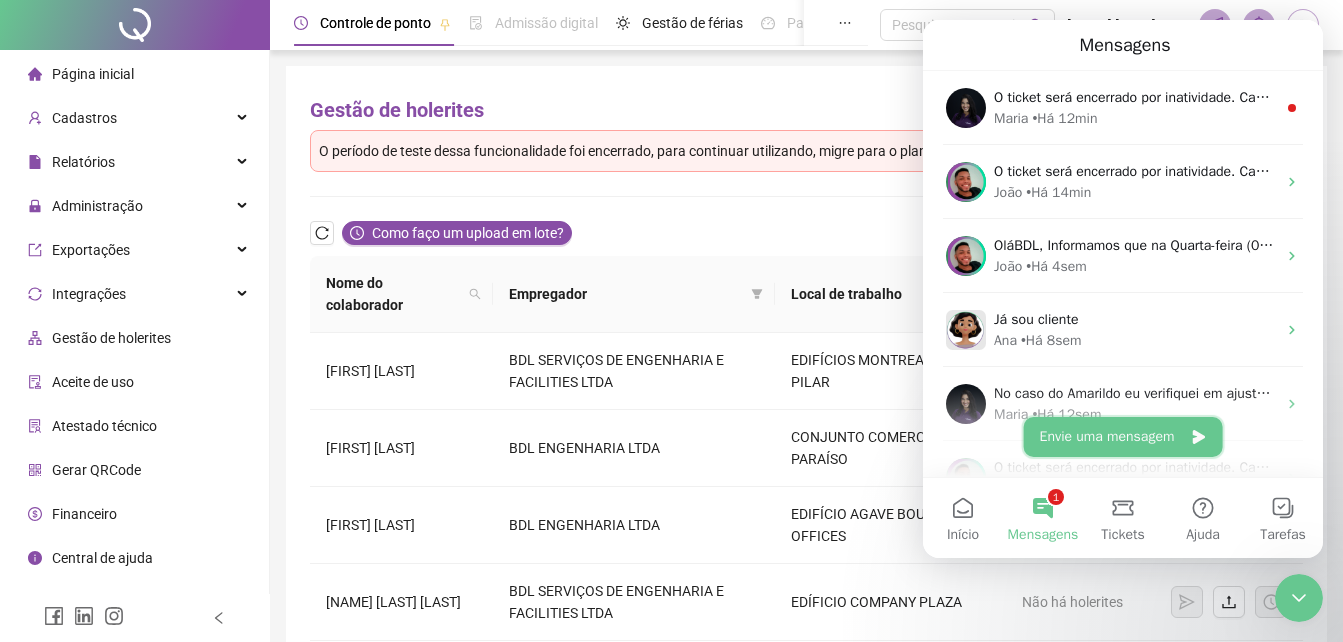 click on "Envie uma mensagem" at bounding box center [1123, 437] 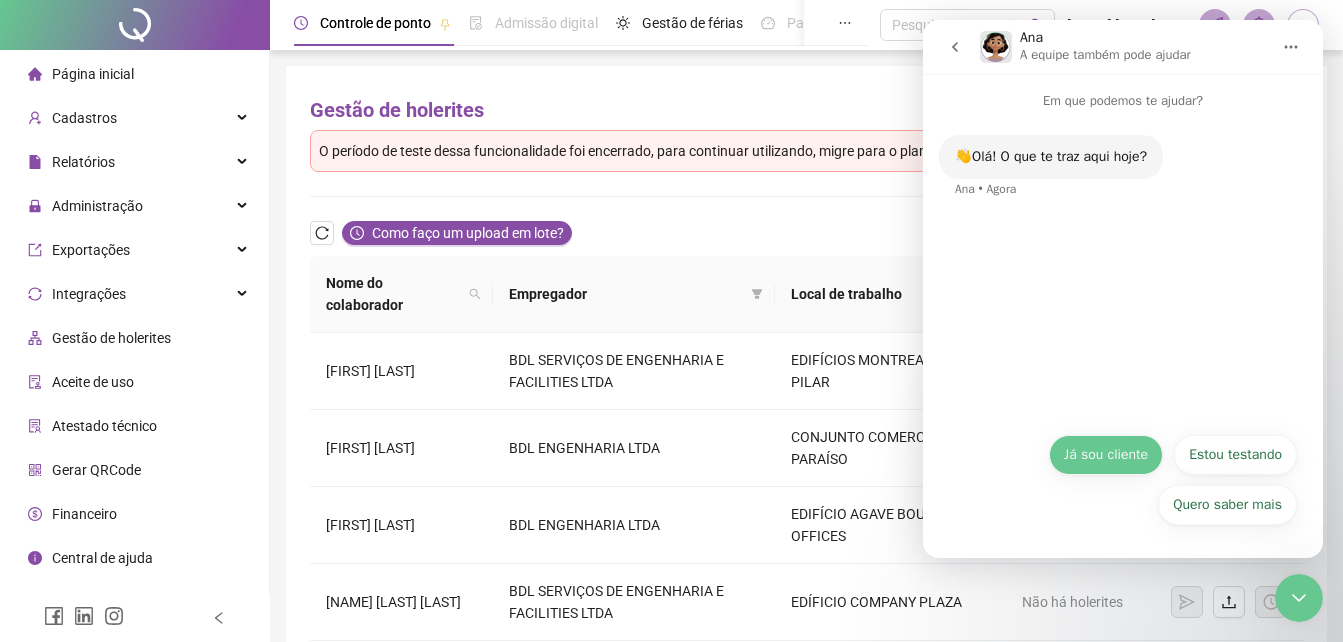 click on "Já sou cliente" at bounding box center (1106, 455) 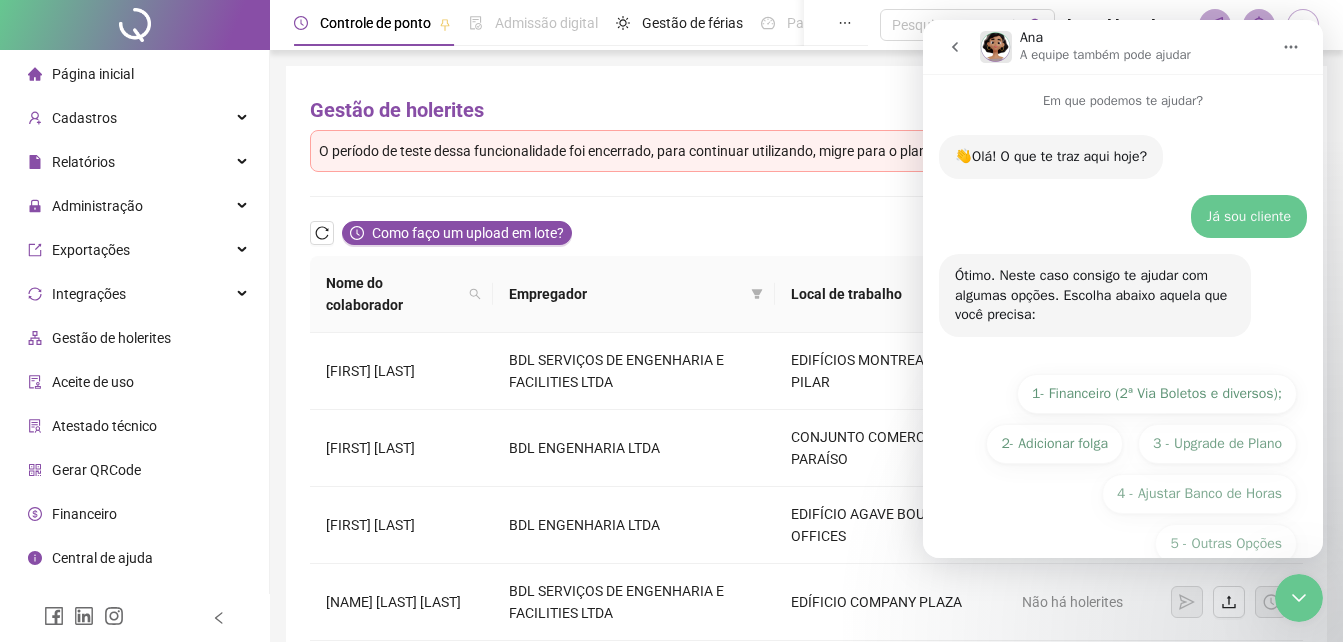 scroll, scrollTop: 39, scrollLeft: 0, axis: vertical 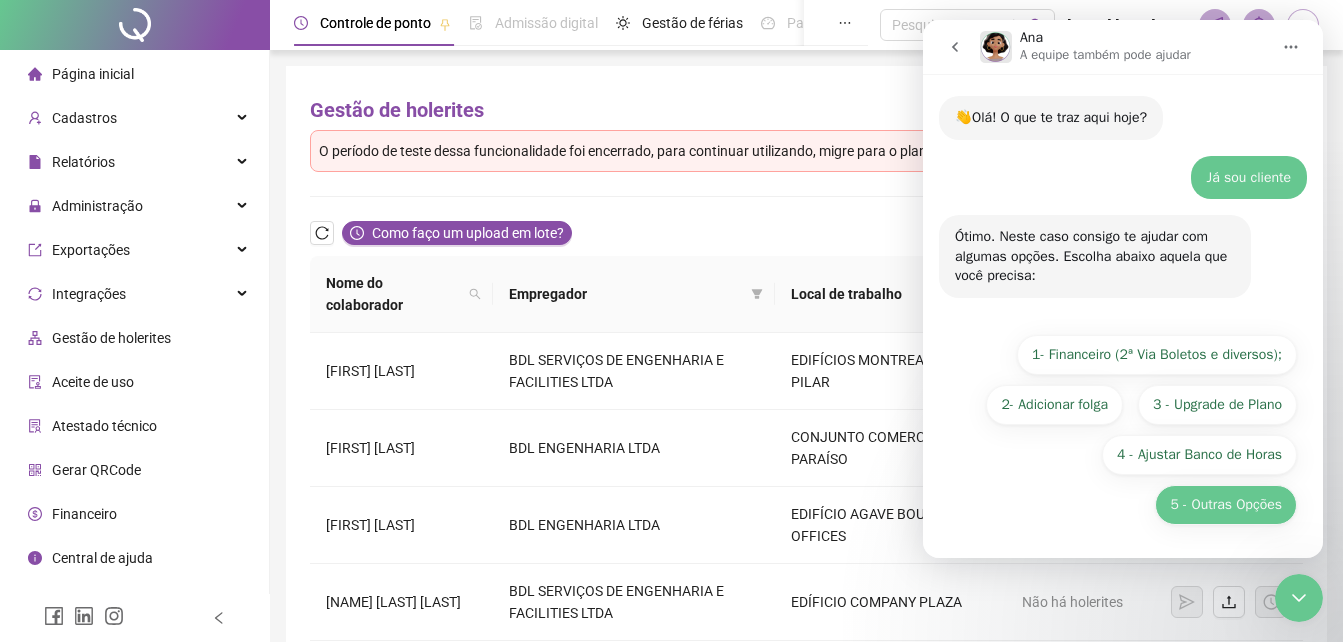 click on "5 - Outras Opções" at bounding box center (1226, 505) 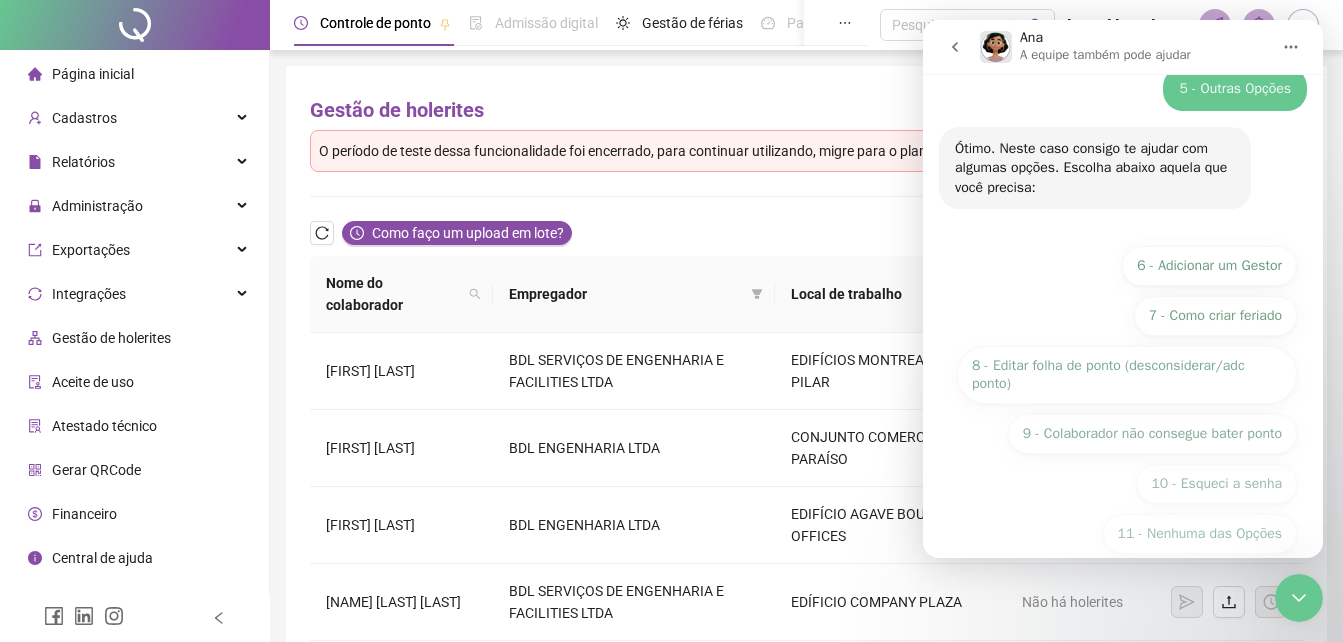 scroll, scrollTop: 315, scrollLeft: 0, axis: vertical 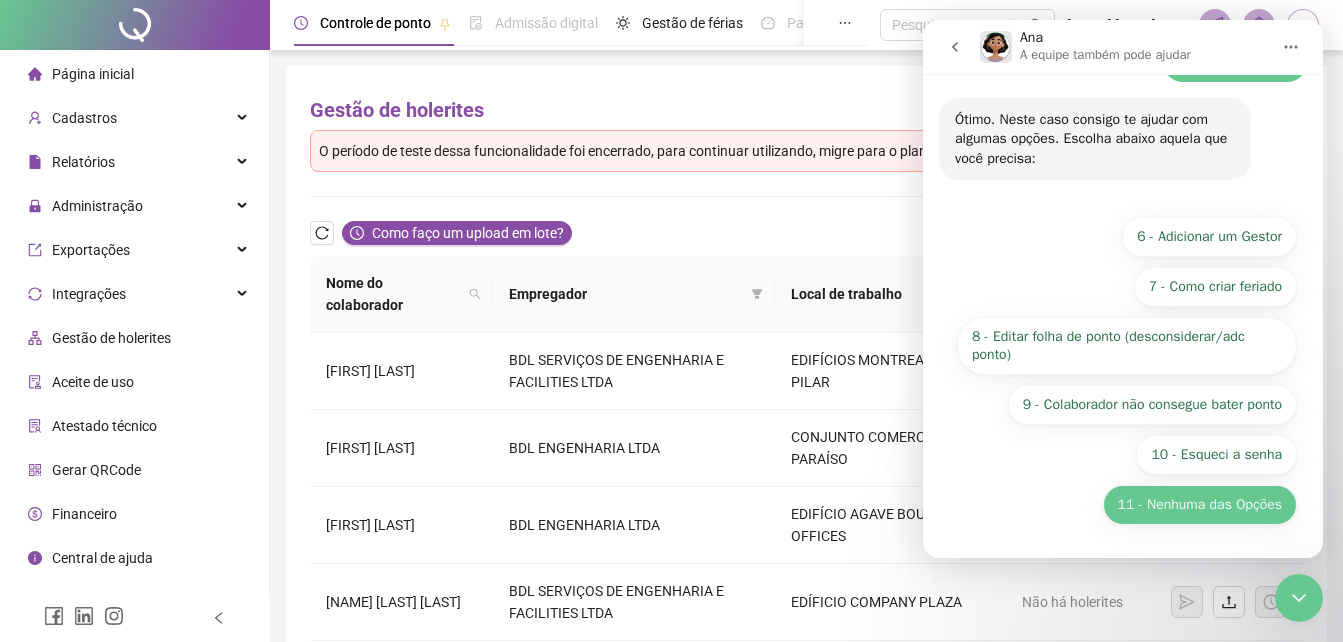 click on "11 - Nenhuma das Opções" at bounding box center [1200, 505] 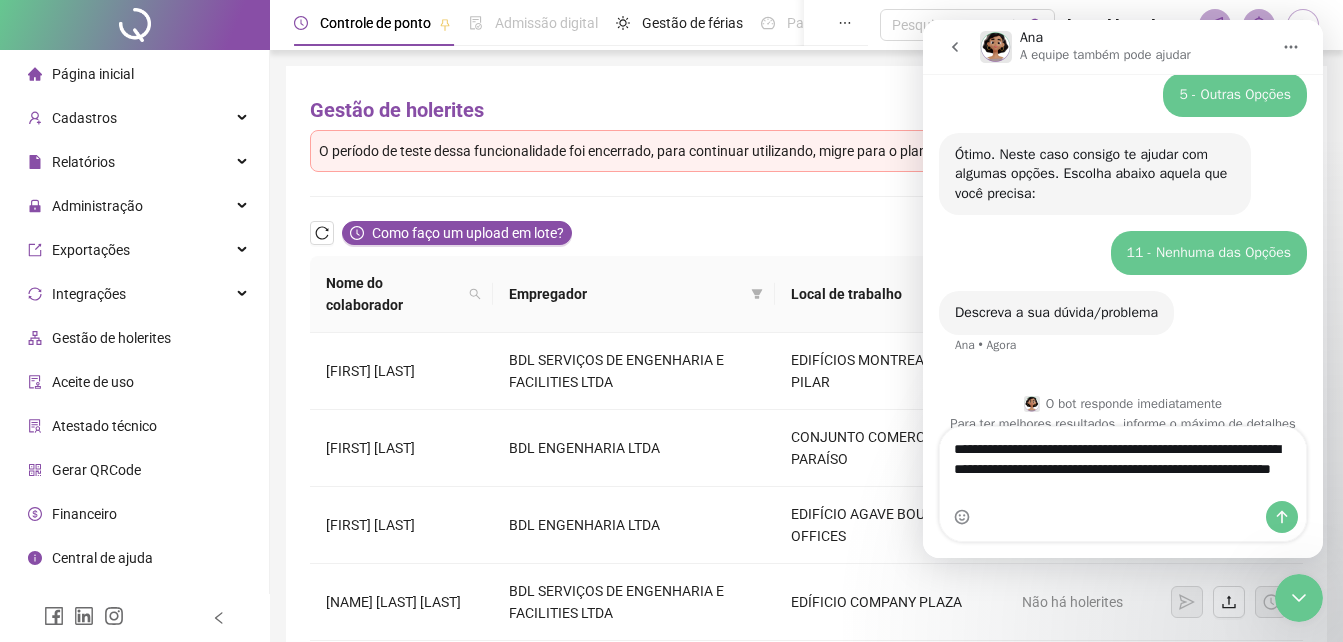 scroll, scrollTop: 320, scrollLeft: 0, axis: vertical 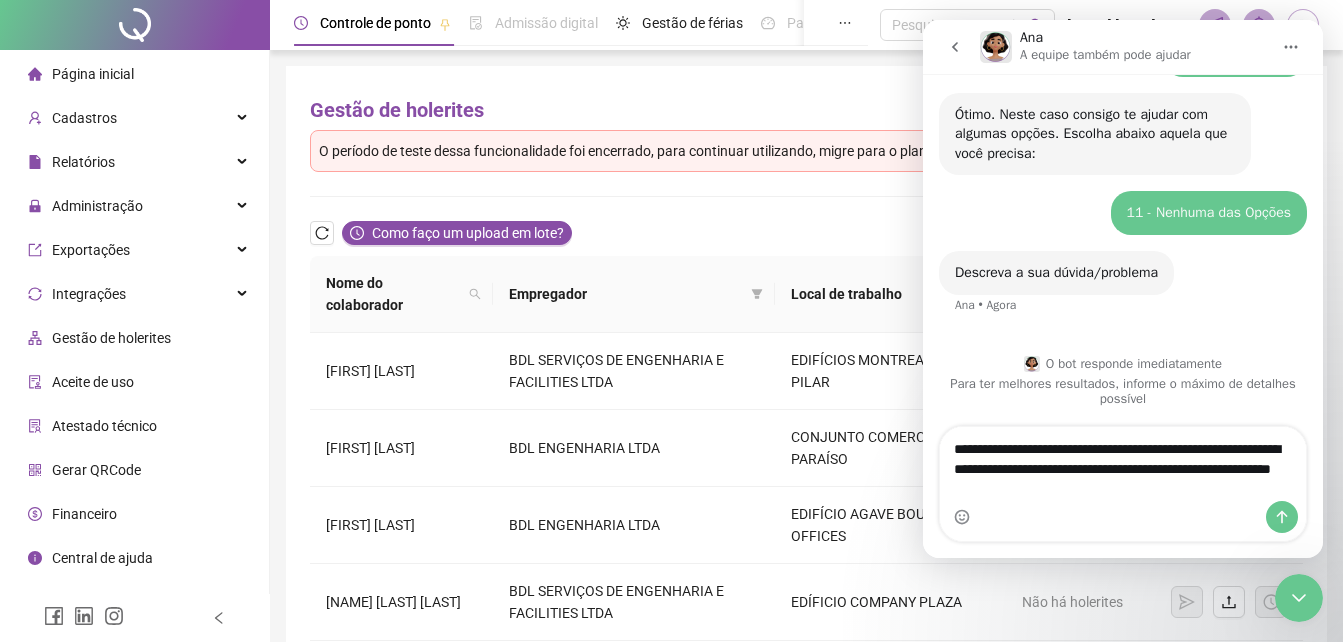 type on "**********" 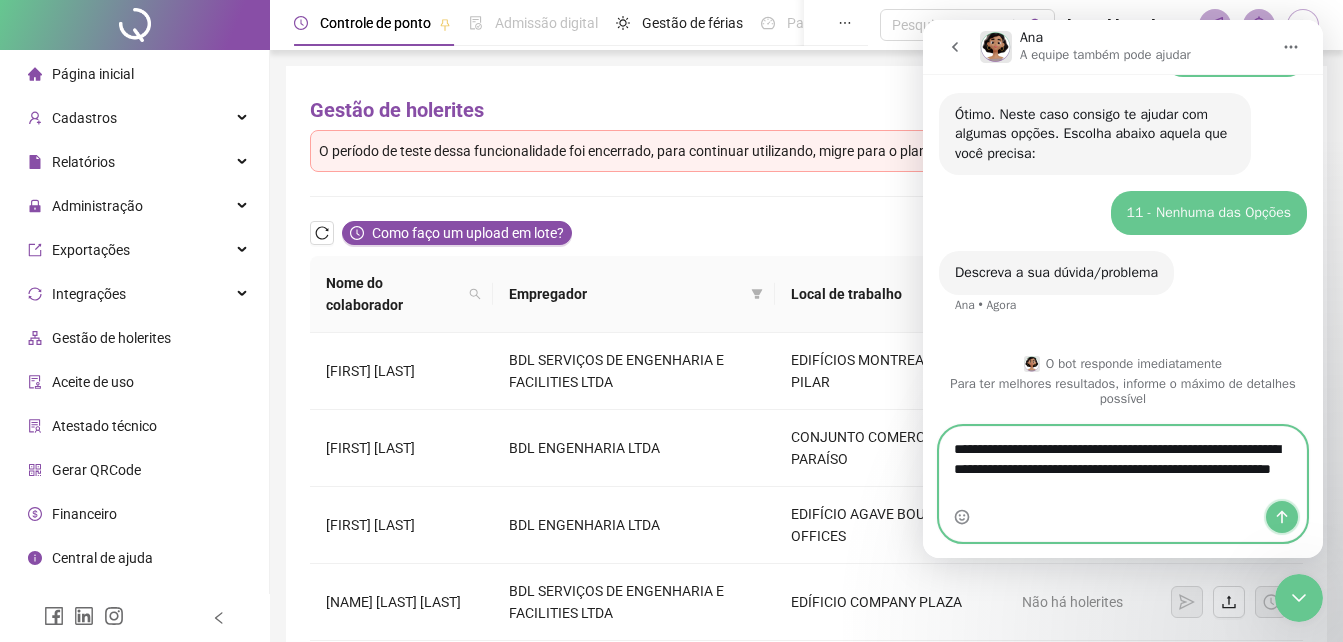 click 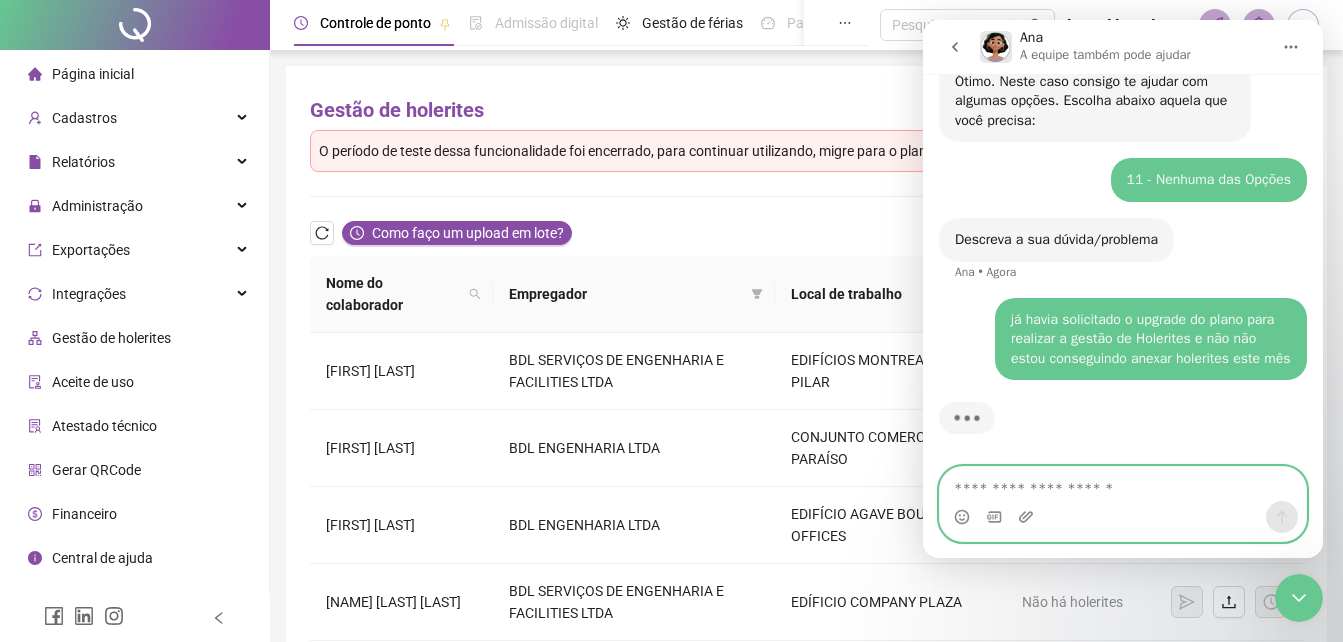 click at bounding box center [1123, 484] 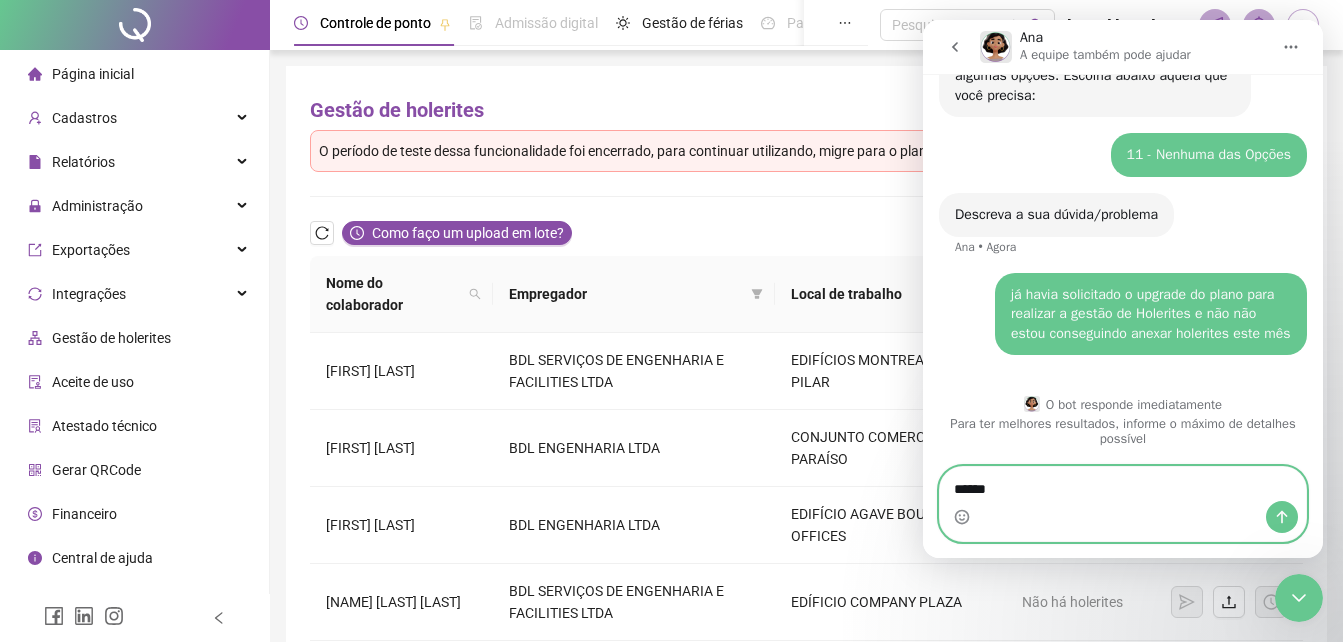 scroll, scrollTop: 378, scrollLeft: 0, axis: vertical 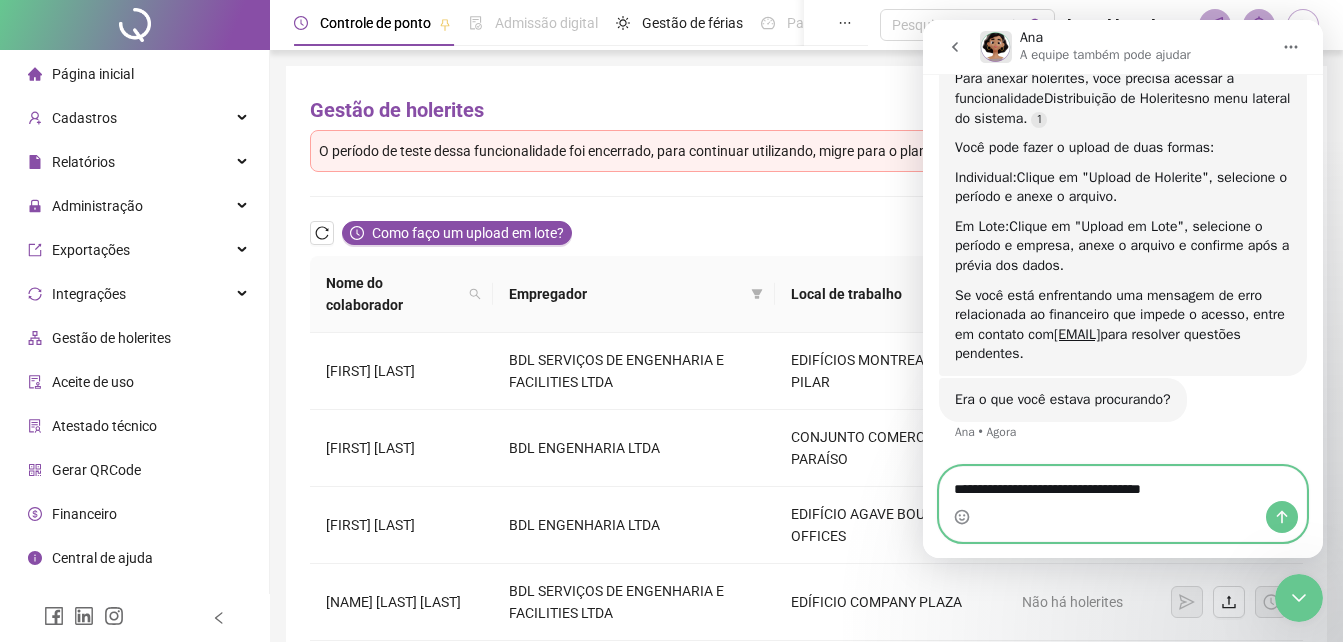 type on "**********" 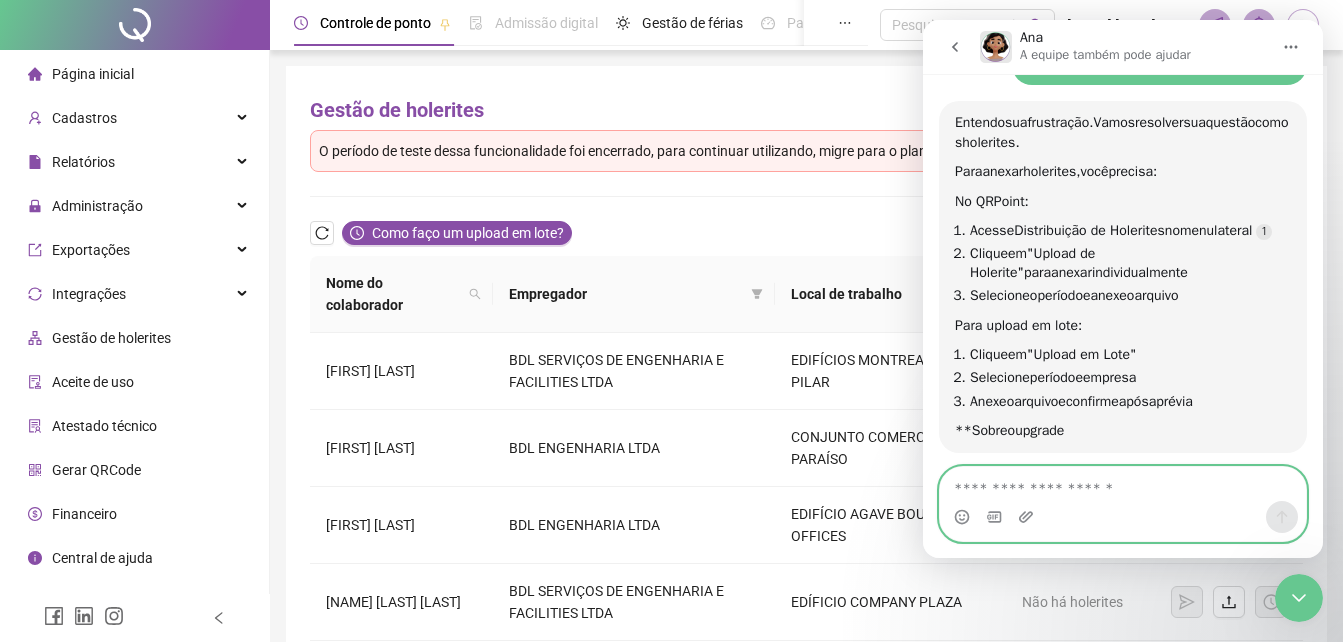 scroll, scrollTop: 1082, scrollLeft: 0, axis: vertical 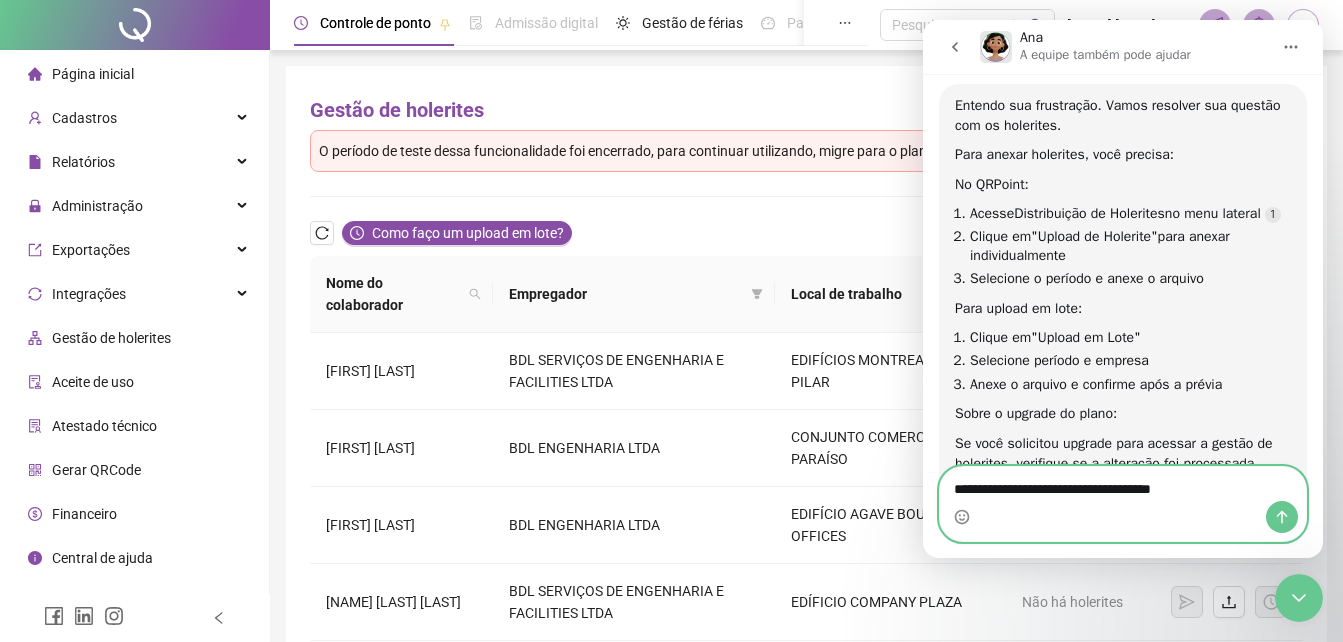 type on "**********" 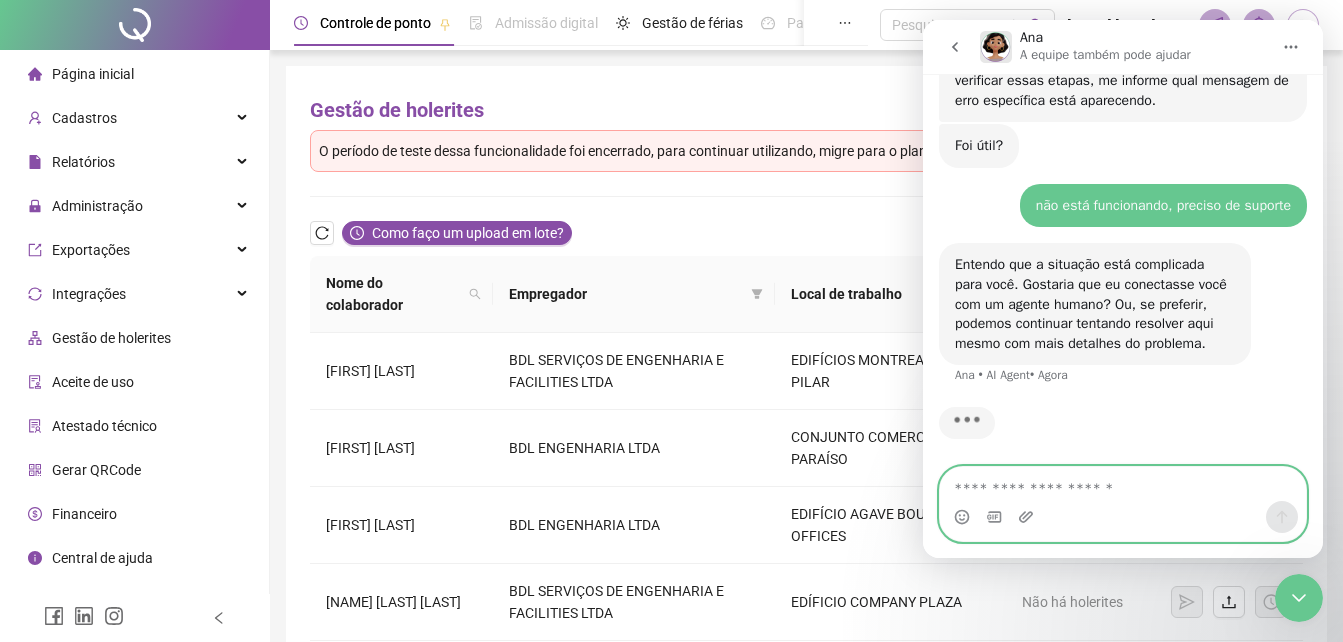 scroll, scrollTop: 1600, scrollLeft: 0, axis: vertical 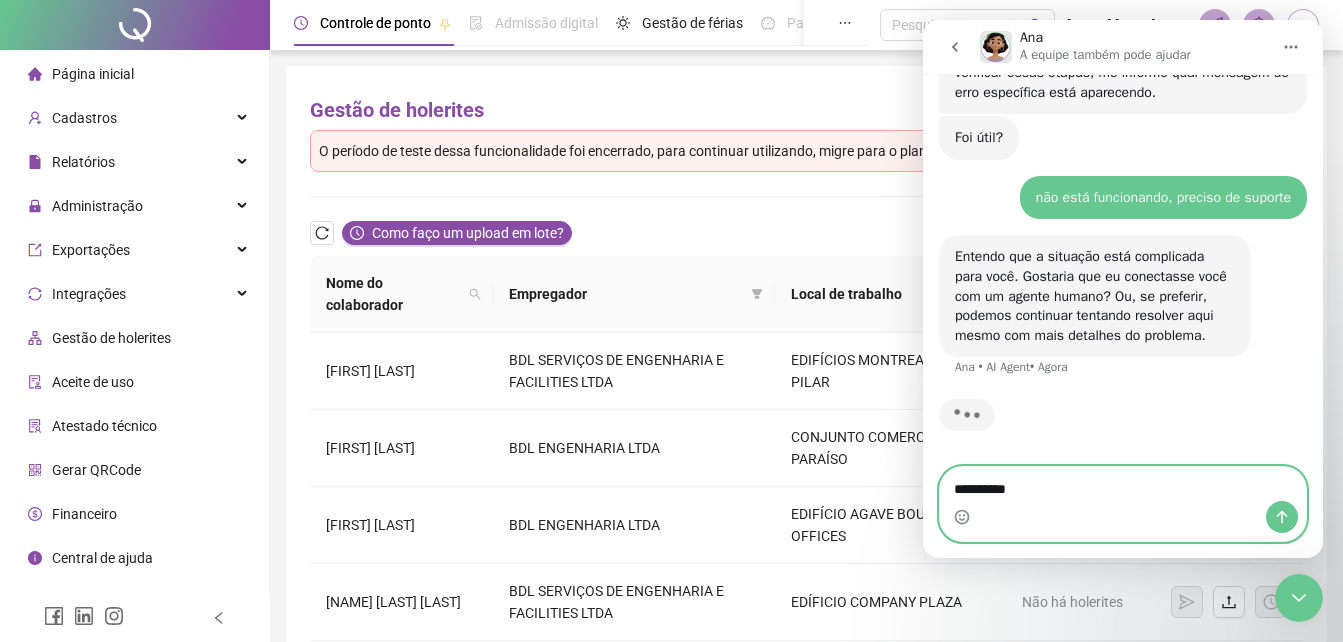 type on "**********" 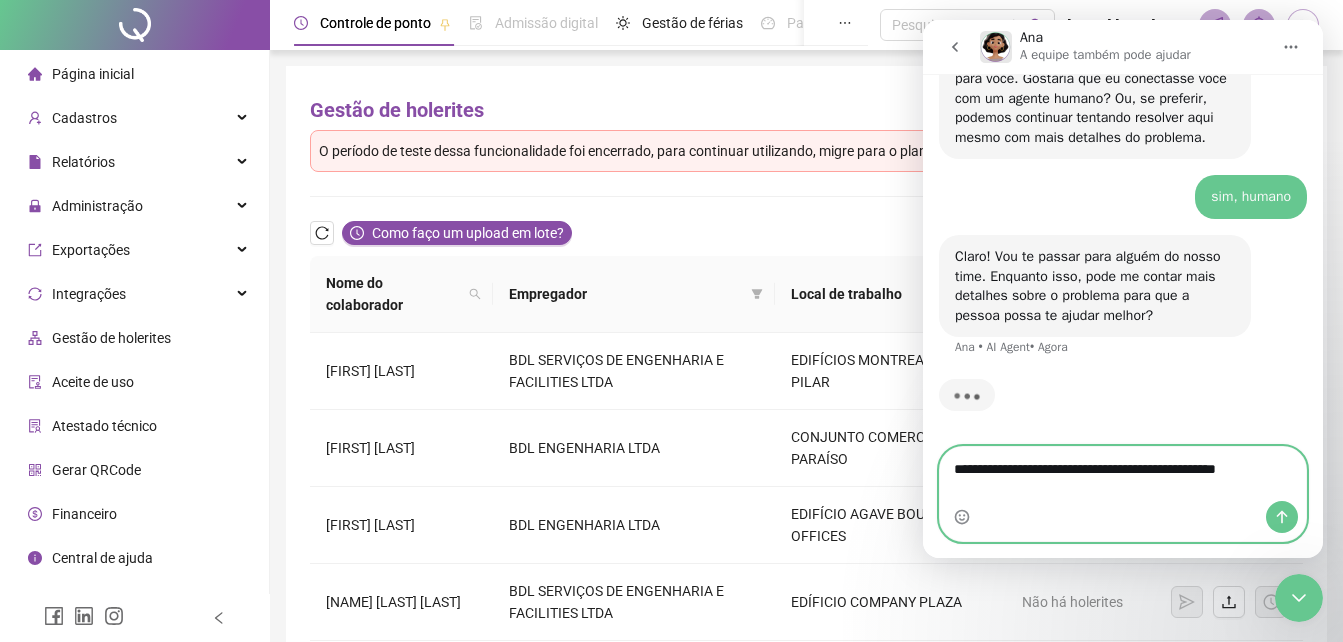 scroll, scrollTop: 1798, scrollLeft: 0, axis: vertical 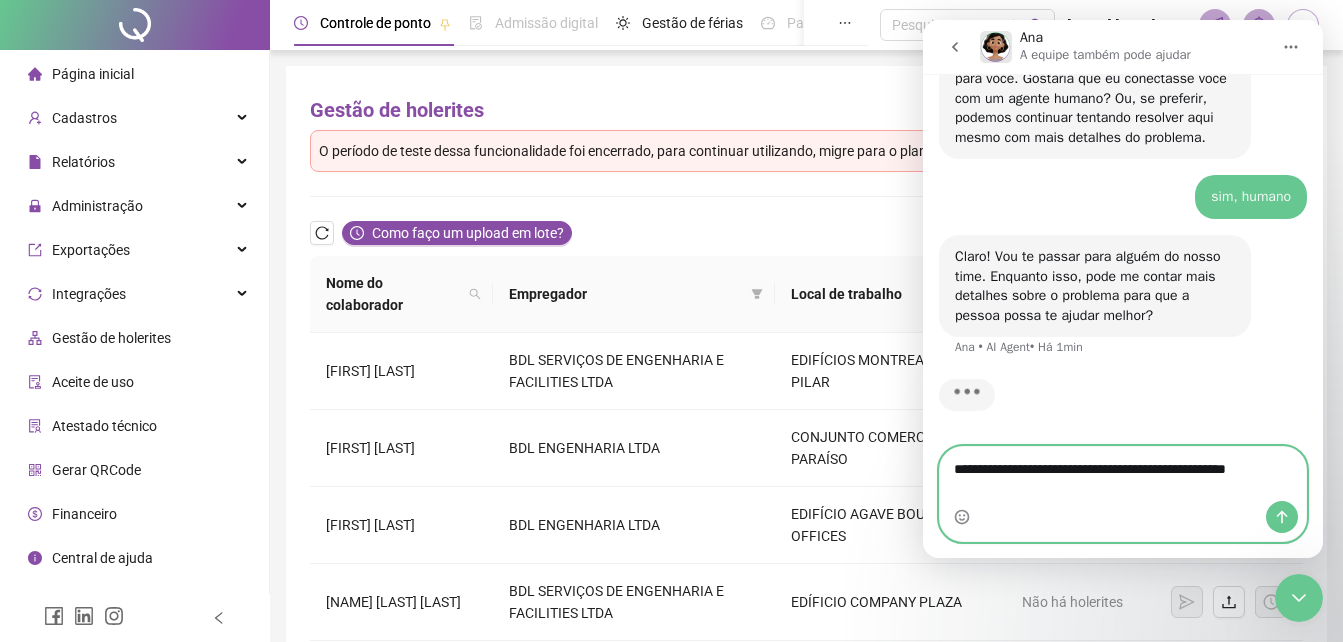type on "**********" 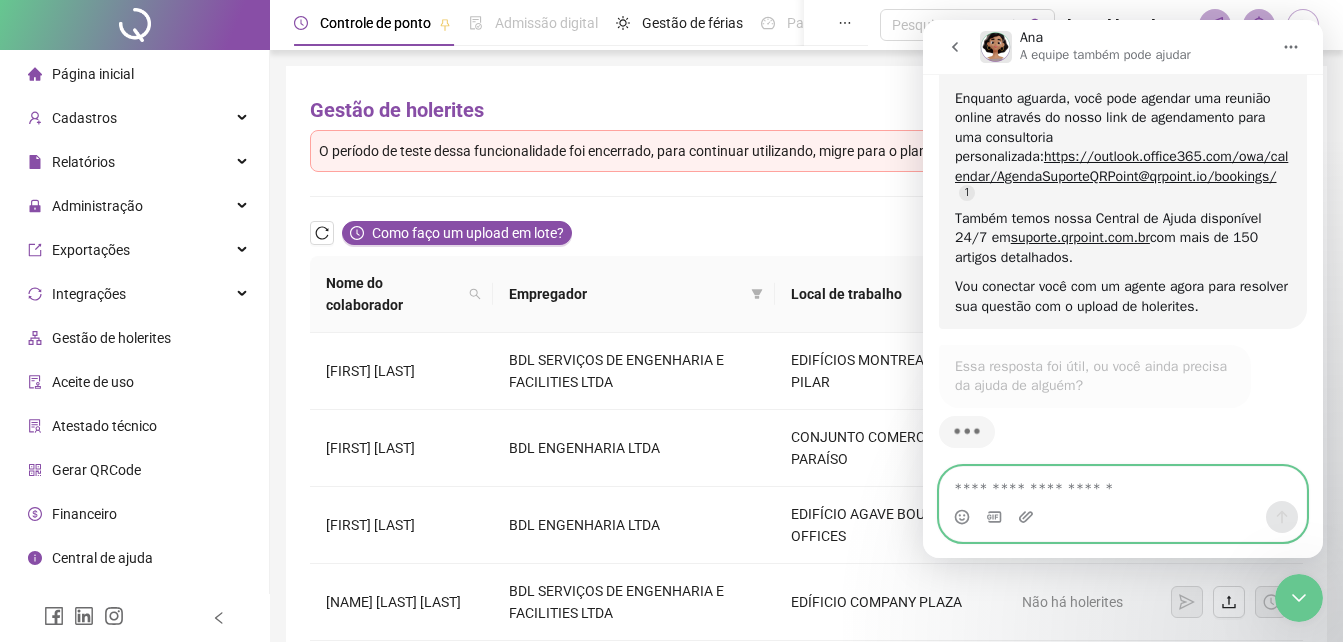 scroll, scrollTop: 2221, scrollLeft: 0, axis: vertical 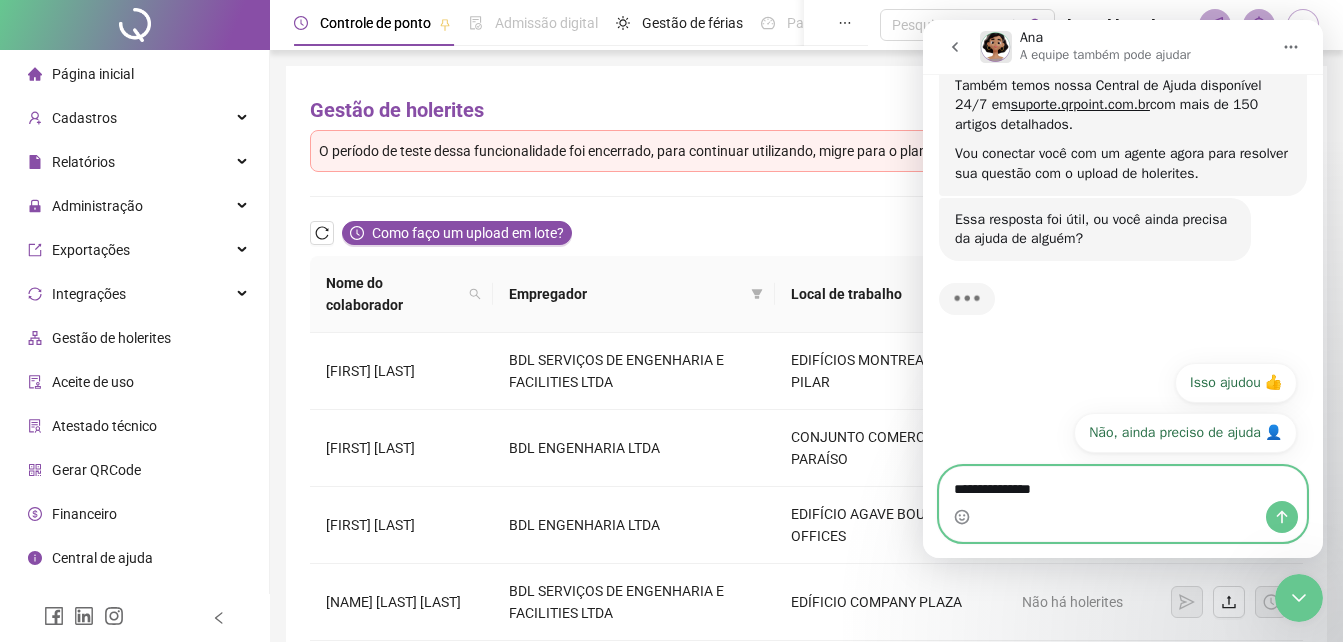 type on "**********" 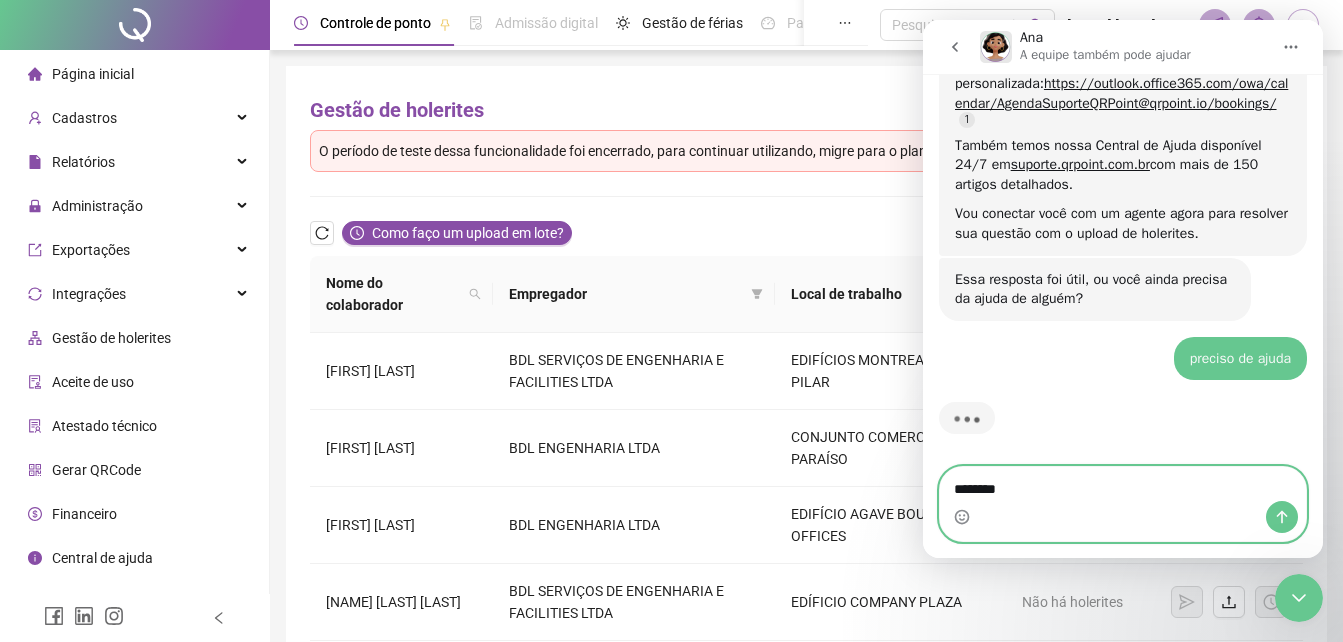 scroll, scrollTop: 2573, scrollLeft: 0, axis: vertical 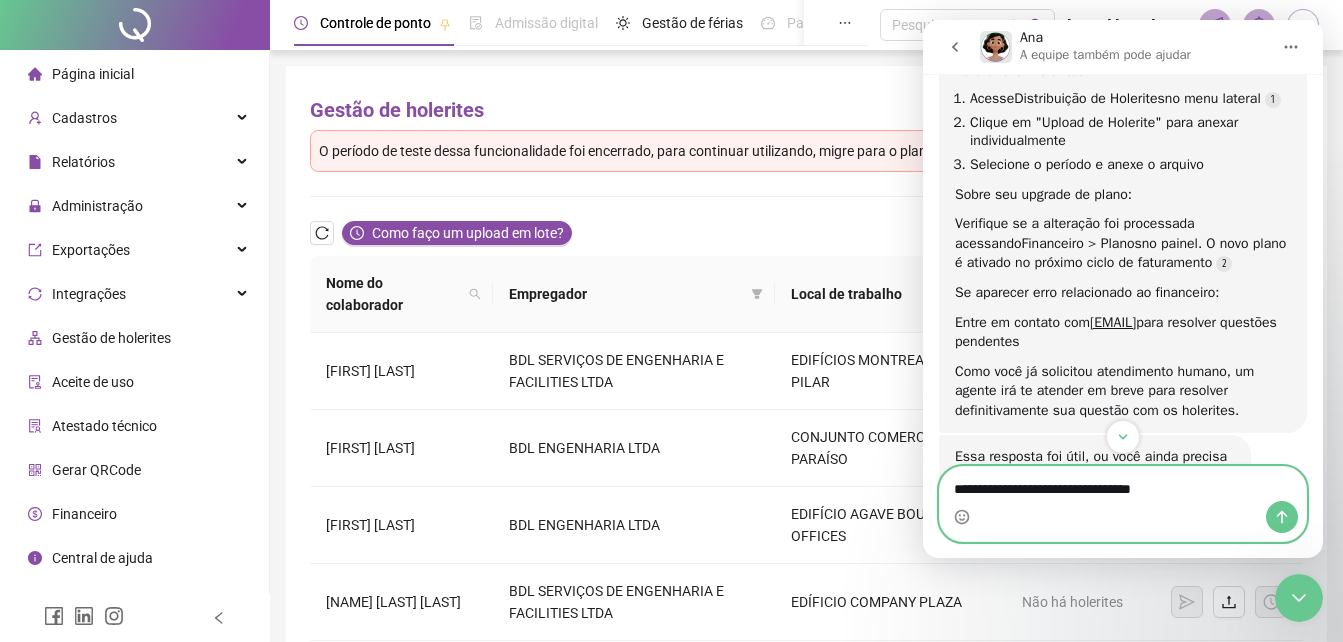 type on "**********" 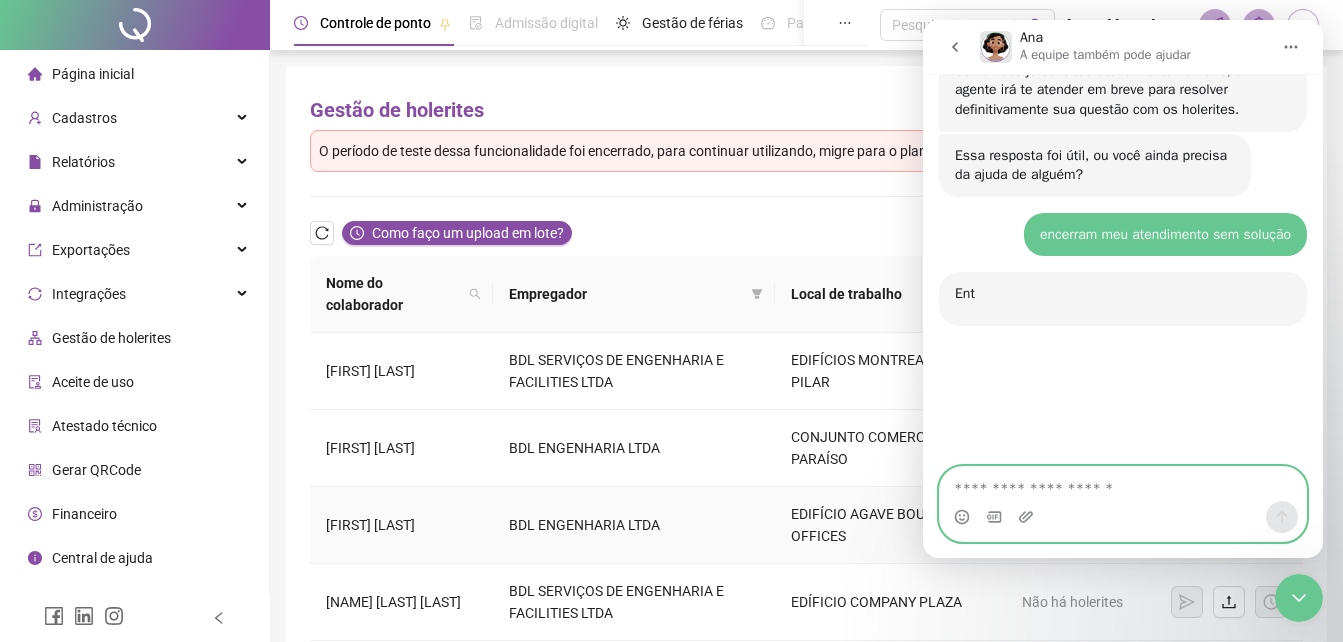 scroll, scrollTop: 3185, scrollLeft: 0, axis: vertical 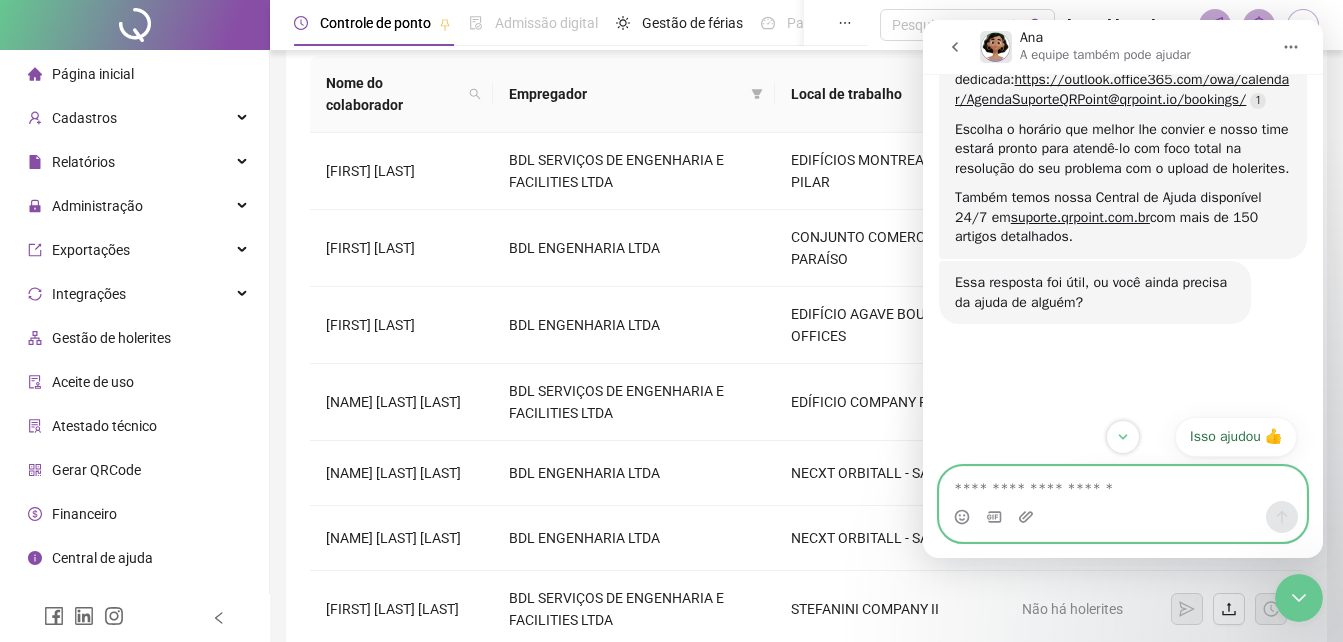 click at bounding box center [1123, 484] 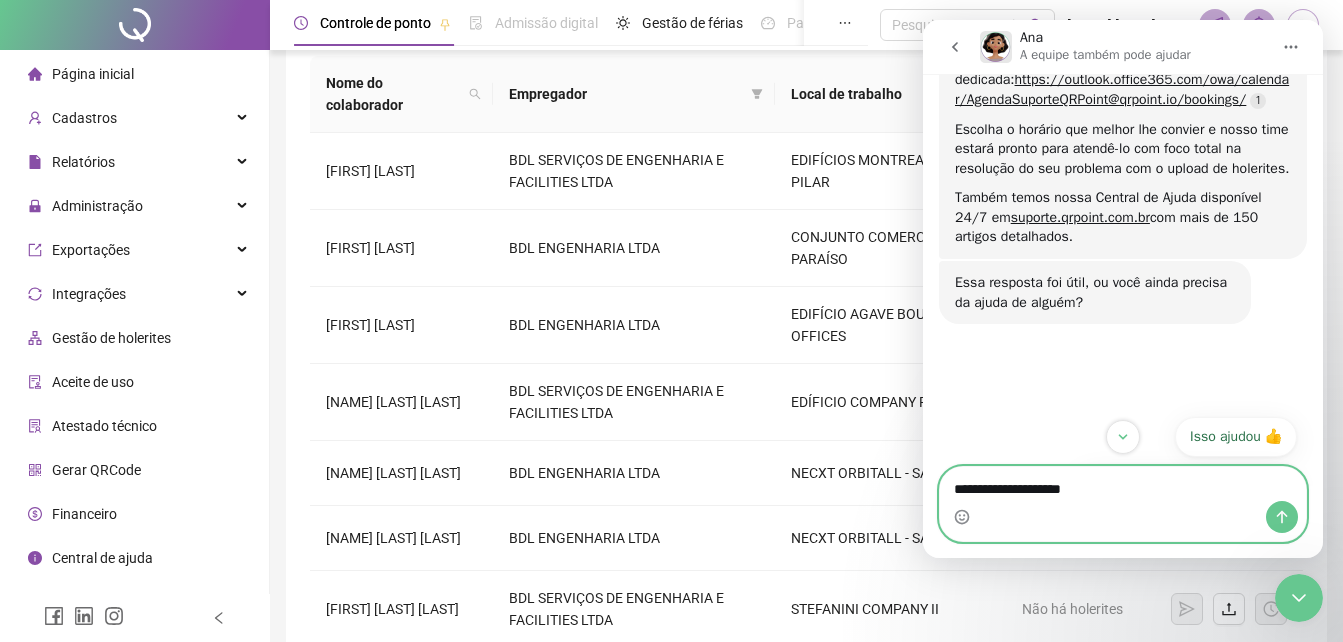 type on "**********" 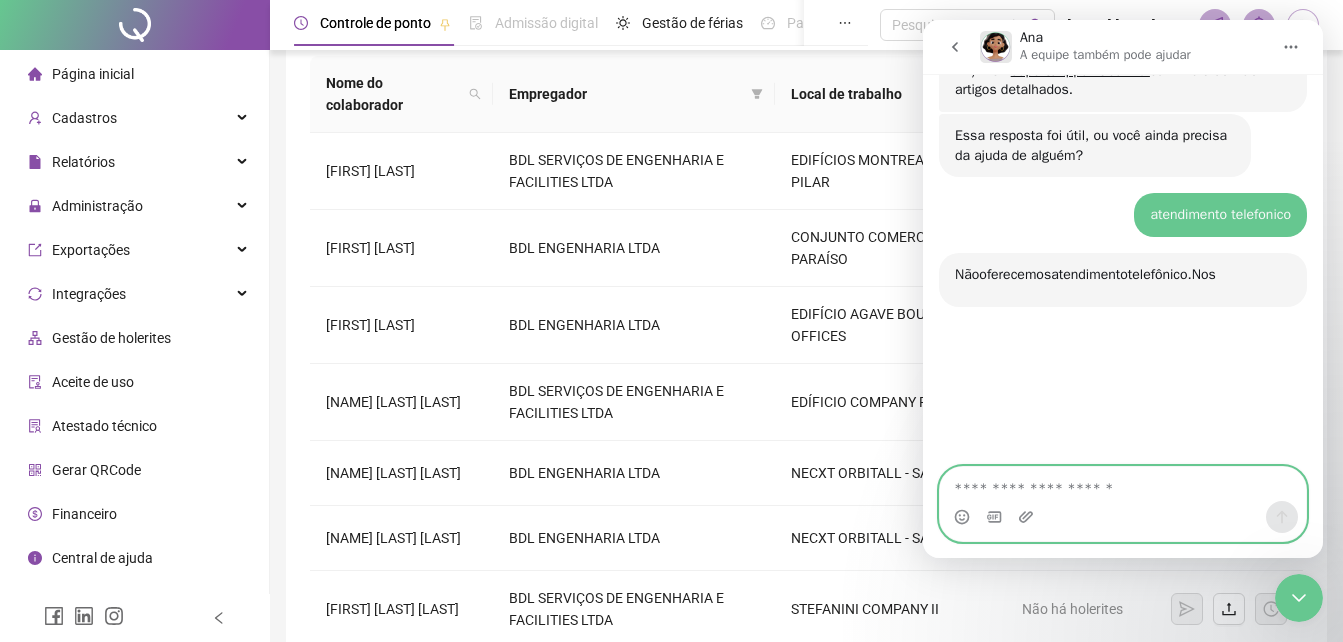 scroll, scrollTop: 3644, scrollLeft: 0, axis: vertical 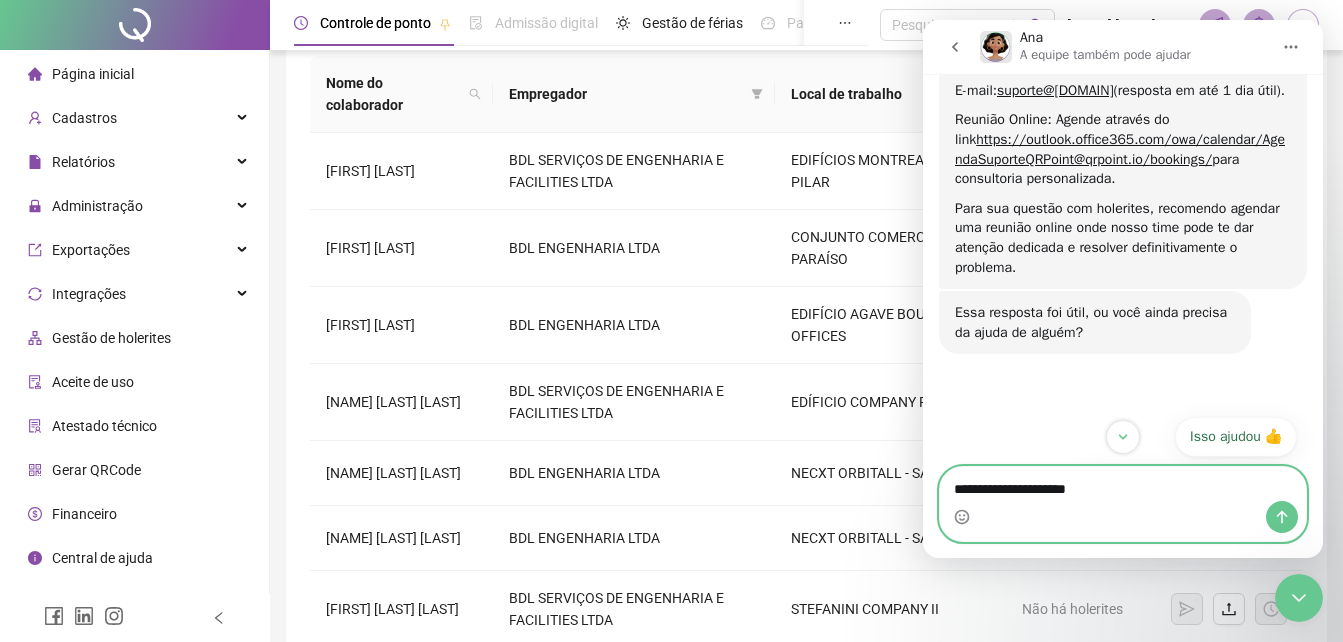 type on "**********" 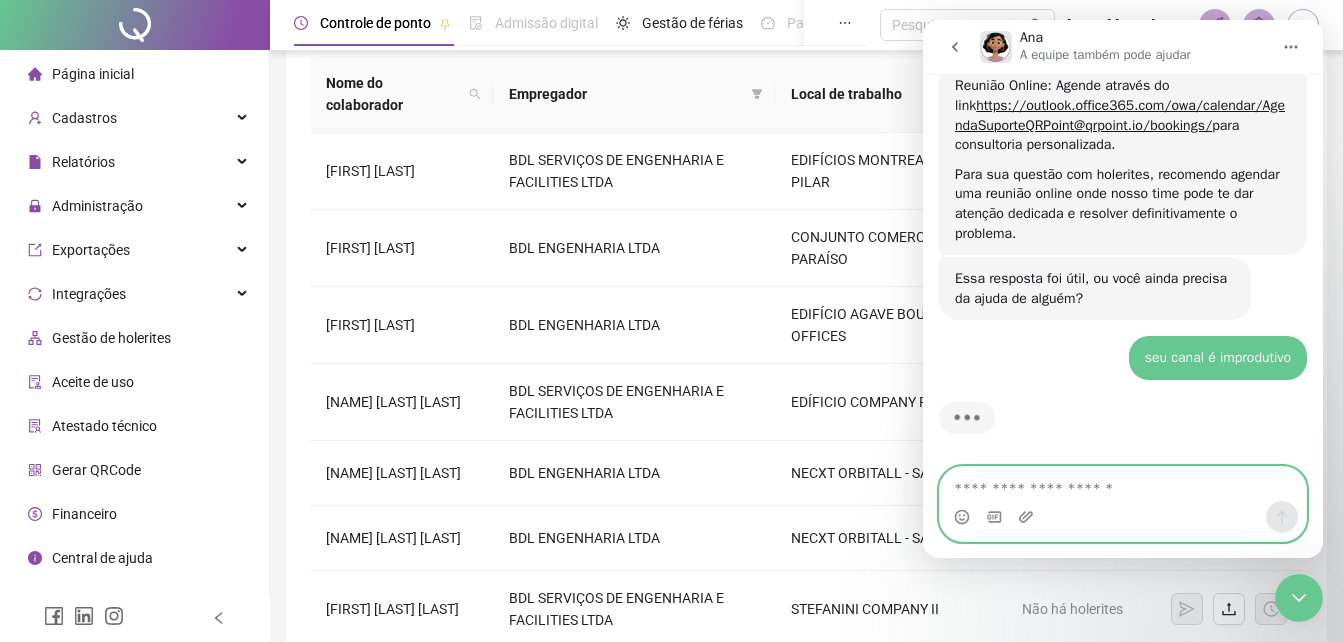 scroll, scrollTop: 3905, scrollLeft: 0, axis: vertical 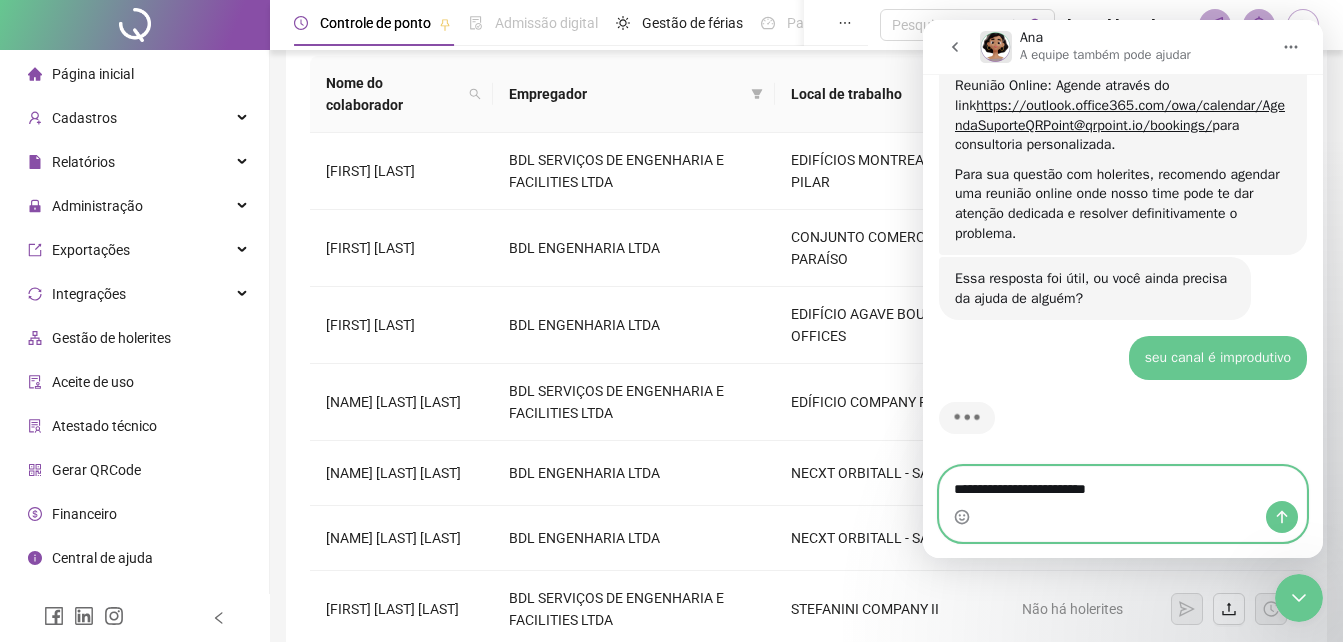 type on "**********" 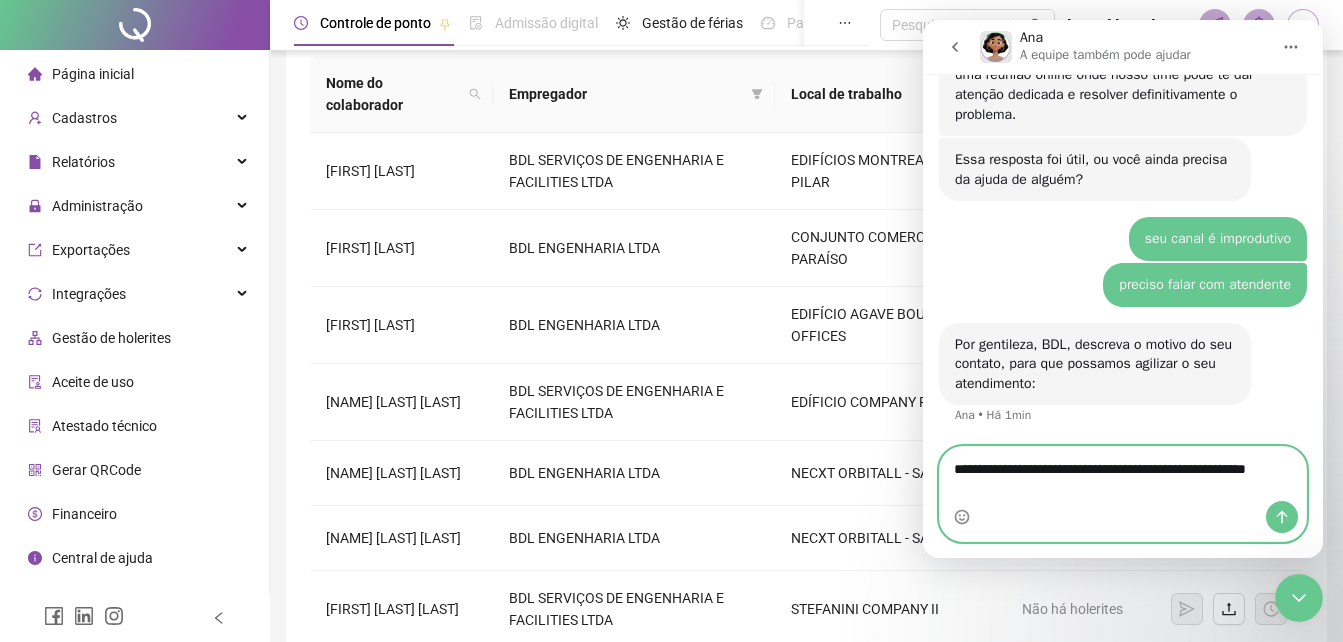 scroll, scrollTop: 4025, scrollLeft: 0, axis: vertical 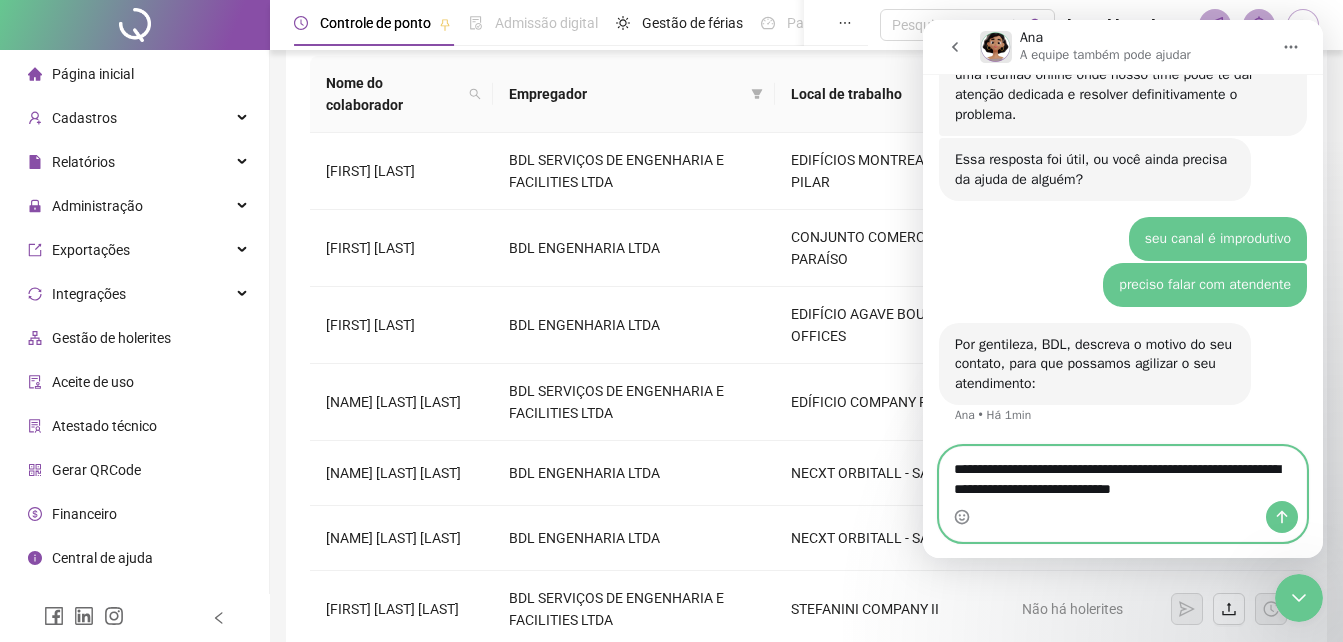 type on "**********" 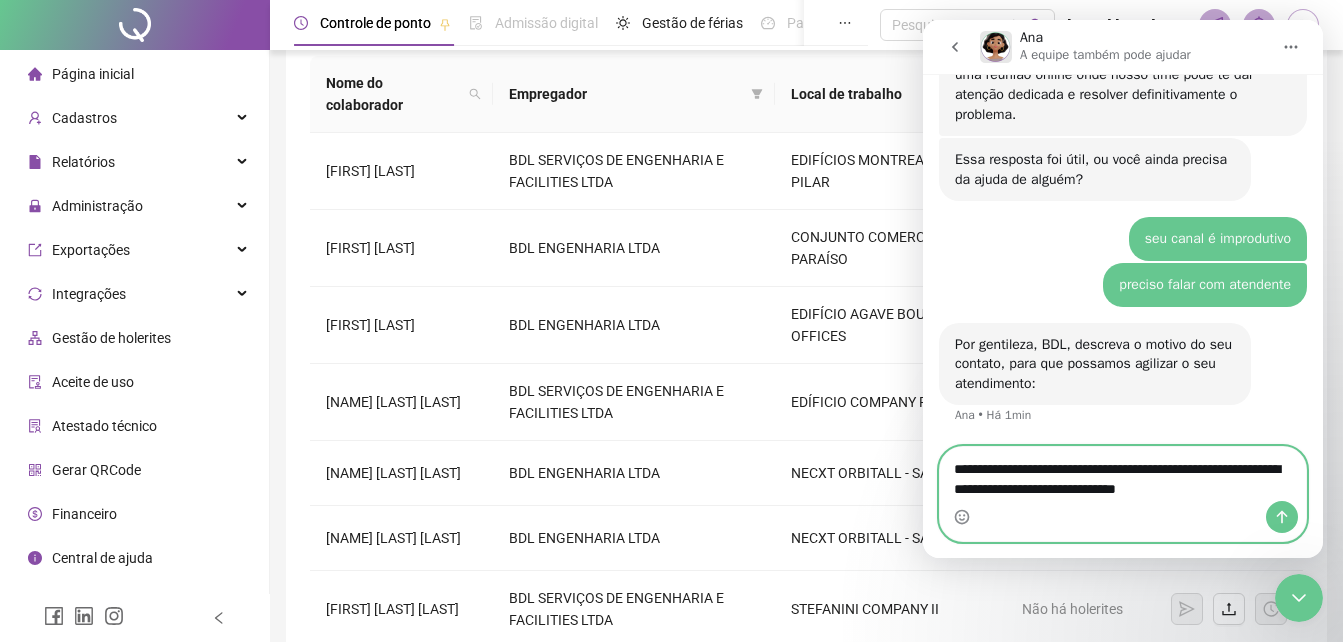 type 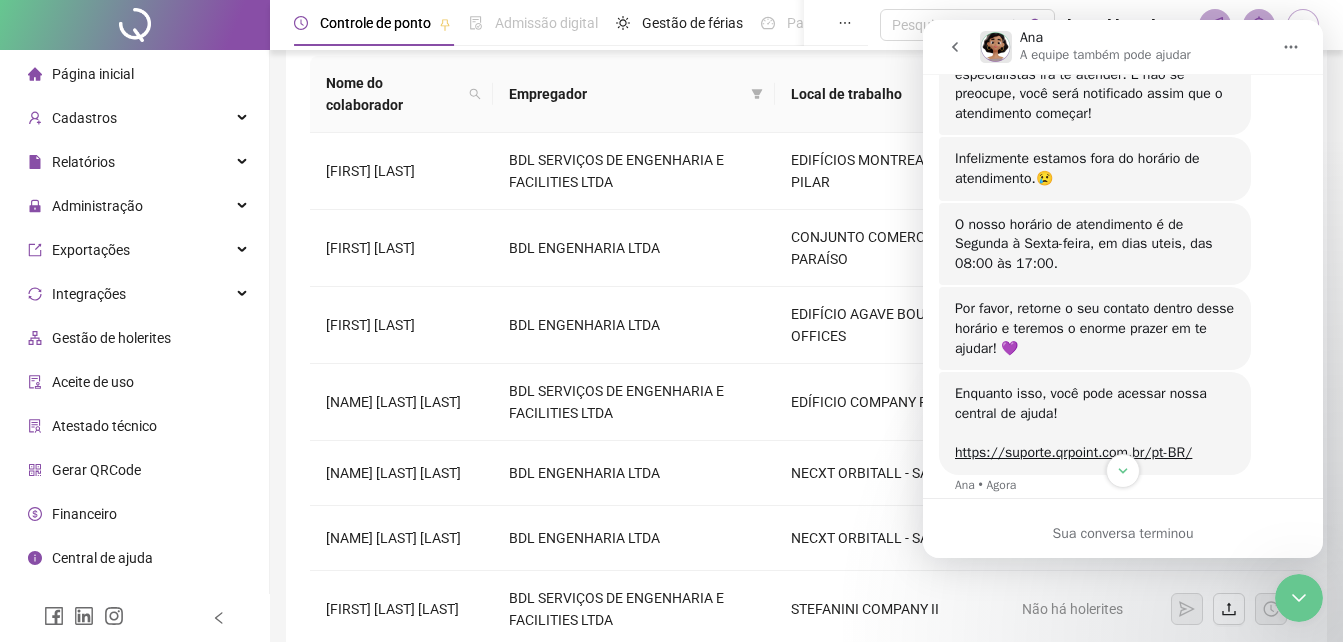 scroll, scrollTop: 4549, scrollLeft: 0, axis: vertical 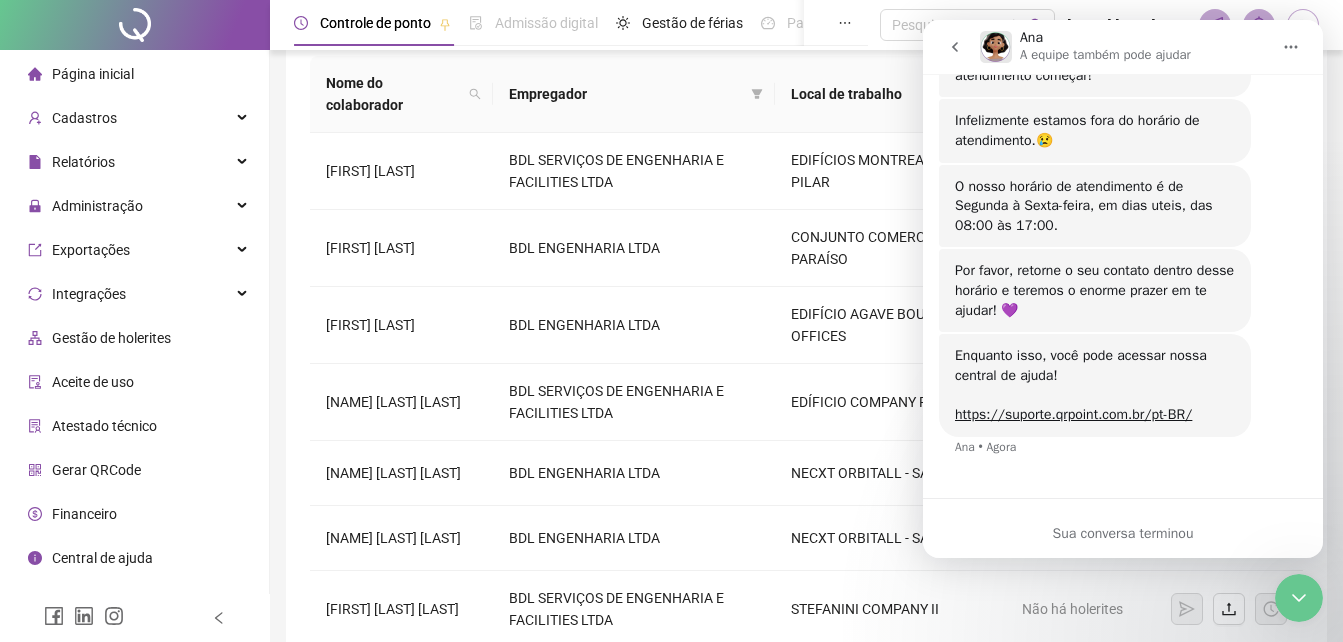 click on "Sua conversa terminou" at bounding box center [1123, 533] 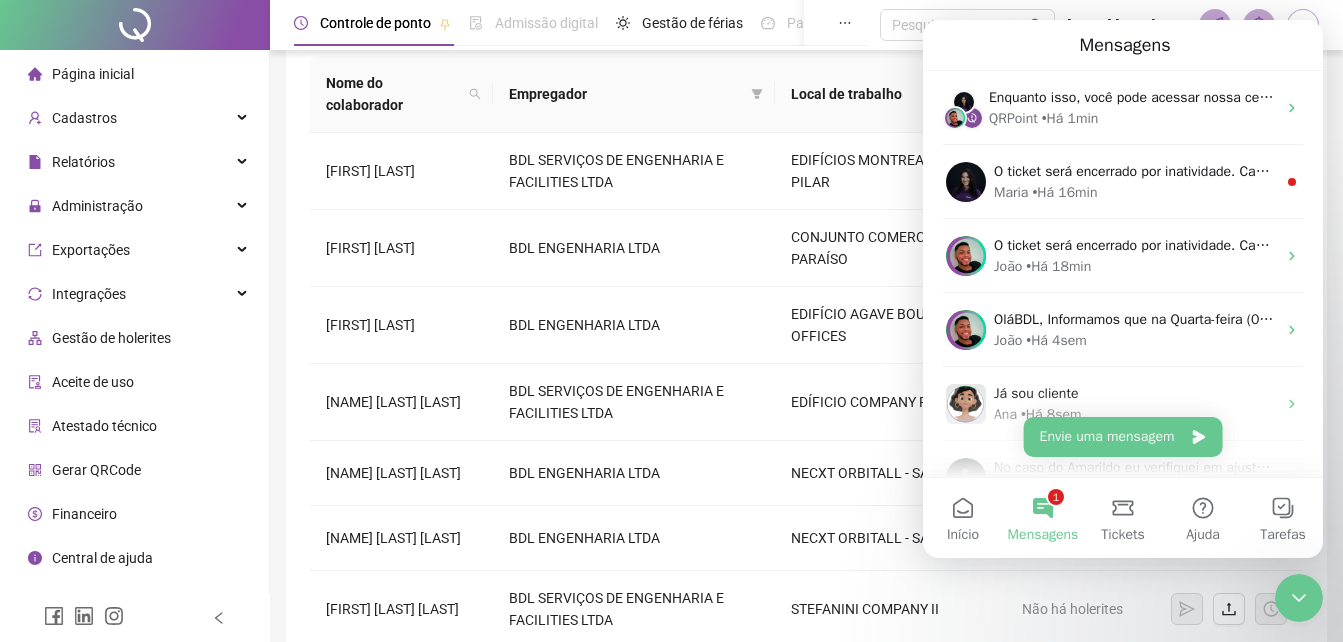 scroll, scrollTop: 3665, scrollLeft: 0, axis: vertical 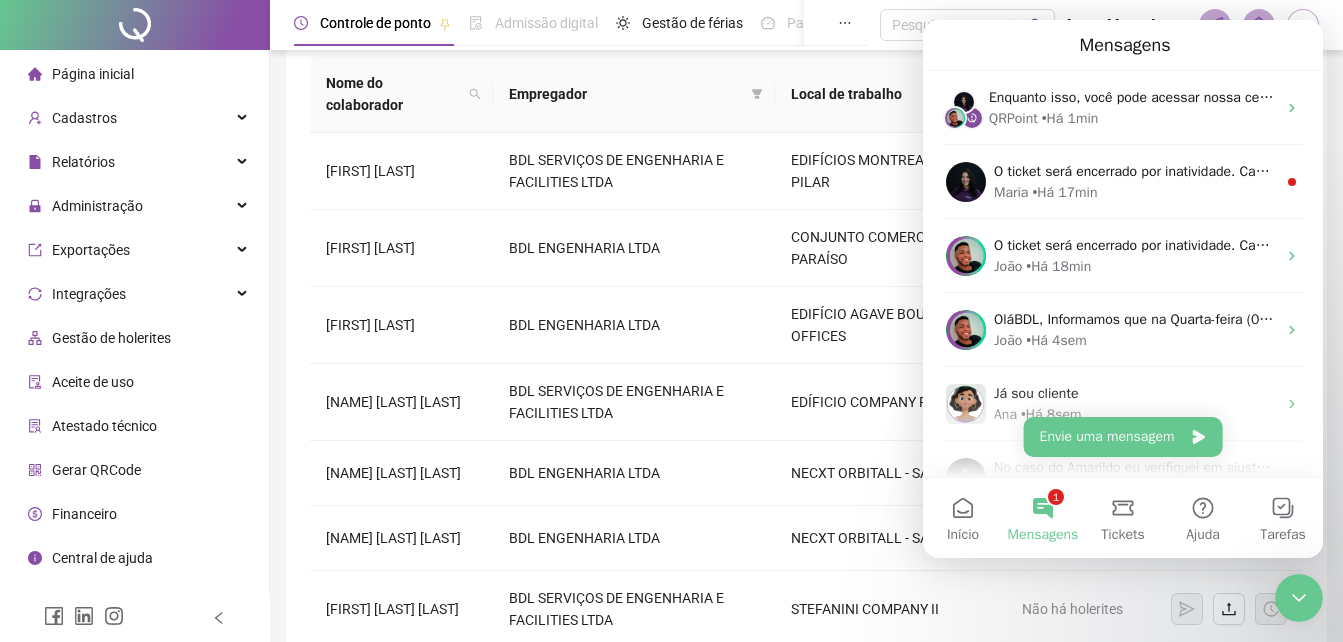 click on "Controle de ponto Admissão digital Gestão de férias Painel do DP Folha de pagamento   Pesquisar no QRPoint Daniel Lindh - BDL ENGENHARIA Gestão de holerites Upload em lote O período de teste dessa funcionalidade foi encerrado, para continuar utilizando, migre para o plano  gerencial clicando aqui . Como faço um upload em lote? Acesso automático para o colaborador? Nome do colaborador Empregador Local de trabalho Período do último holerite Ações           ADRIANO JUNIOR SANTOS BDL SERVIÇOS DE ENGENHARIA E FACILITIES LTDA EDIFÍCIOS MONTREAL E PILAR Junho de 2025 AMARILDO SOARES BORGES BDL ENGENHARIA LTDA CONJUNTO COMERCIAL PARAÍSO  Junho de 2025 ANTONIO CARLOS DE LIMA BDL ENGENHARIA LTDA EDIFÍCIO AGAVE BOUTIQUE OFFICES Junho de 2025 ARTUR DE BARROS PIMENTEL NETO BDL SERVIÇOS DE ENGENHARIA E FACILITIES LTDA EDÍFICIO COMPANY PLAZA Não há holerites BRUCE LEE APARECIDO TELES BDL ENGENHARIA LTDA NECXT ORBITALL - SANTANA Junho de 2025 CRISTIAN BERNARDO ALFARO PIZARRO BDL ENGENHARIA LTDA * / 4" at bounding box center [806, 422] 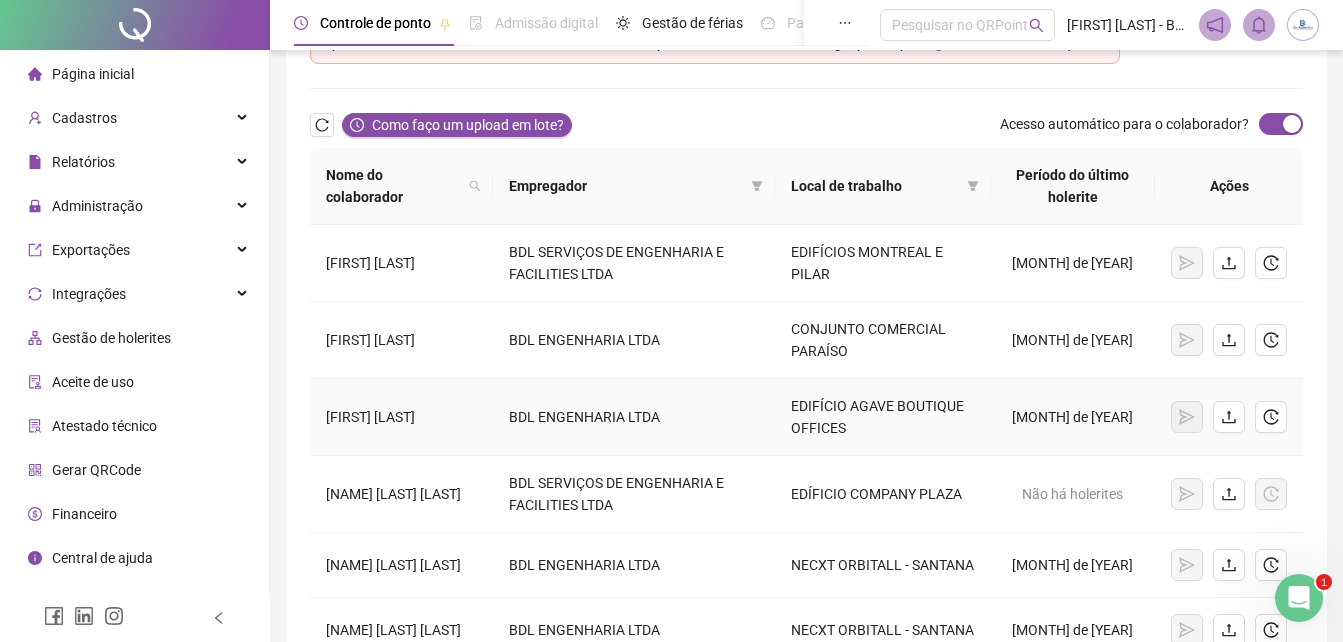 scroll, scrollTop: 0, scrollLeft: 0, axis: both 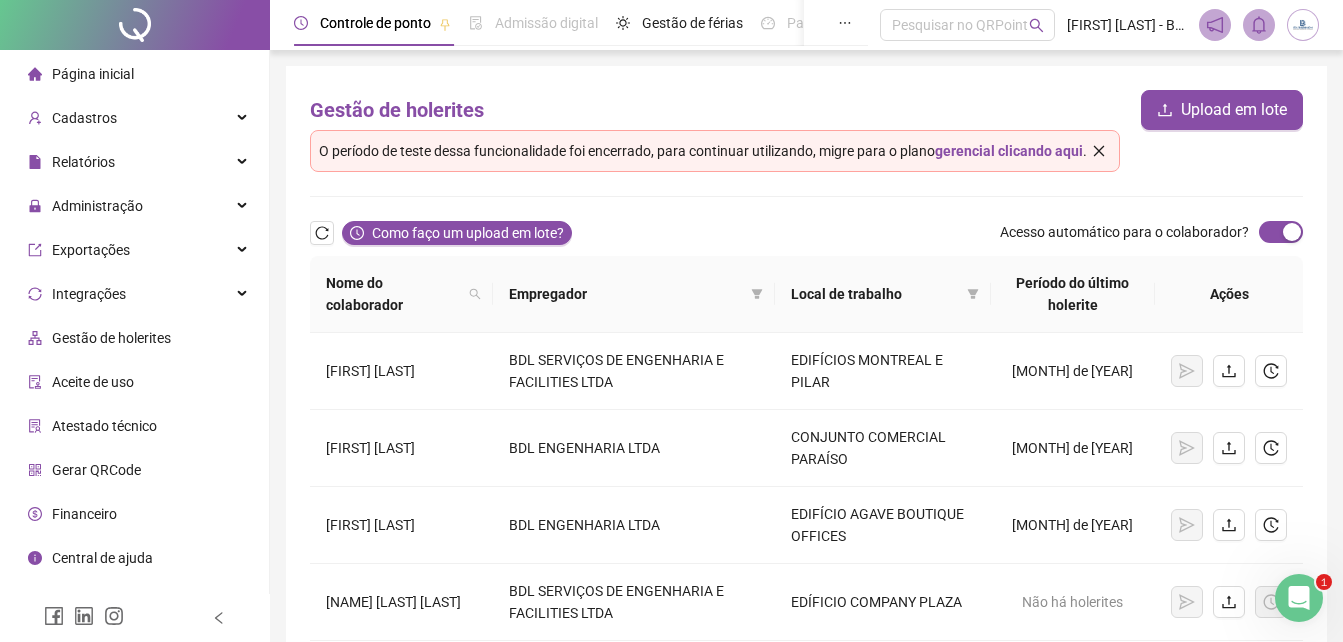 click on "gerencial clicando aqui" at bounding box center (1009, 151) 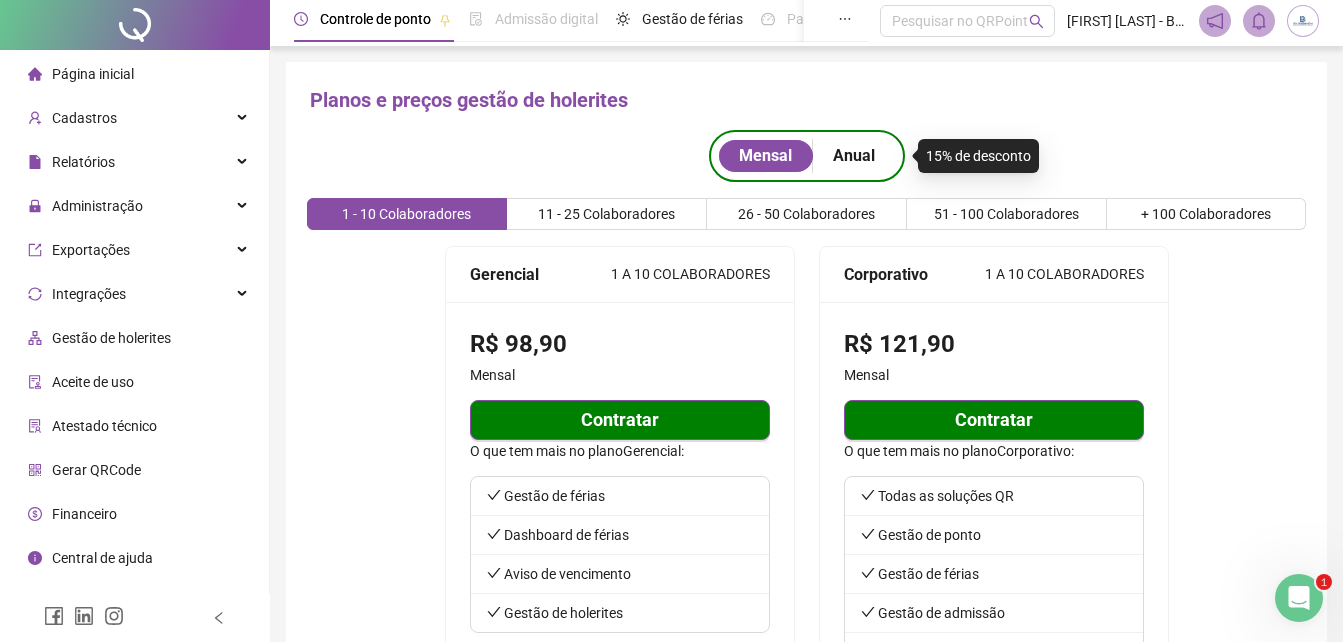 scroll, scrollTop: 0, scrollLeft: 0, axis: both 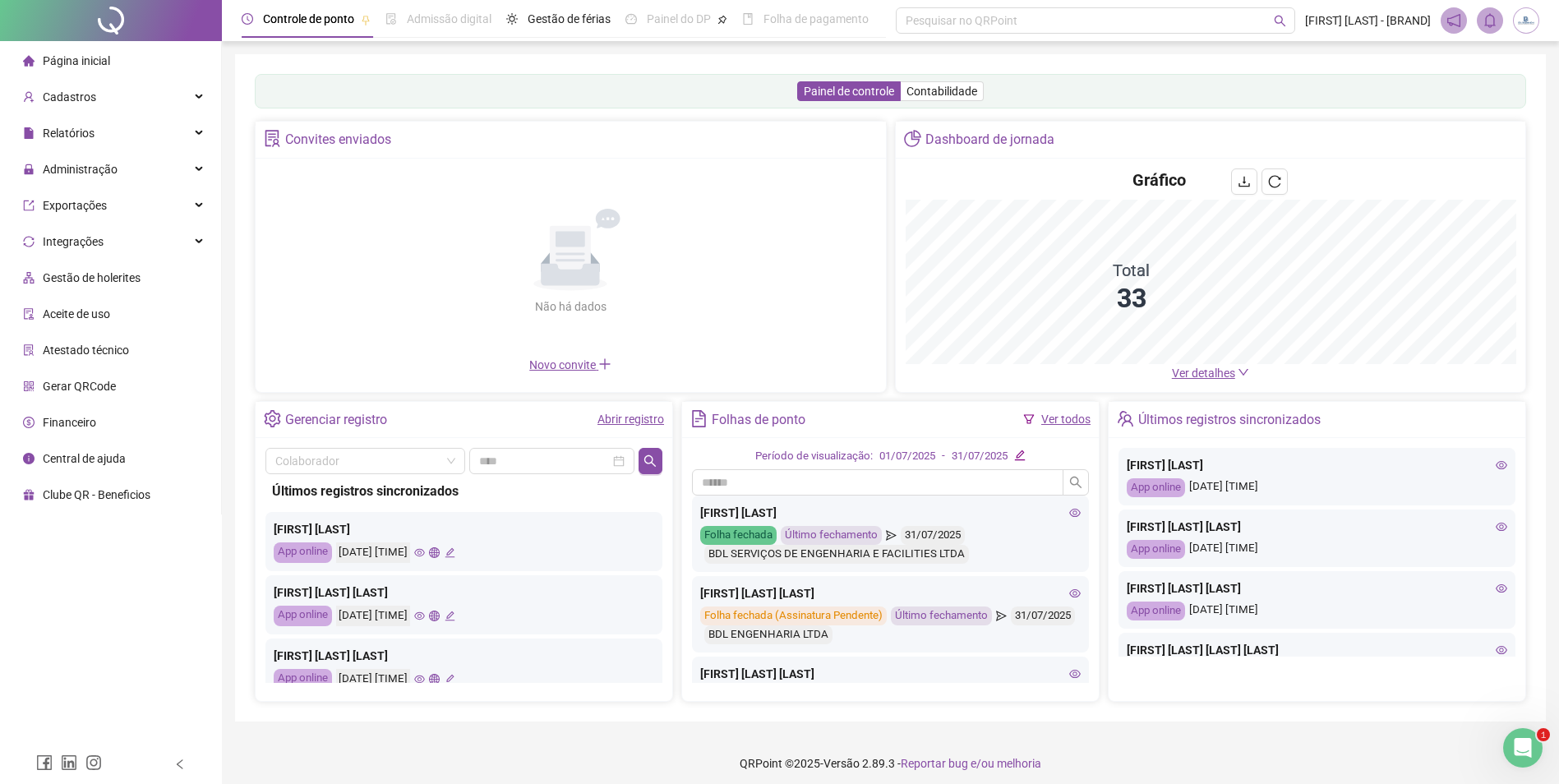 click on "Gestão de holerites" at bounding box center [91, 278] 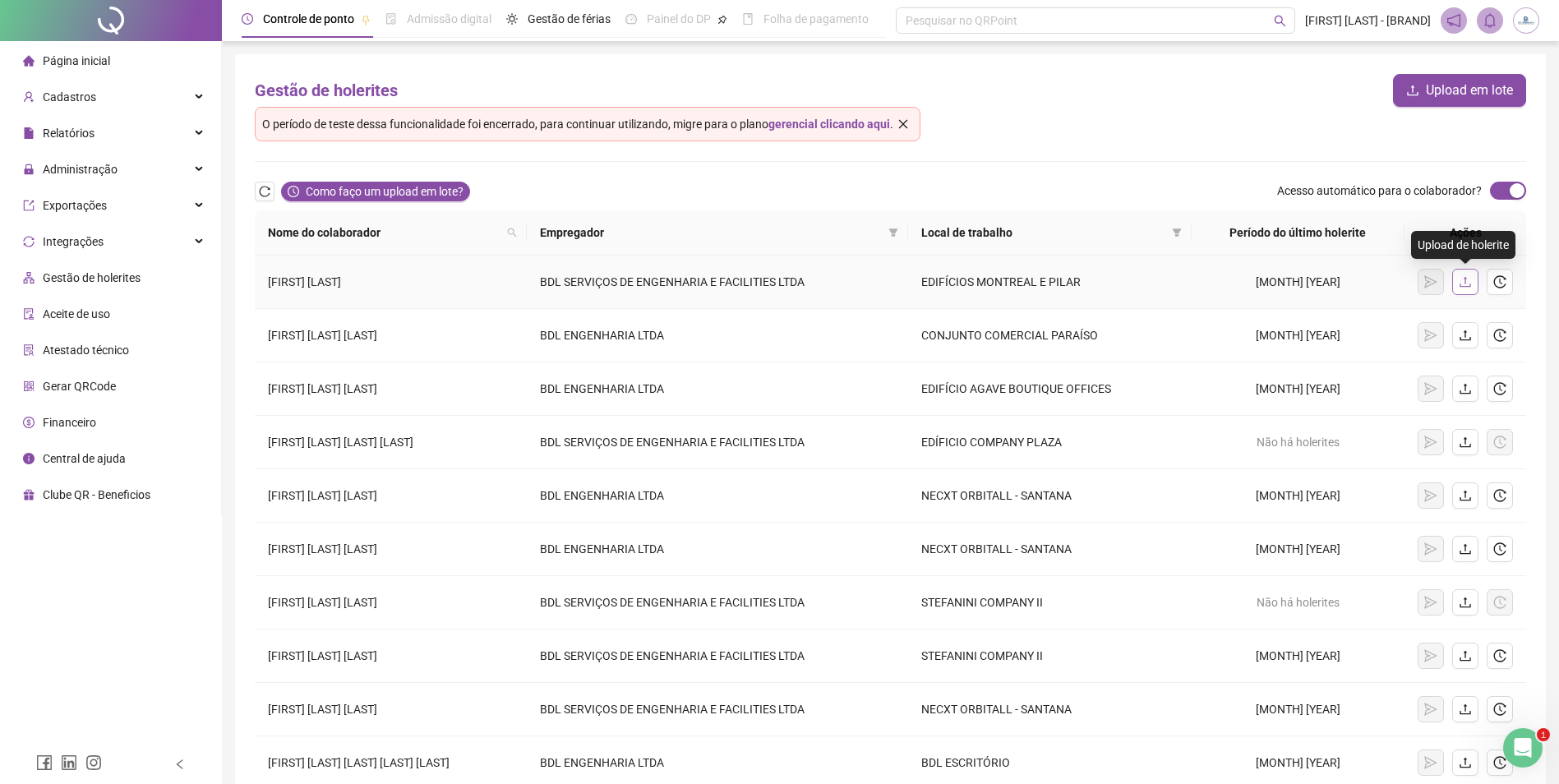 click 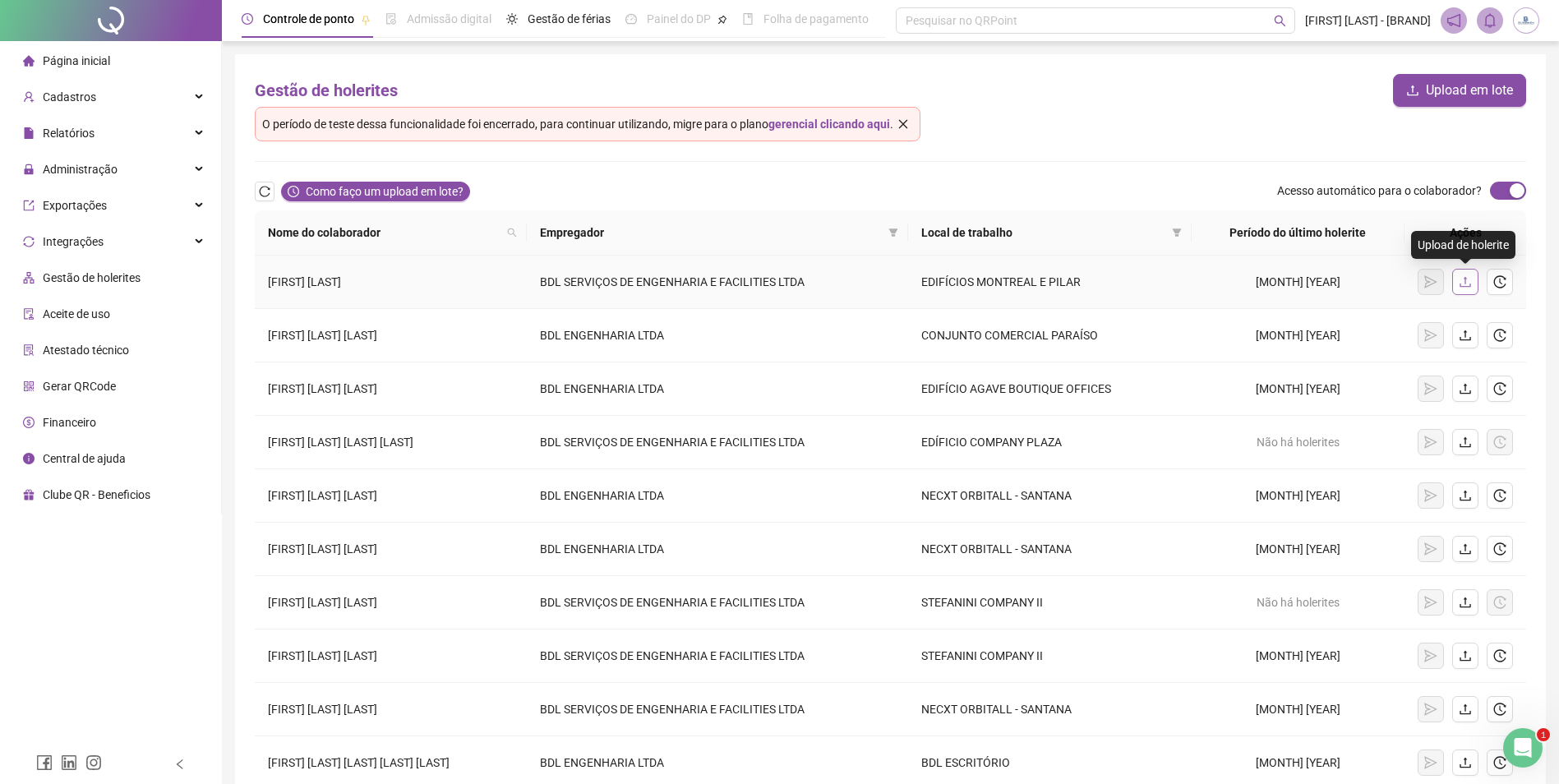 click 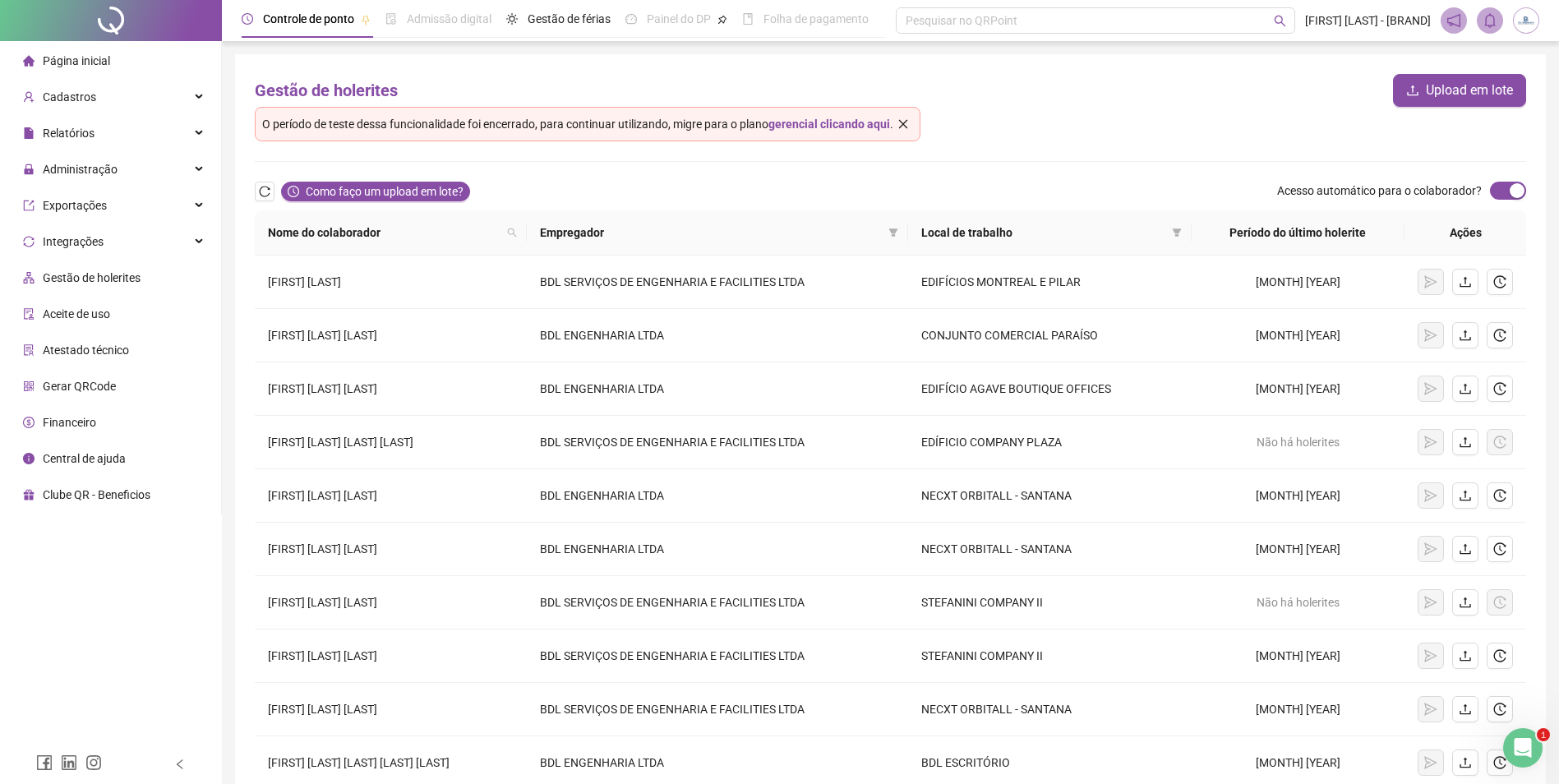 click on "gerencial clicando aqui" at bounding box center (829, 124) 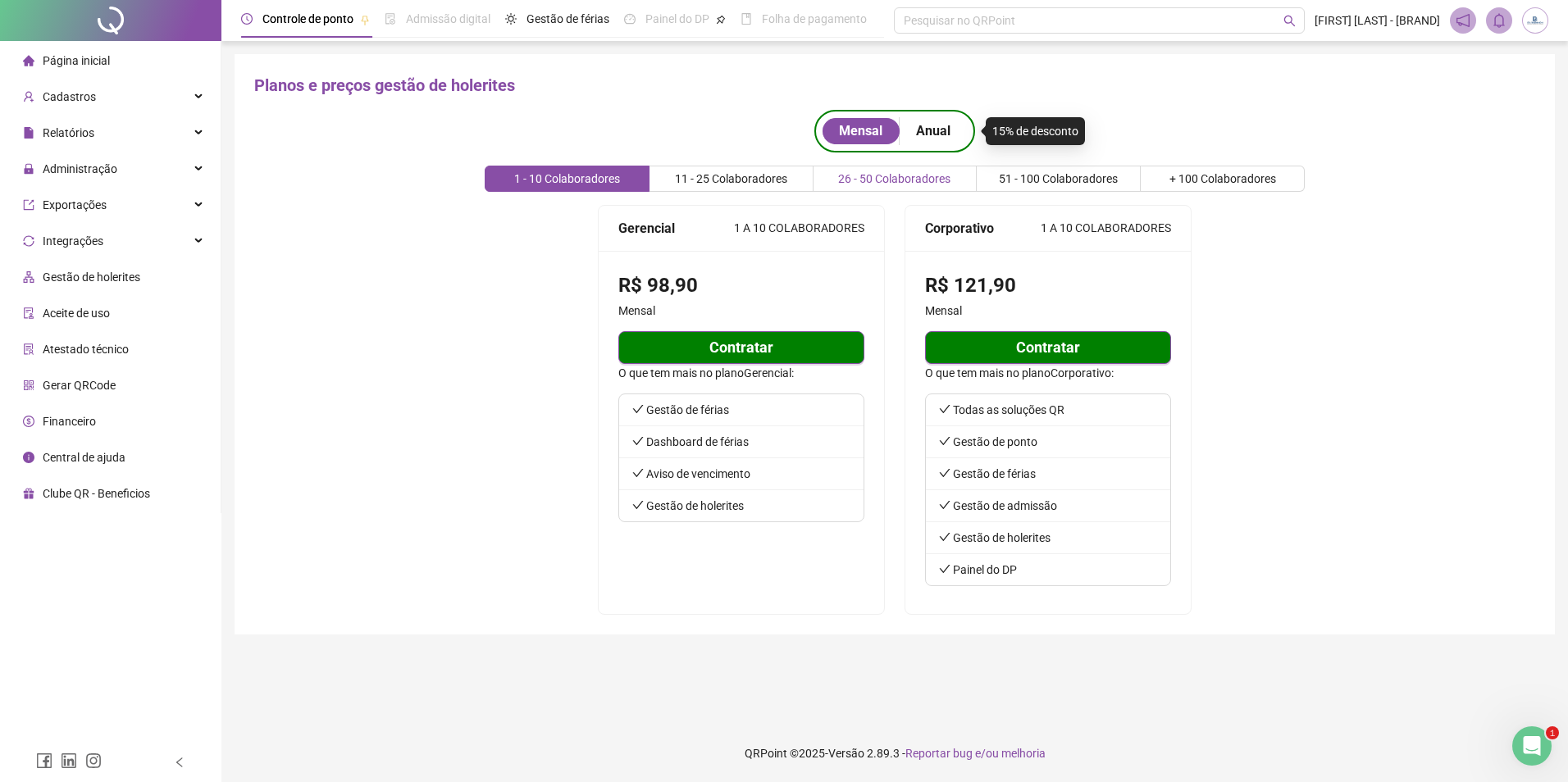 click on "26 - 50 Colaboradores" at bounding box center [894, 179] 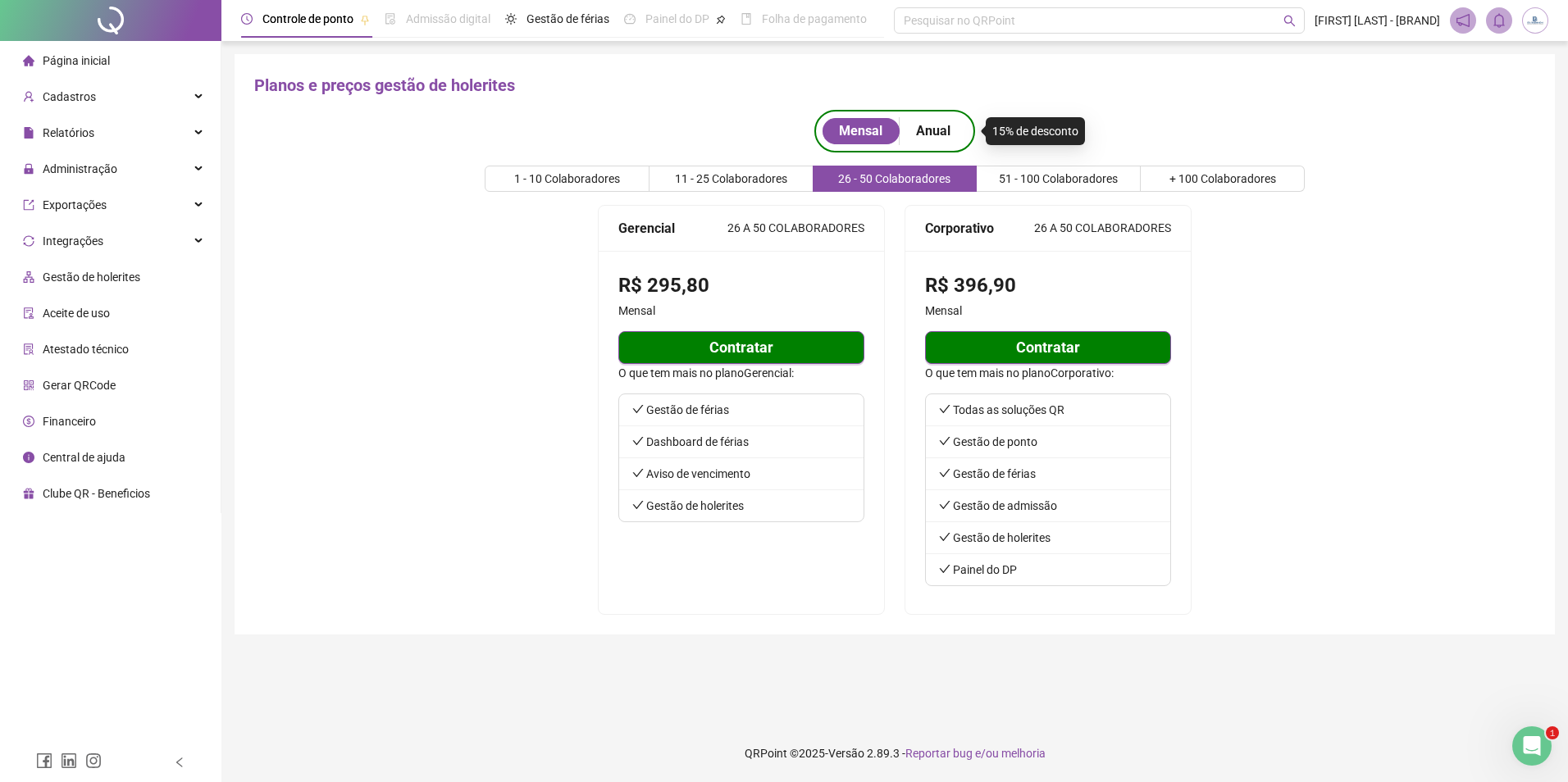 click on "Contratar" at bounding box center [741, 348] 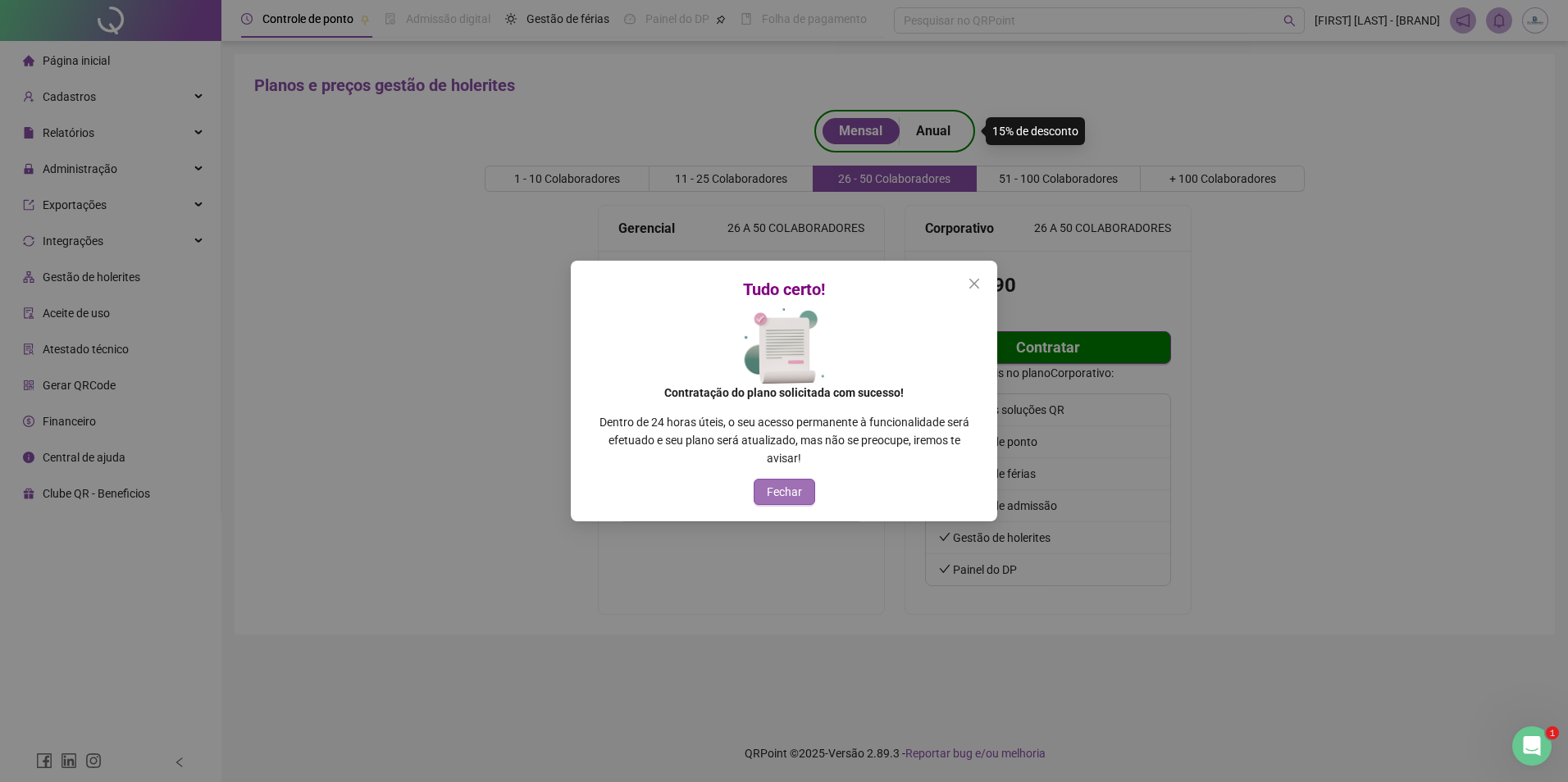 click on "Fechar" at bounding box center (784, 492) 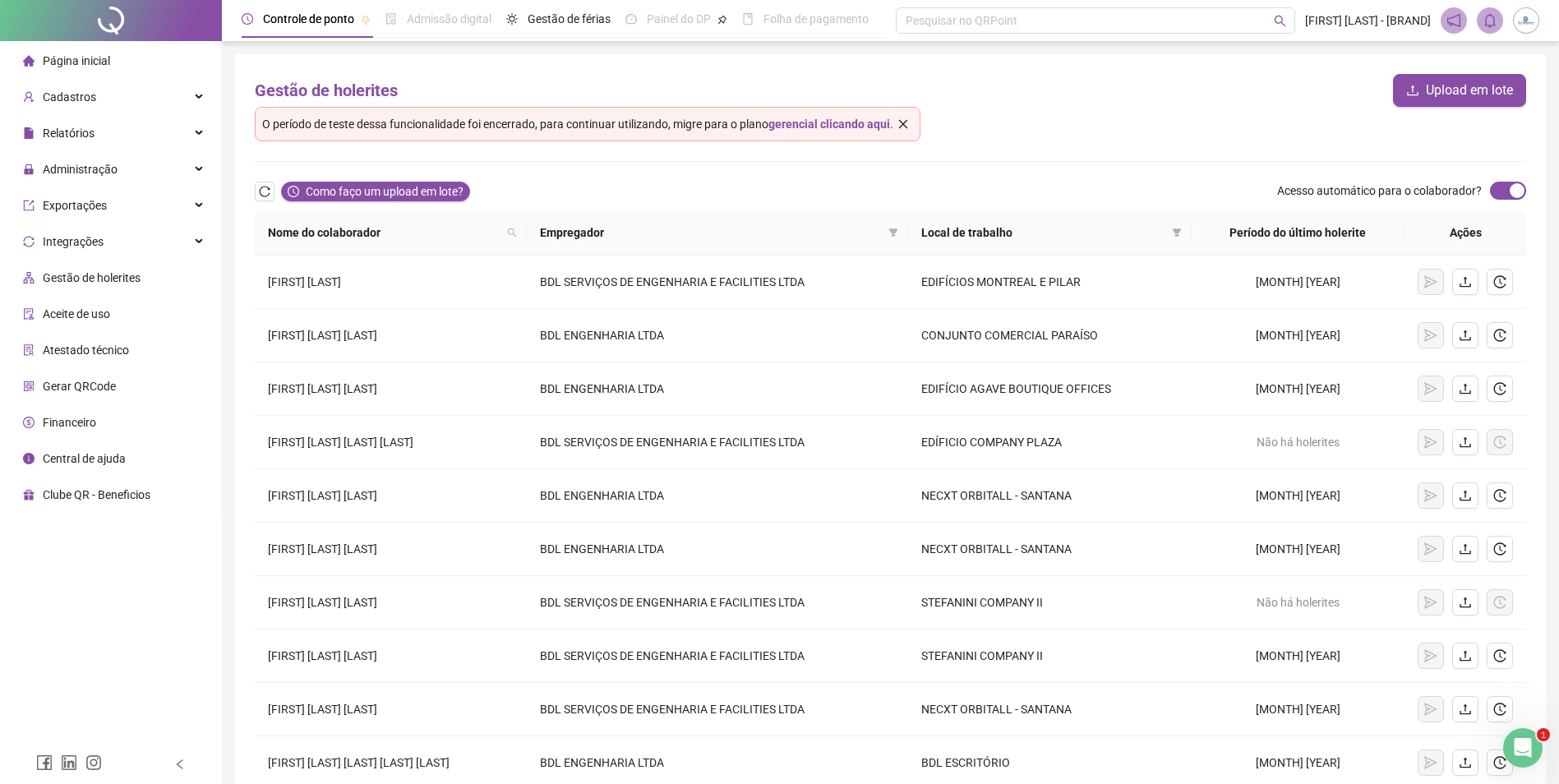 click on "gerencial clicando aqui" at bounding box center [829, 124] 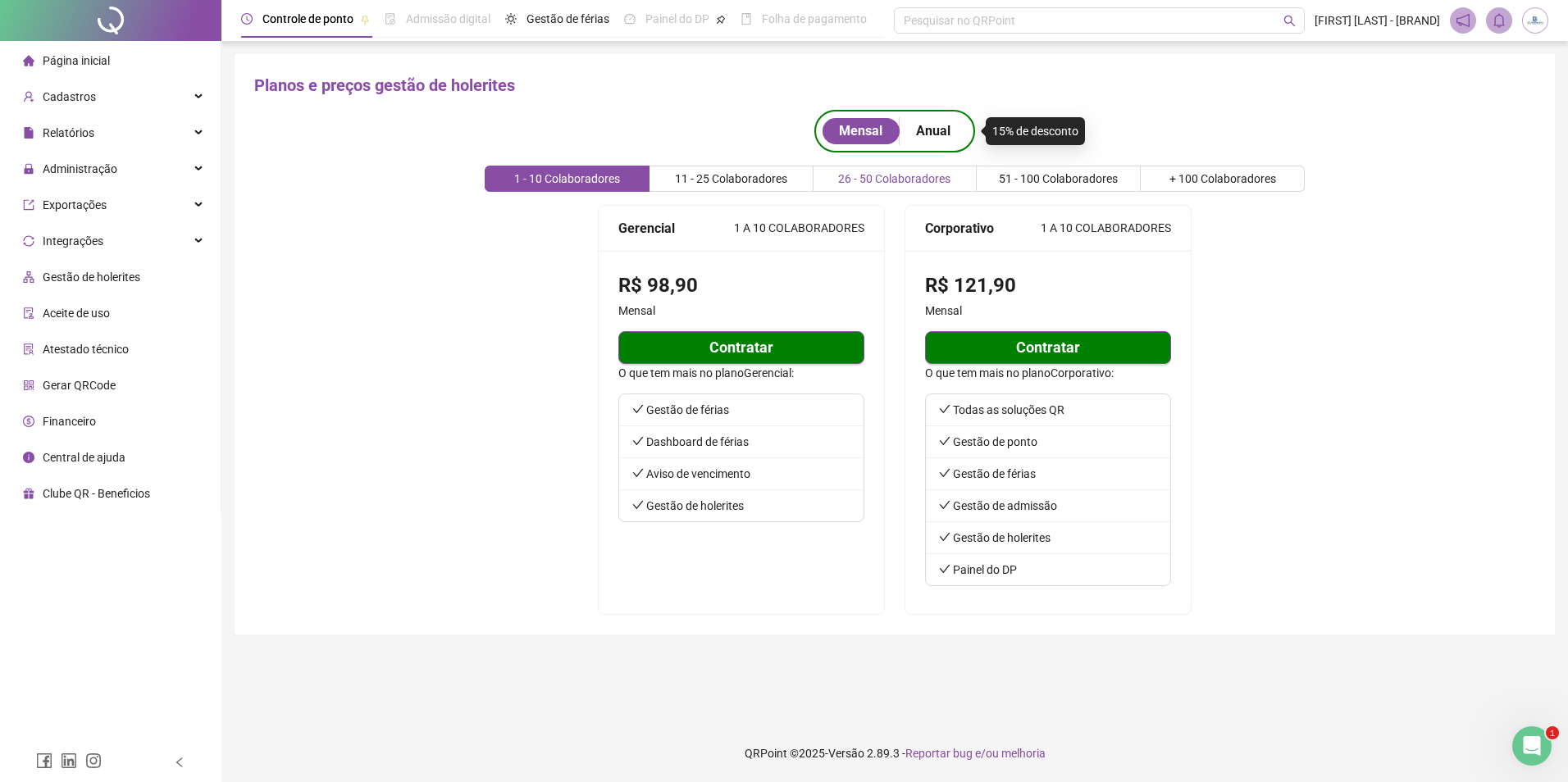 click on "26 - 50 Colaboradores" at bounding box center [896, 179] 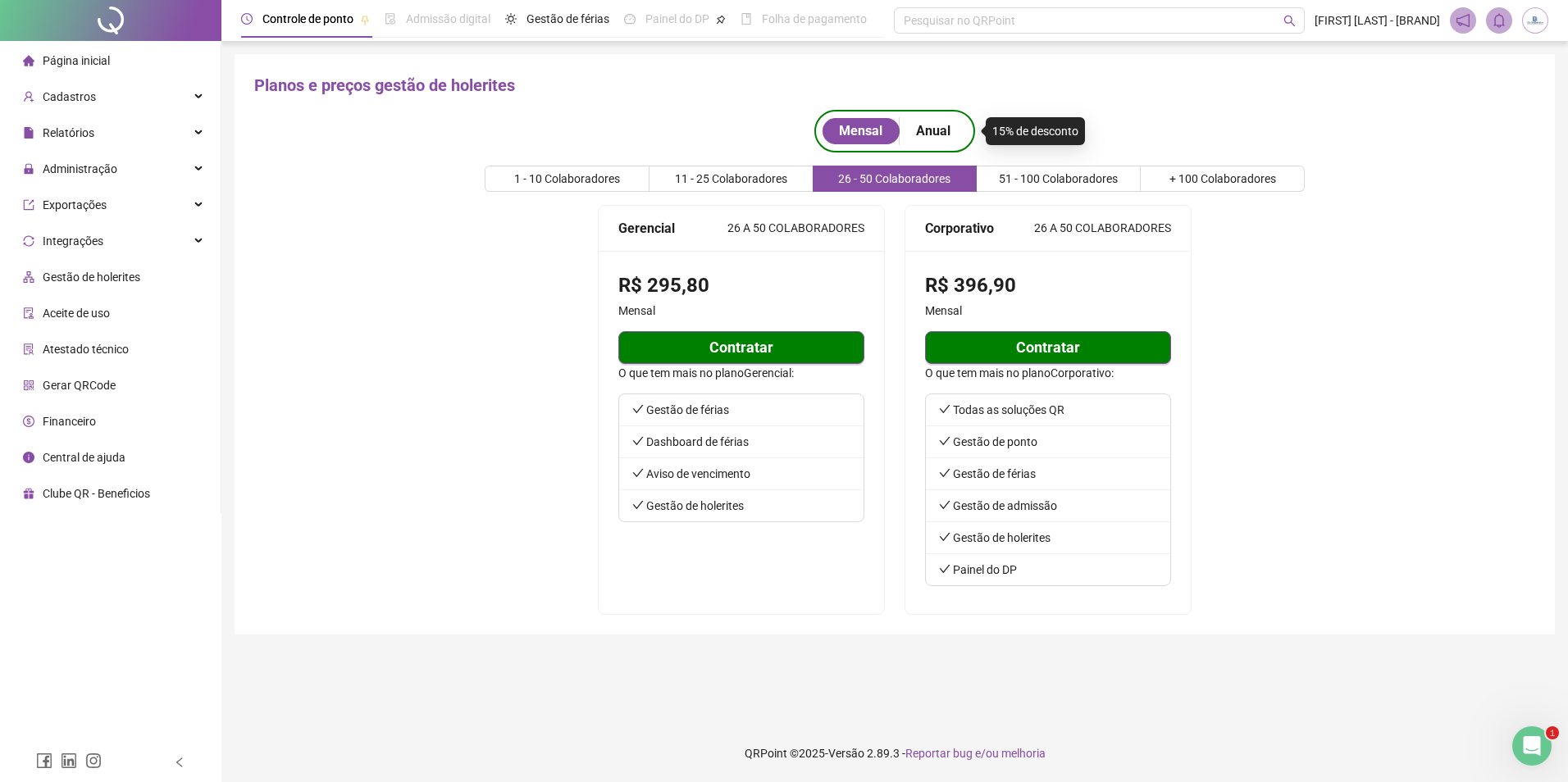 click on "Contratar" at bounding box center (741, 348) 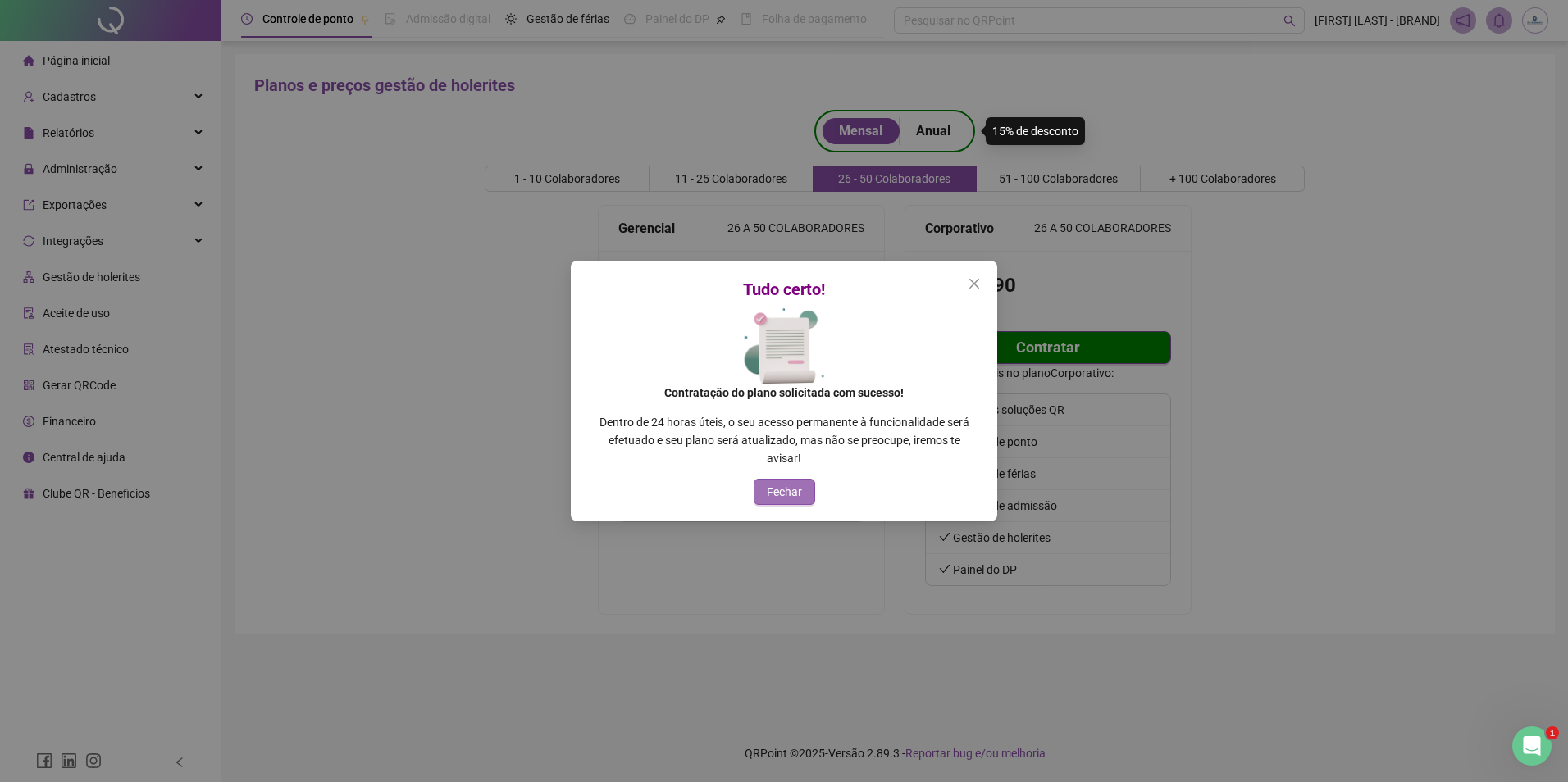 click on "Fechar" at bounding box center (784, 492) 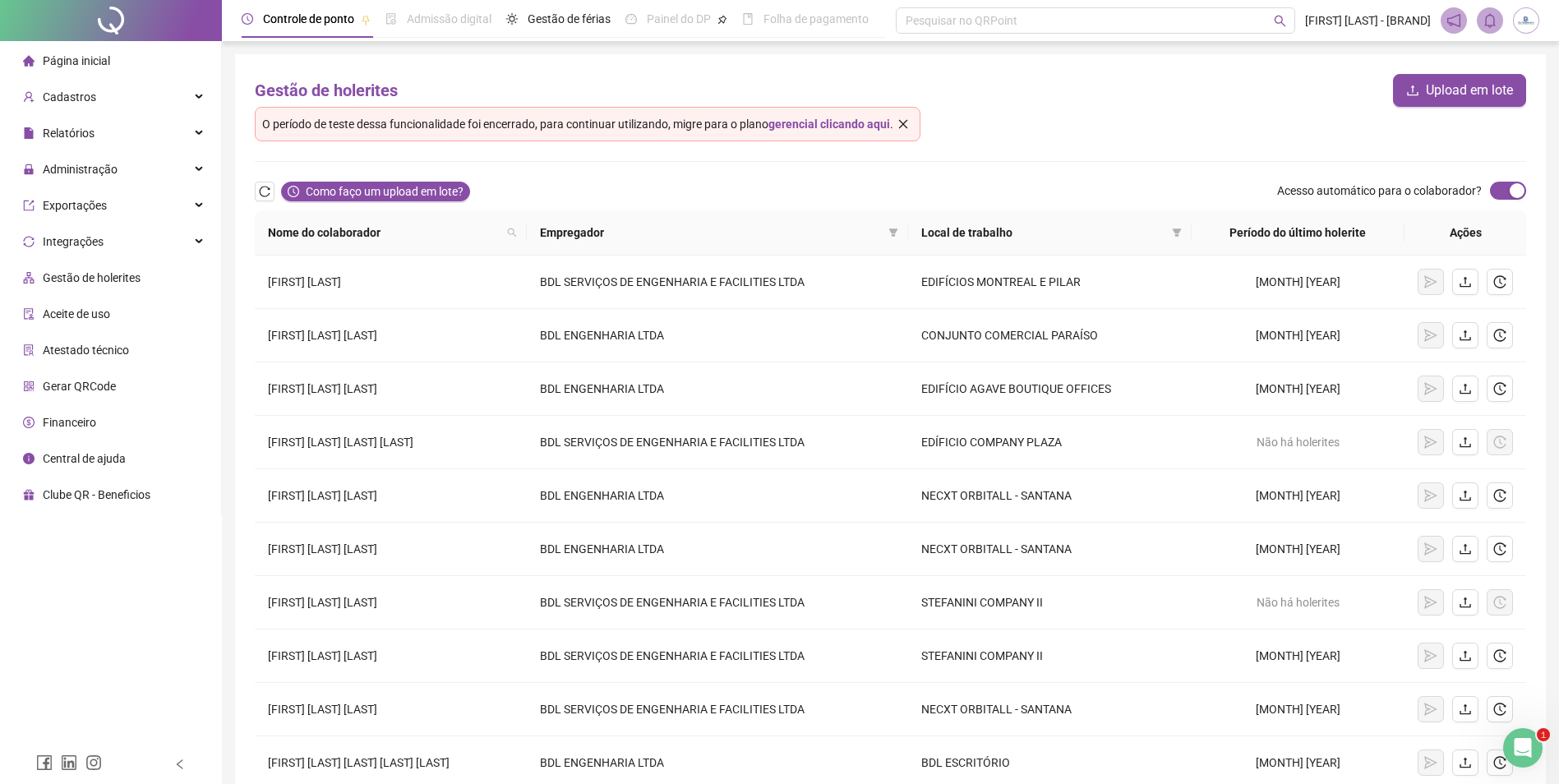 click on "gerencial clicando aqui" at bounding box center (829, 124) 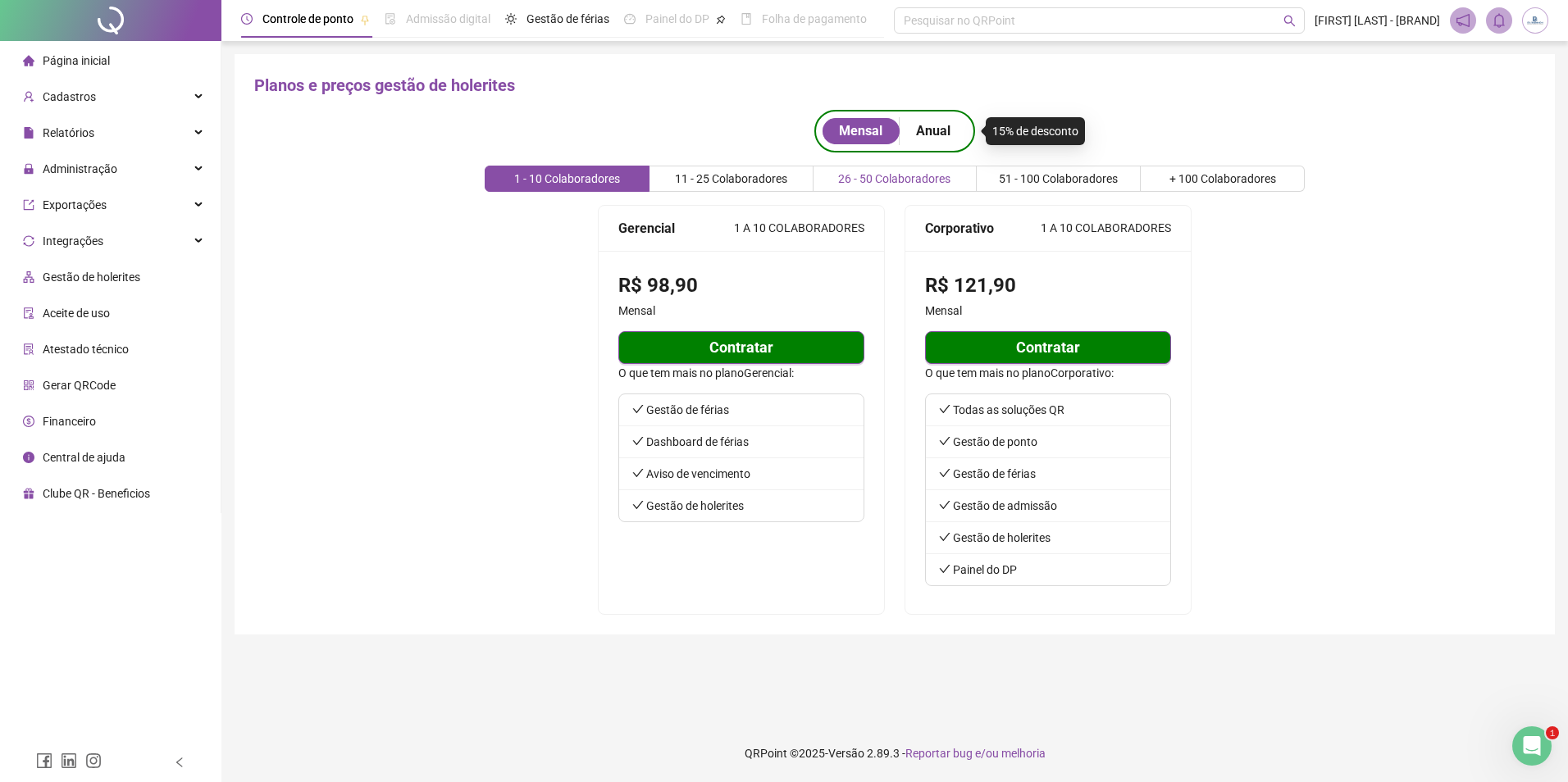 click on "26 - 50 Colaboradores" at bounding box center (894, 179) 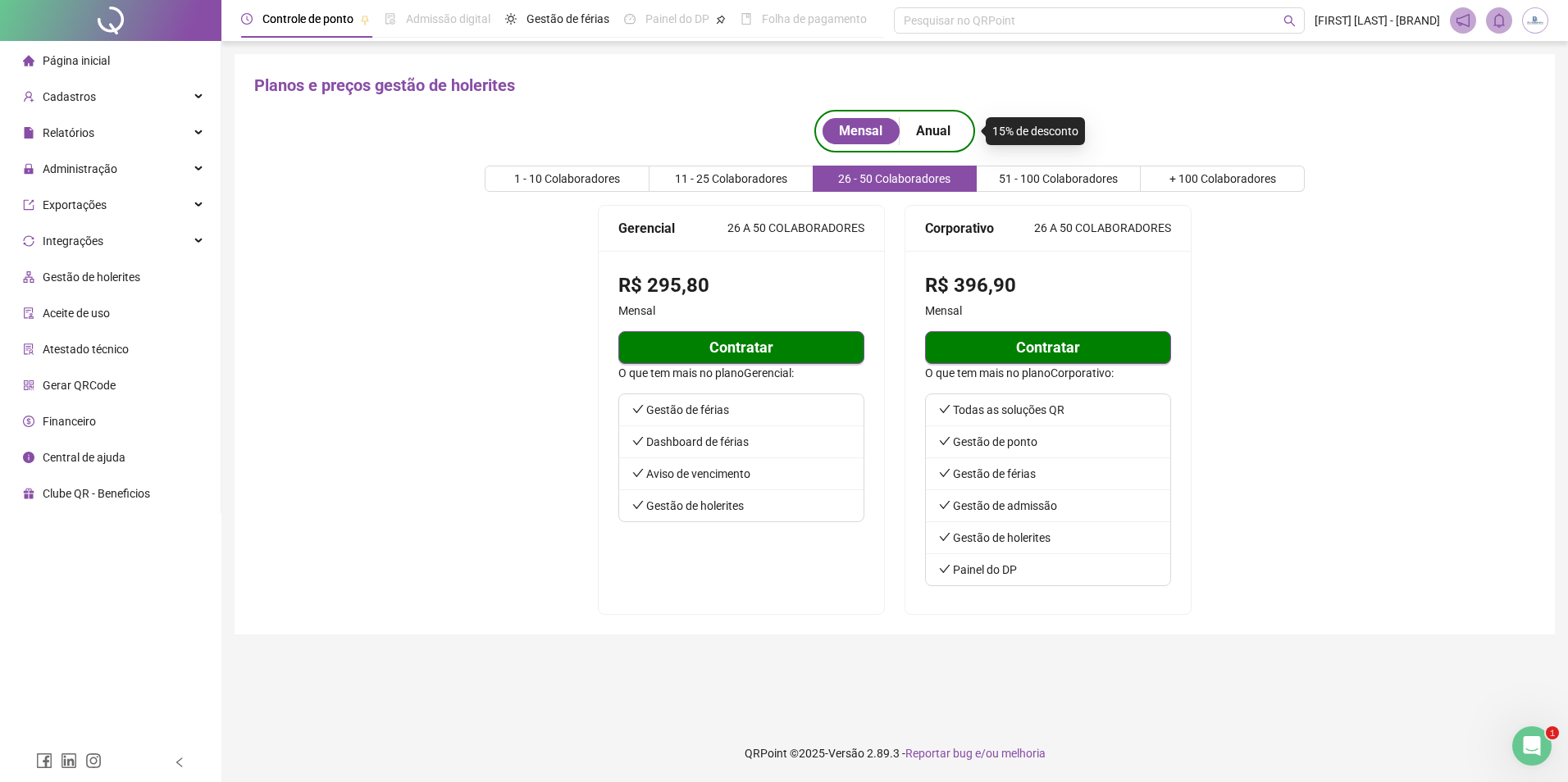 click on "Contratar" at bounding box center (741, 348) 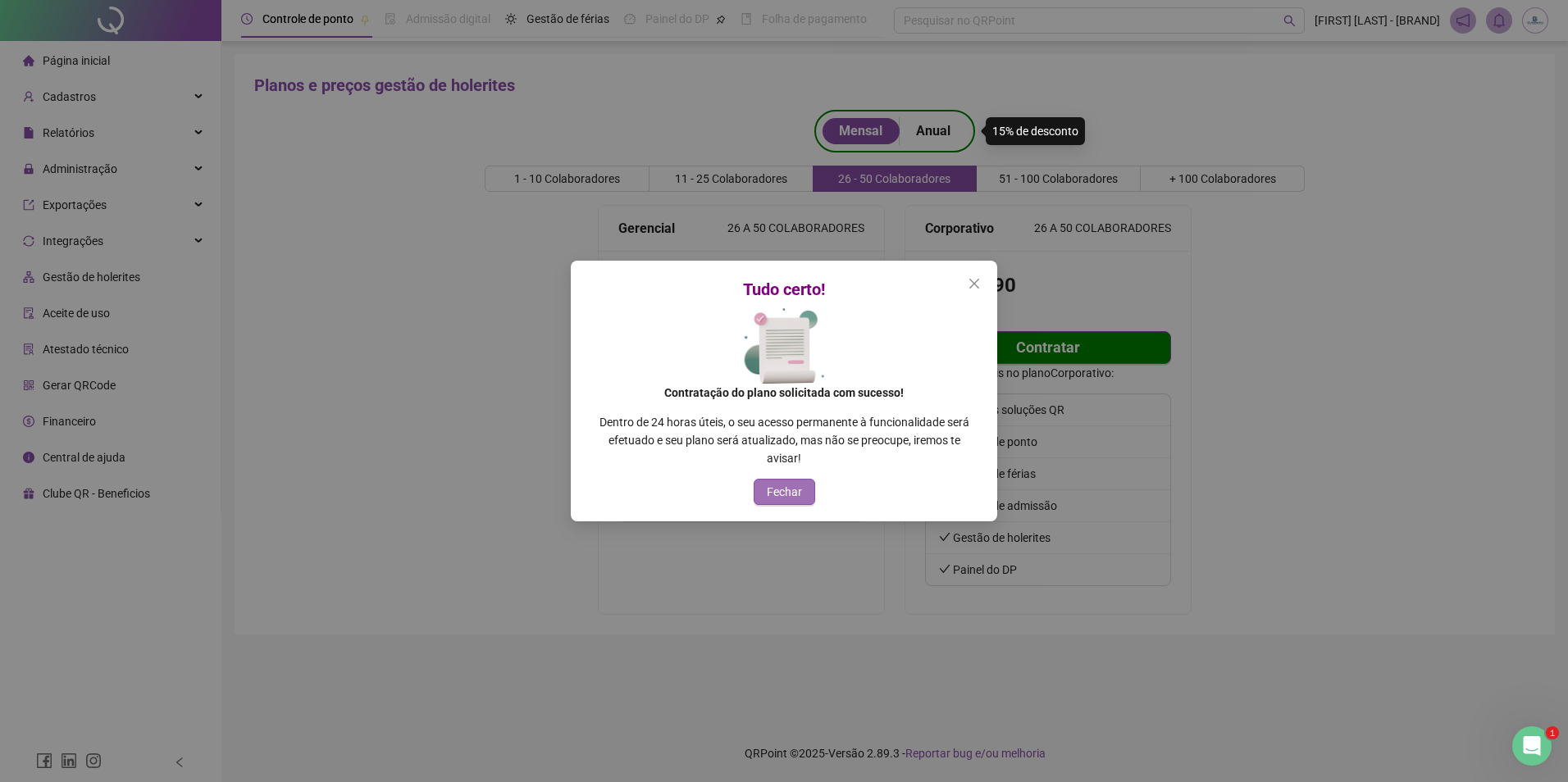 click on "Fechar" at bounding box center (784, 492) 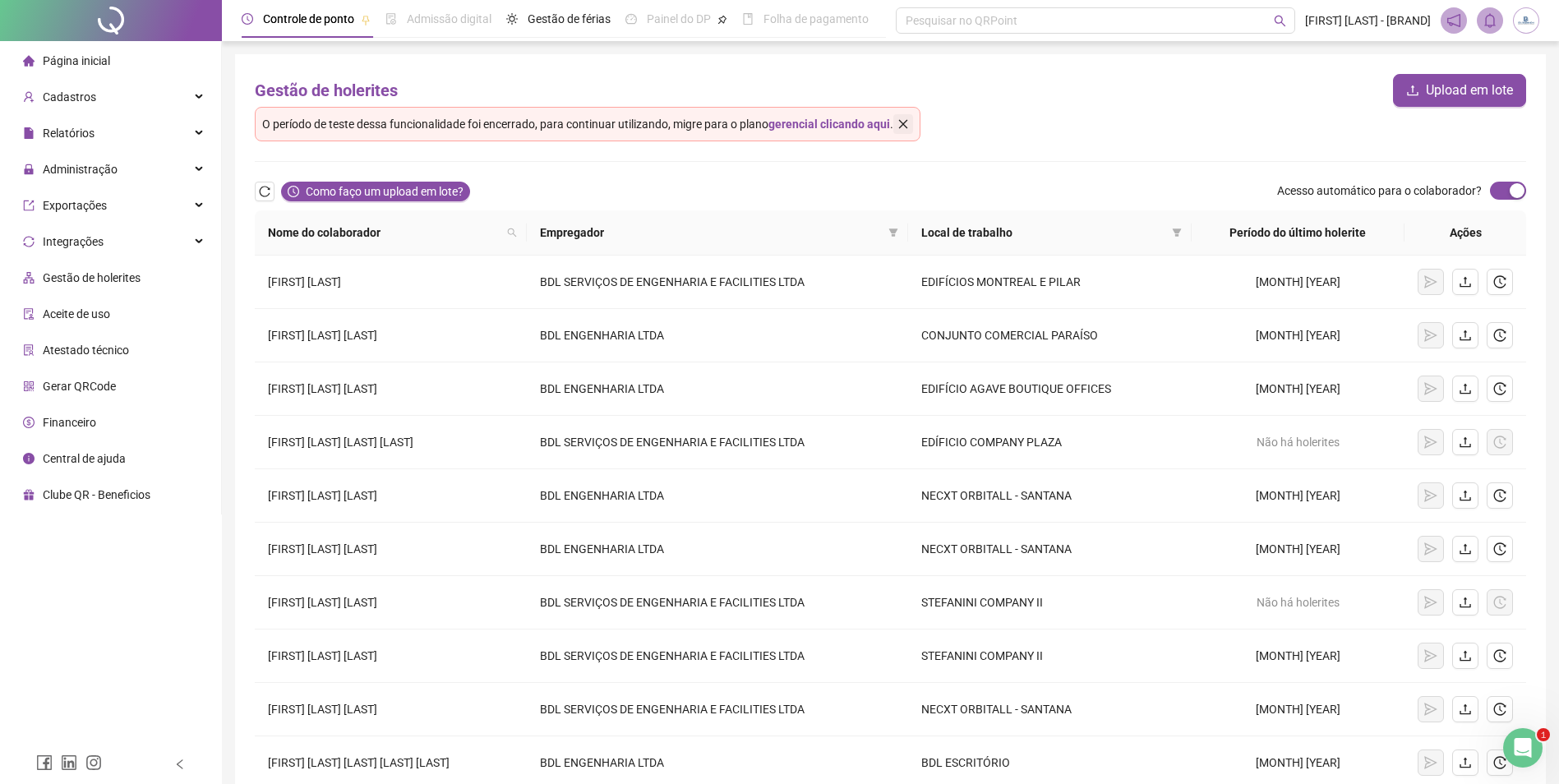click 